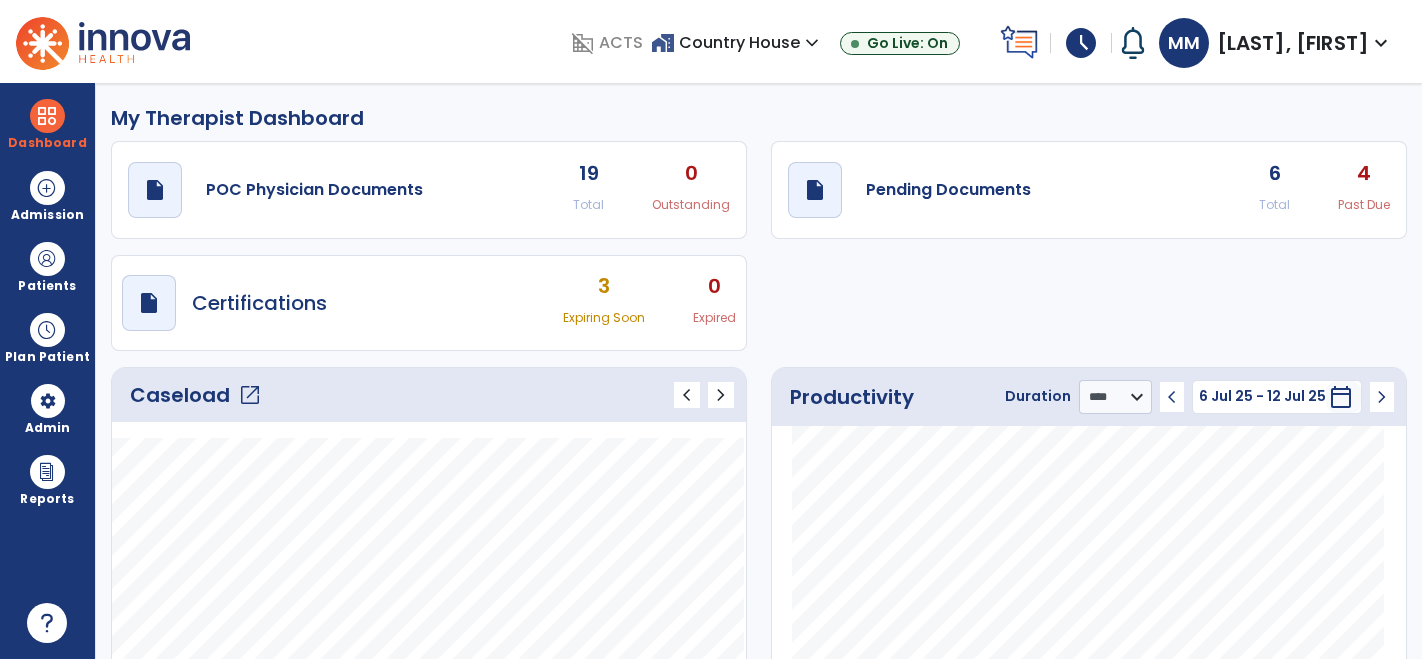 select on "****" 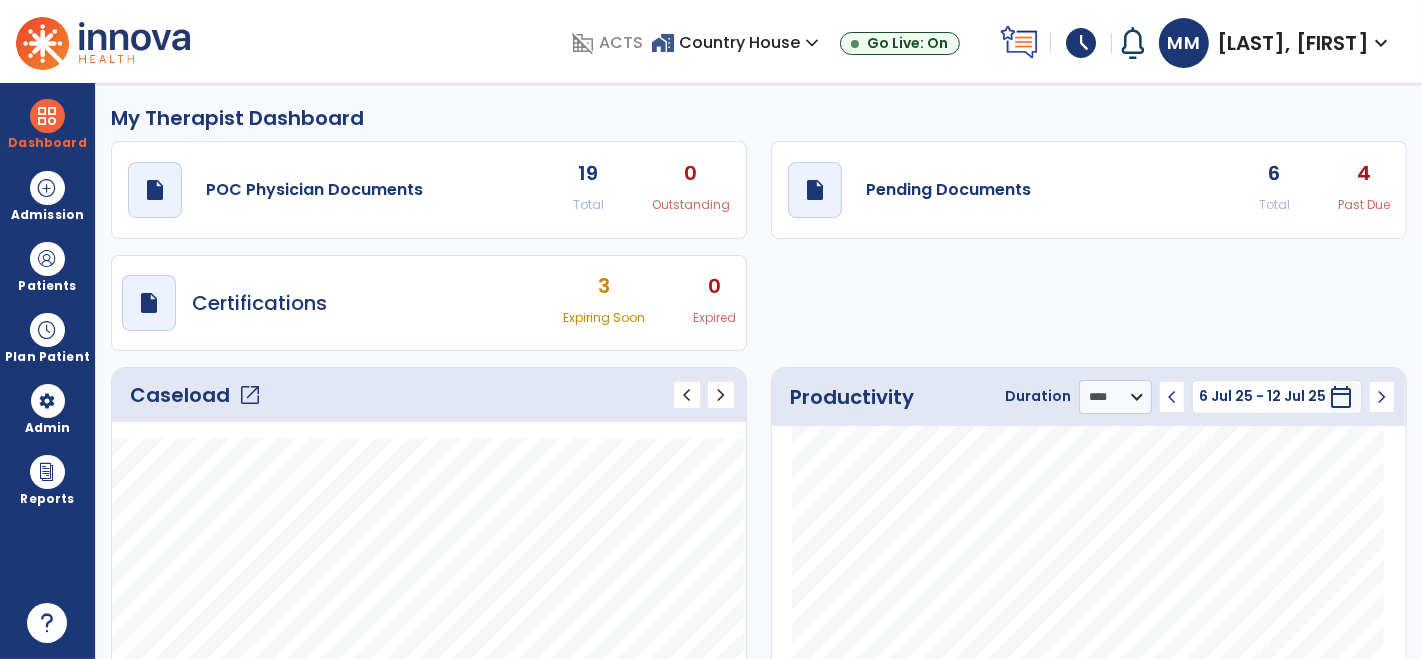 scroll, scrollTop: 0, scrollLeft: 0, axis: both 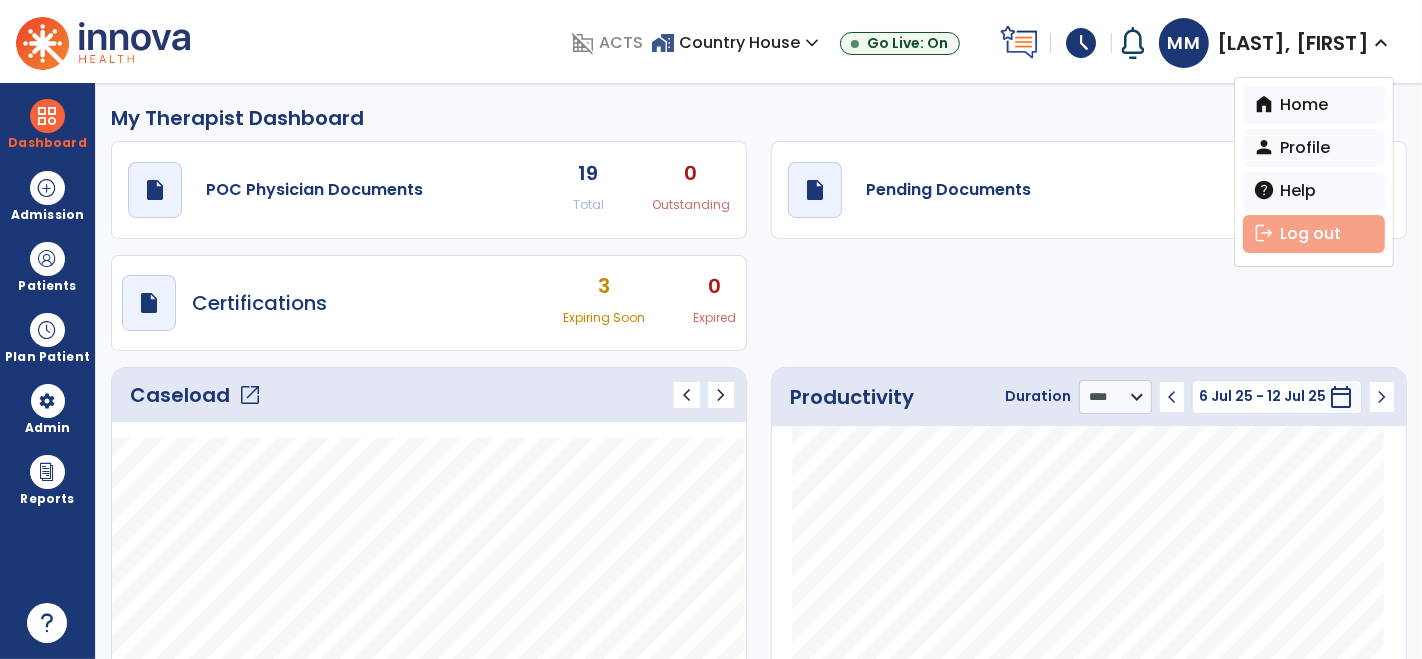 click on "logout   Log out" at bounding box center (1314, 234) 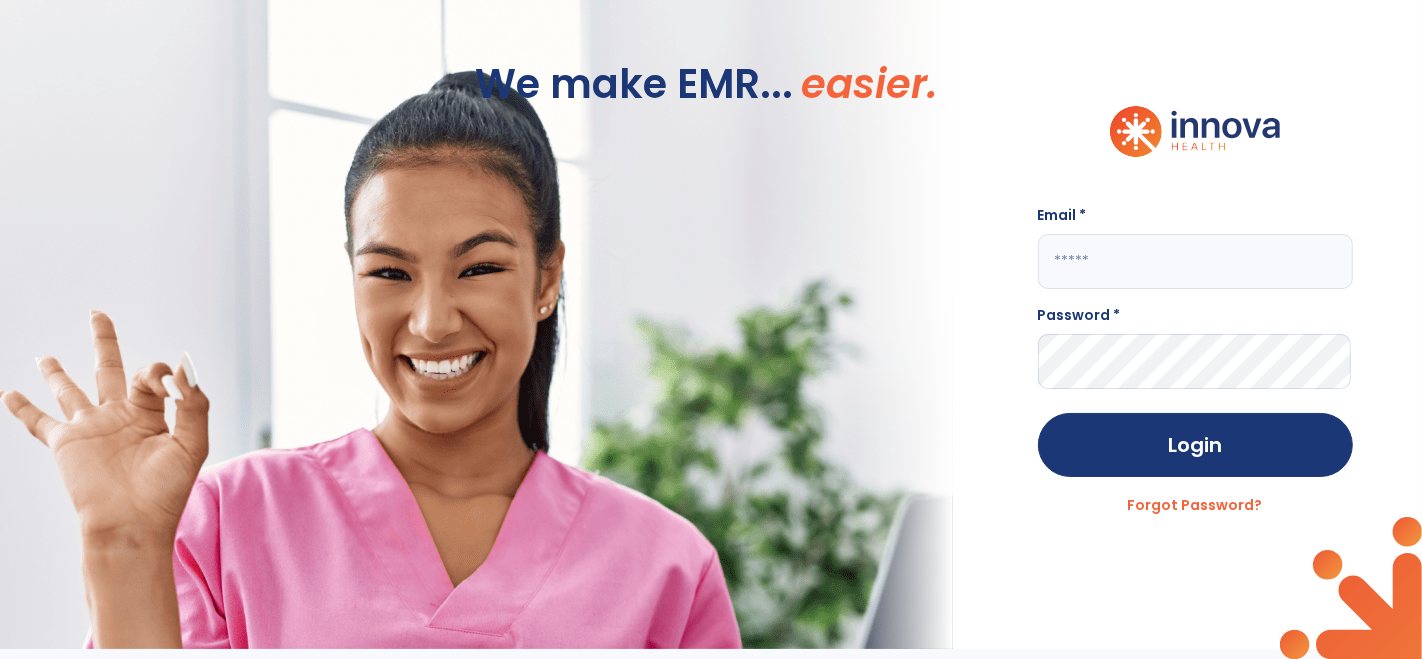 click 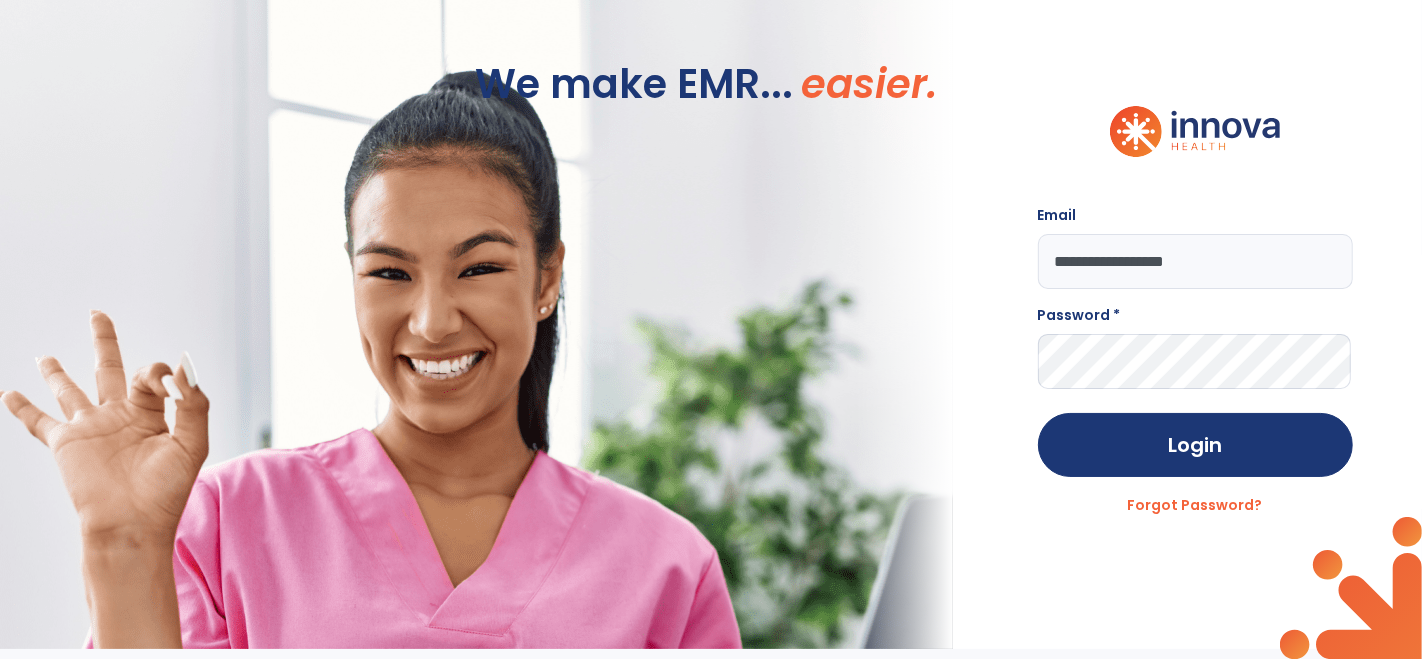 type on "**********" 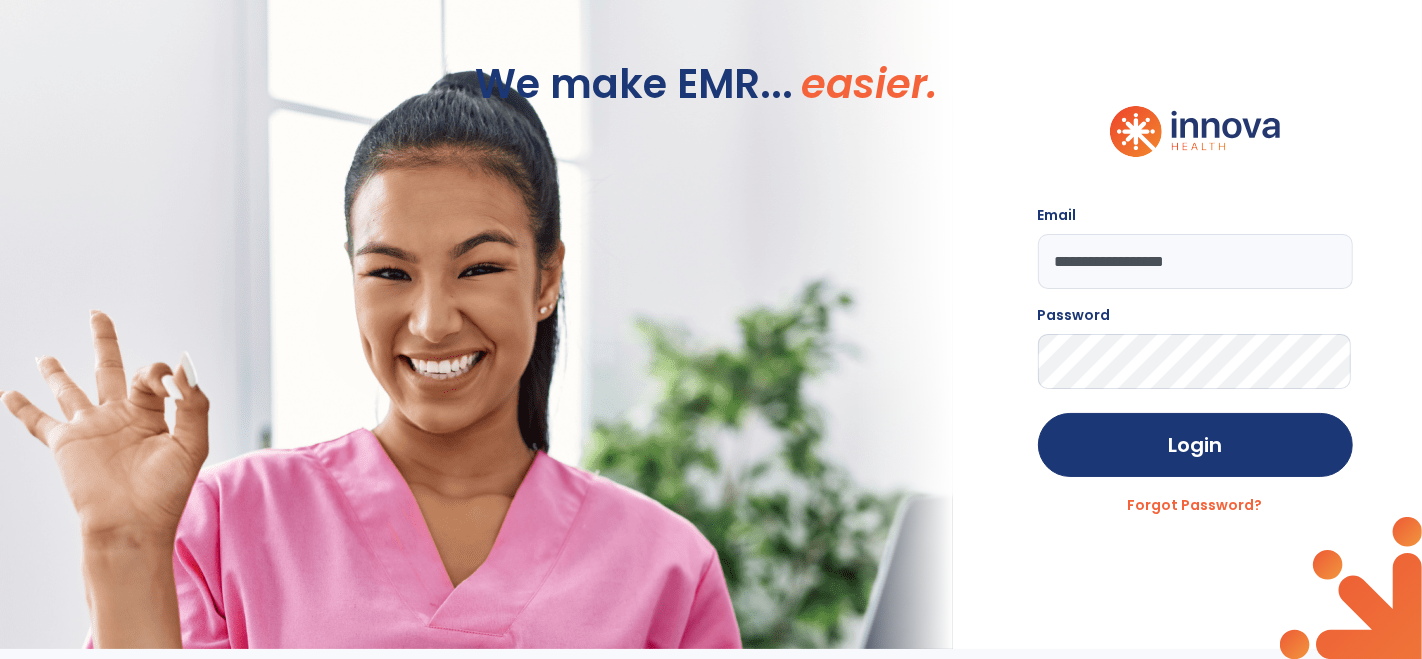 click on "Login" 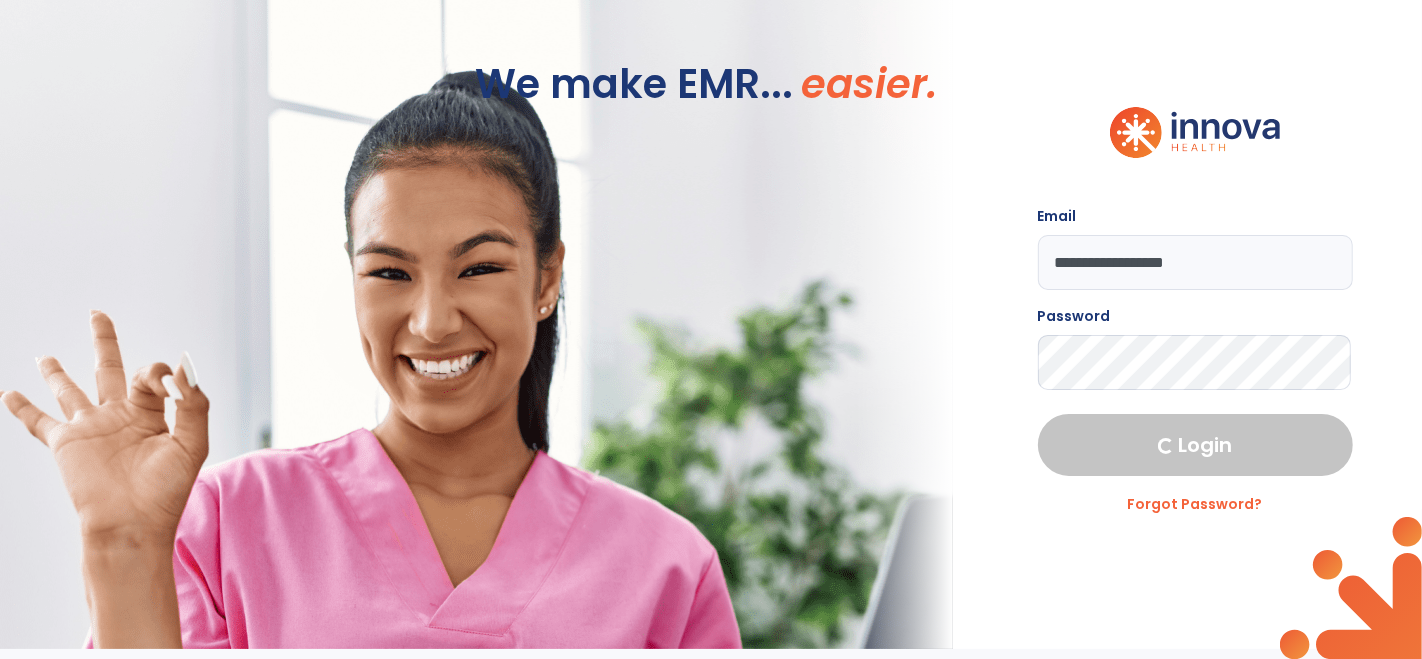 select on "***" 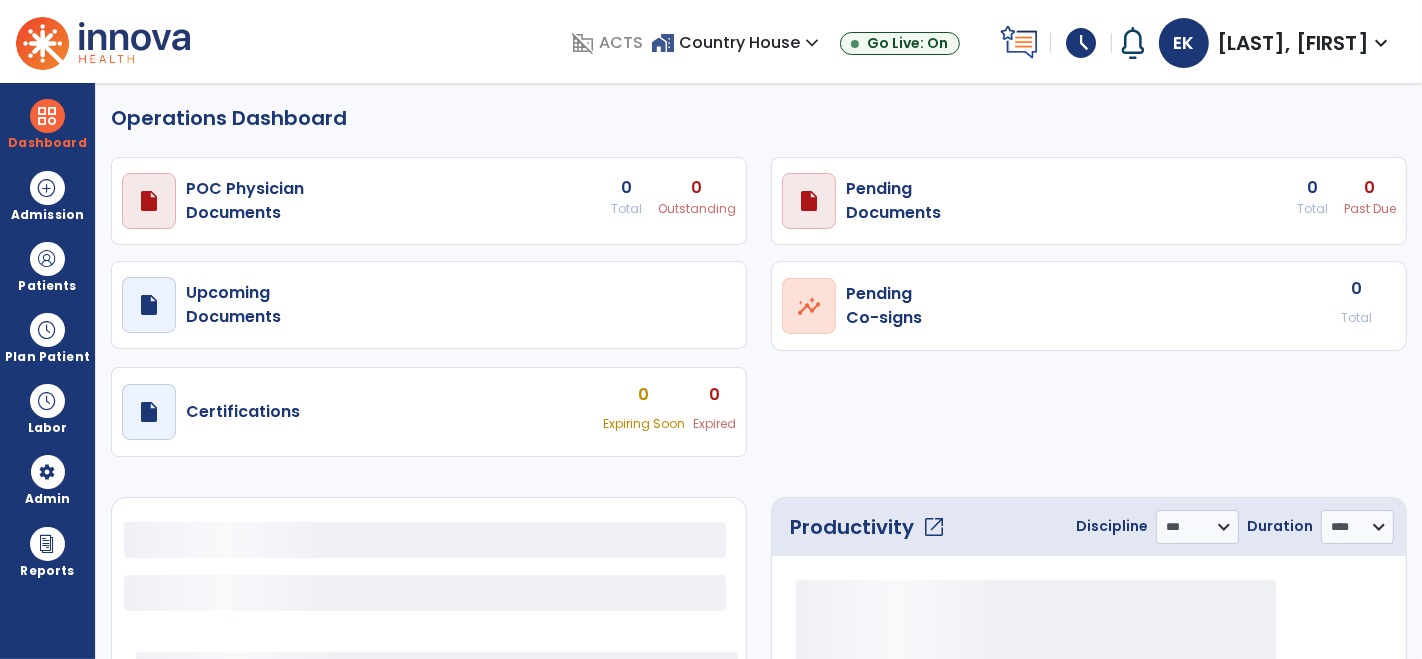 select on "***" 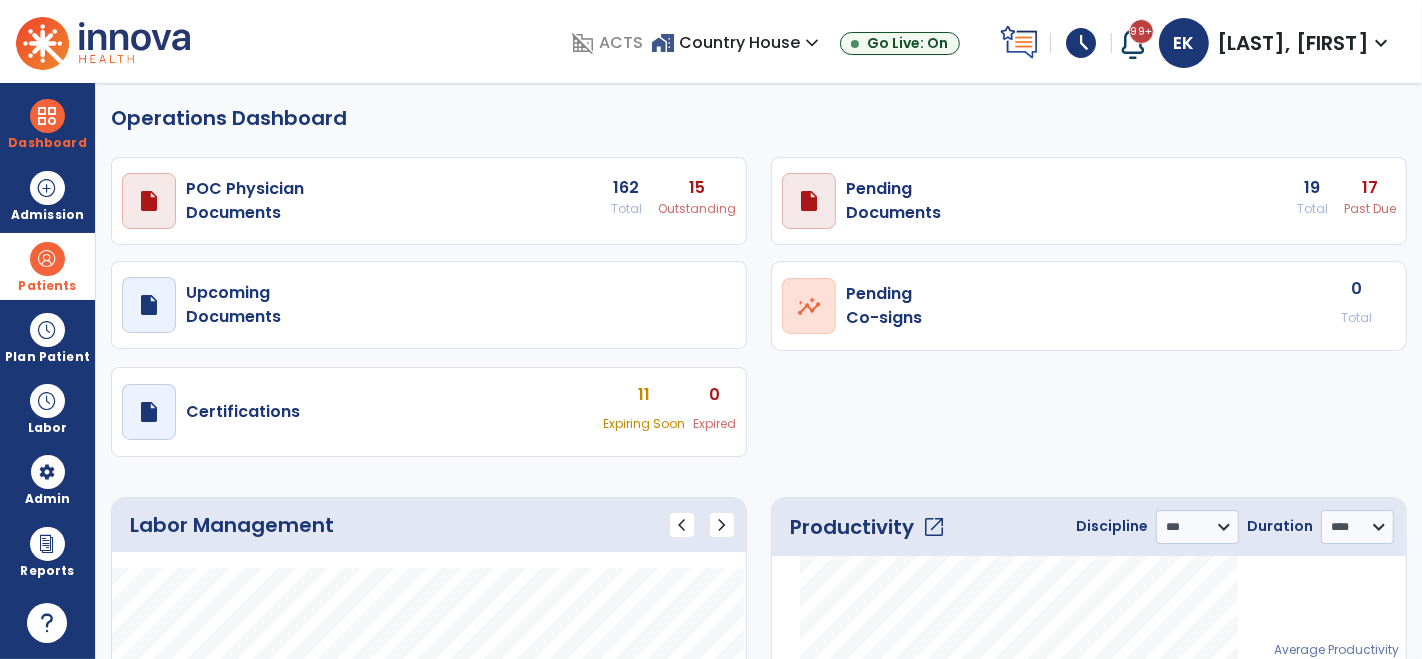 click at bounding box center [47, 259] 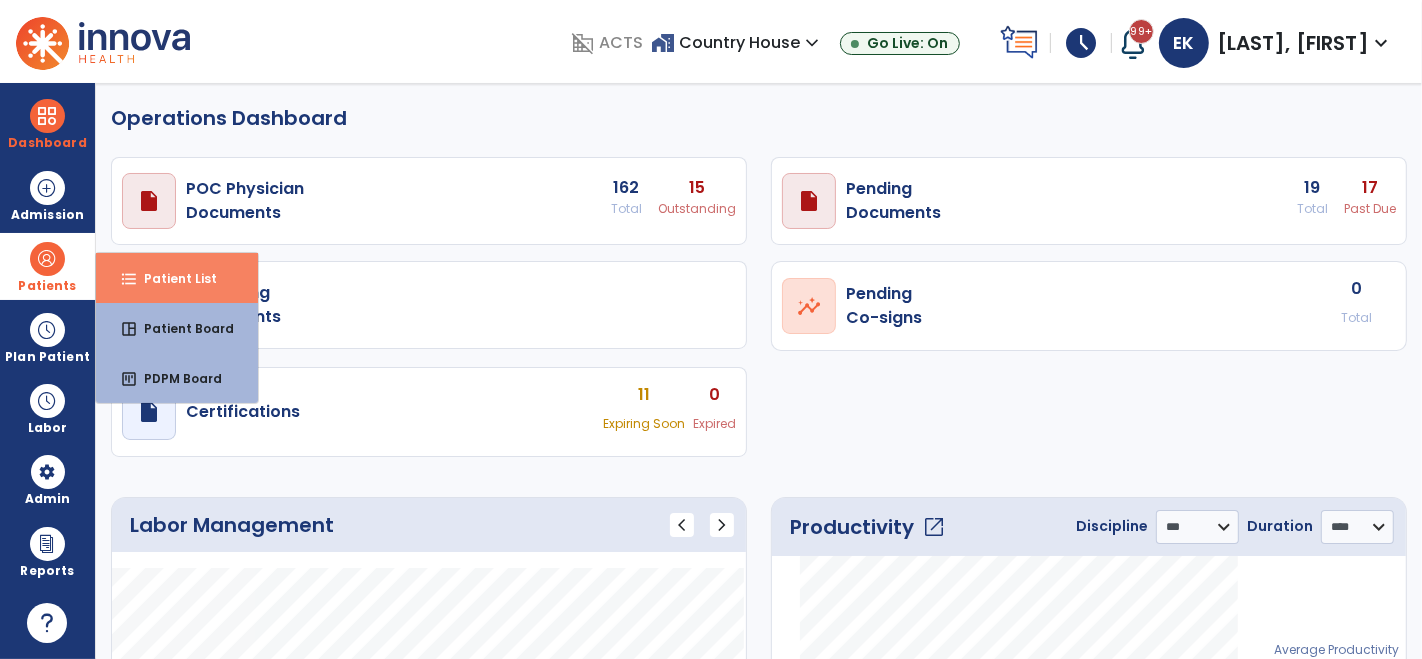 click on "Patient List" at bounding box center [172, 278] 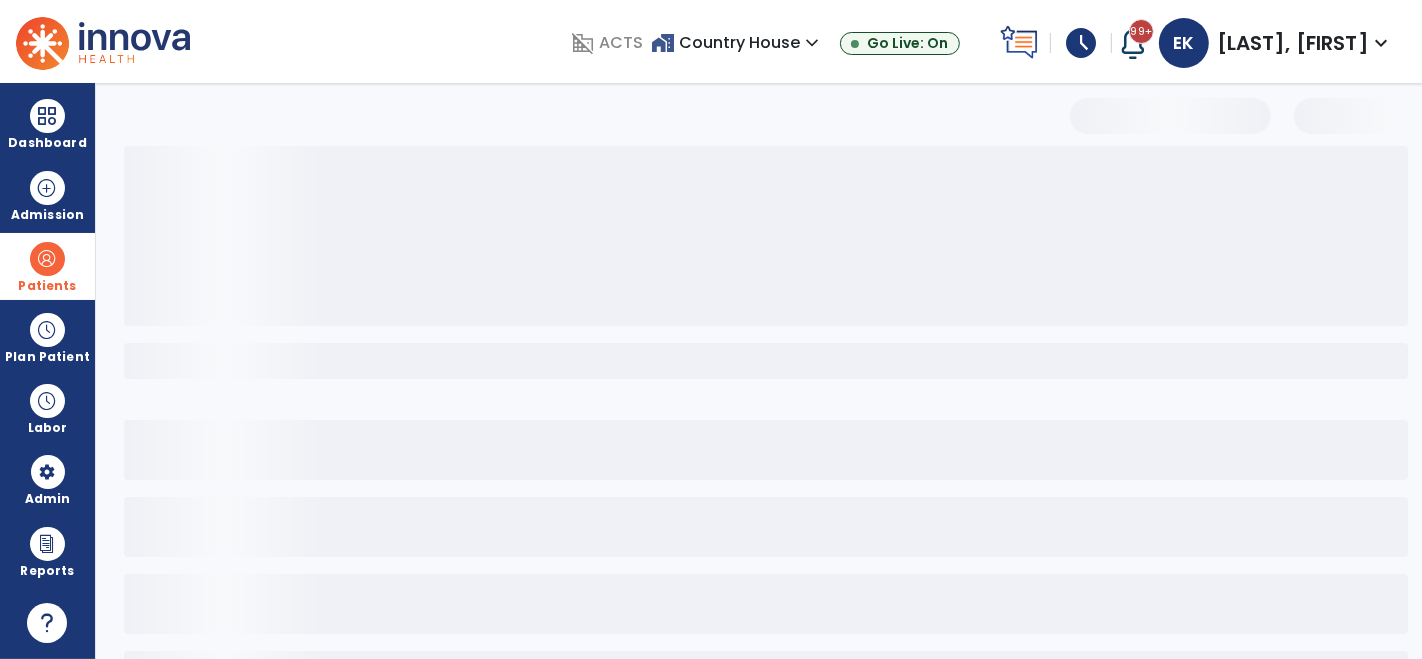 select on "***" 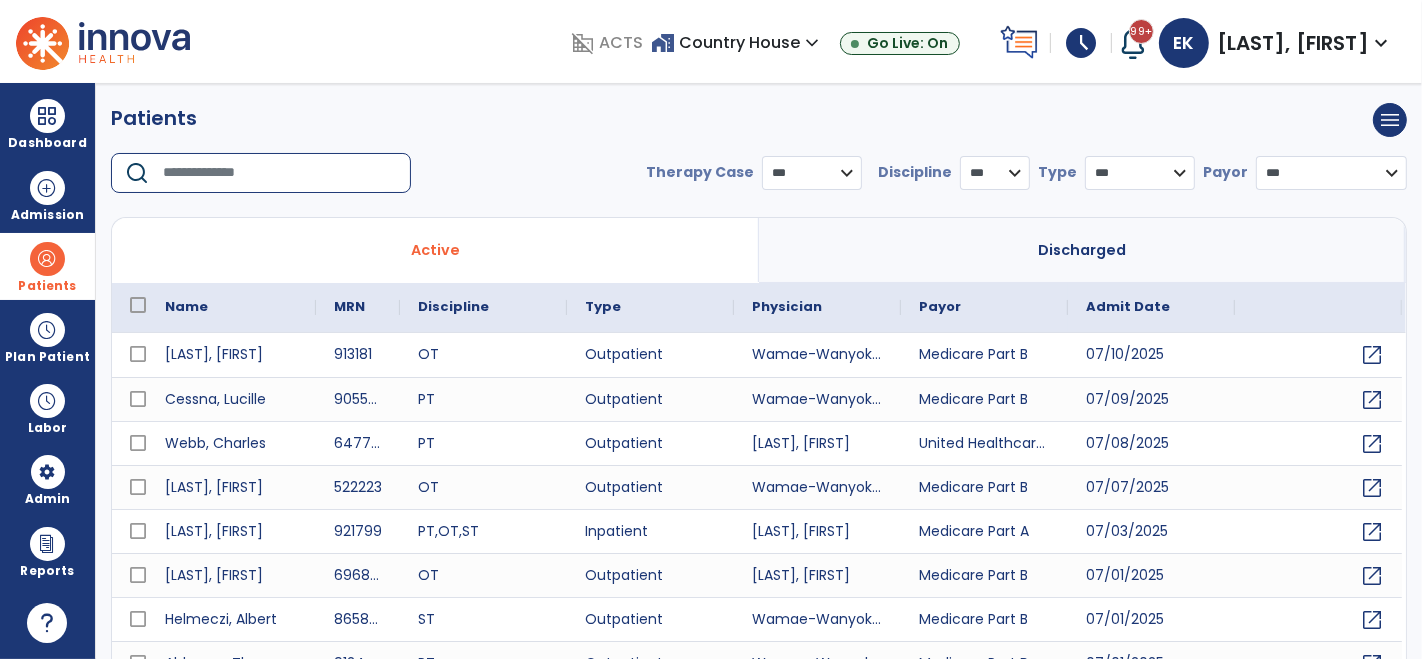 click at bounding box center [280, 173] 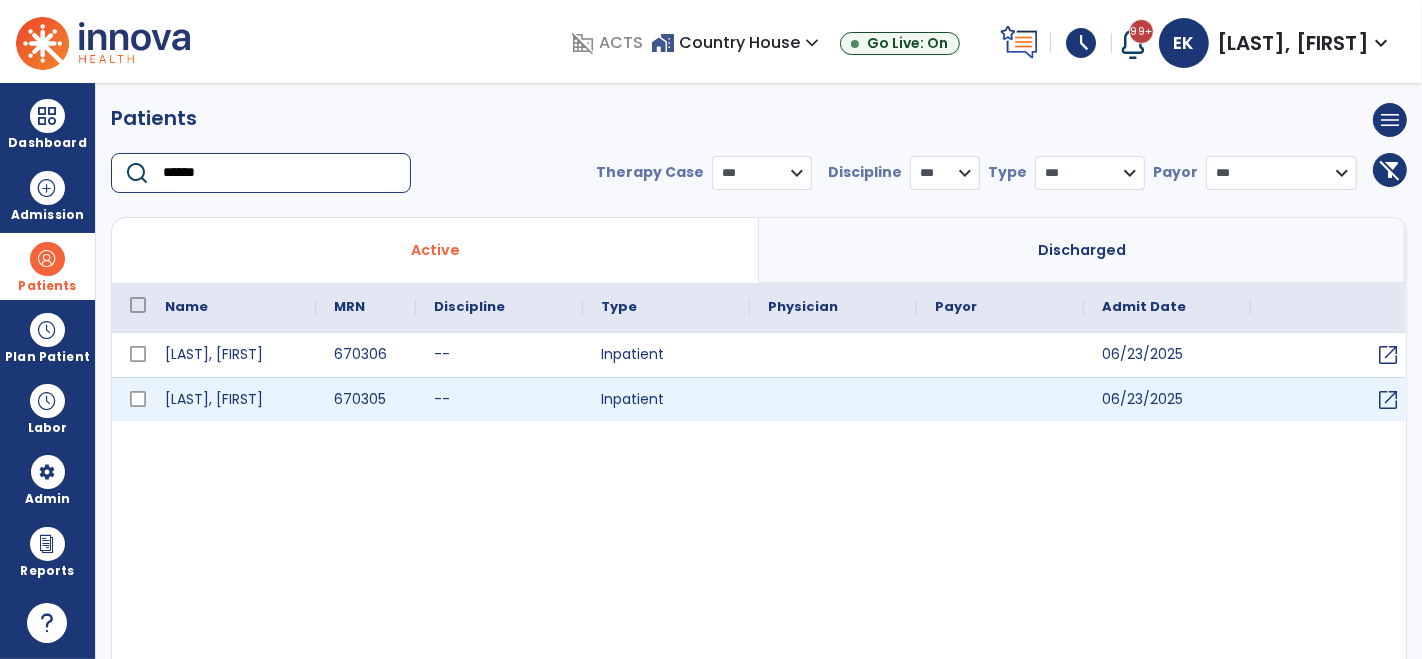 type on "******" 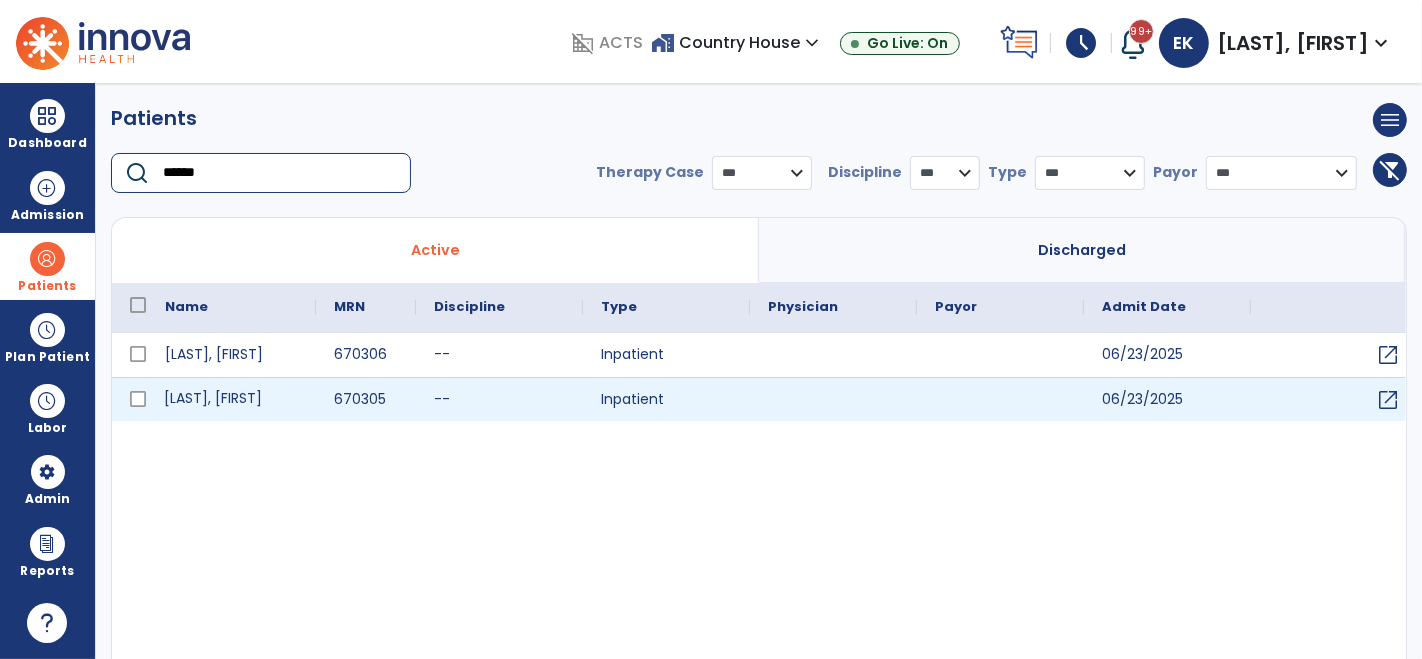 click on "[LAST], [FIRST]" at bounding box center [231, 399] 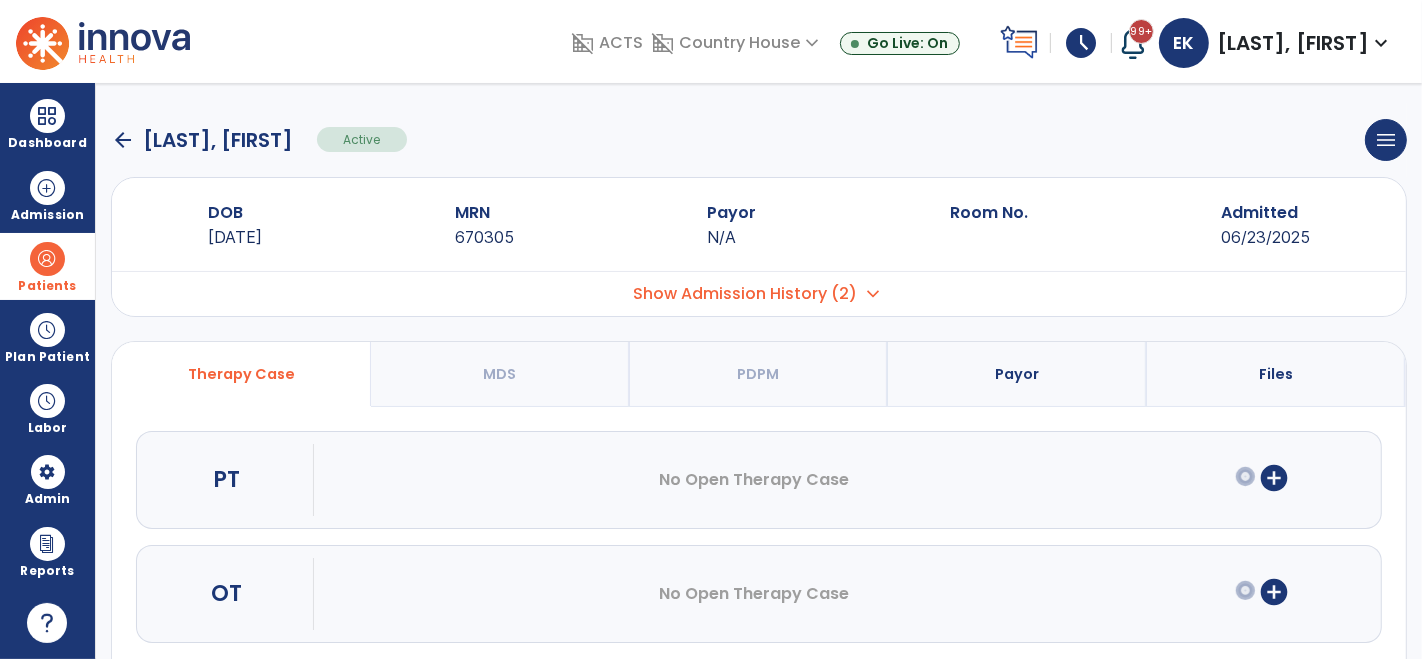 scroll, scrollTop: 142, scrollLeft: 0, axis: vertical 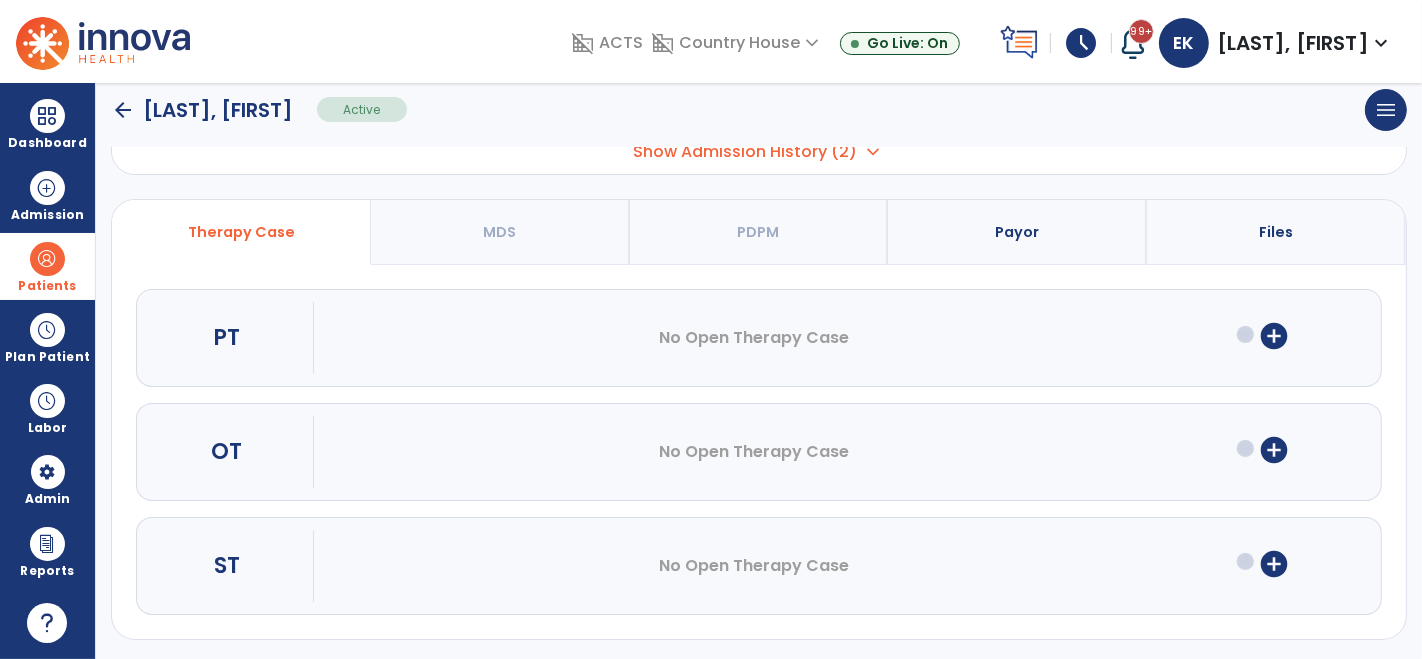 click on "add_circle" at bounding box center (1274, 564) 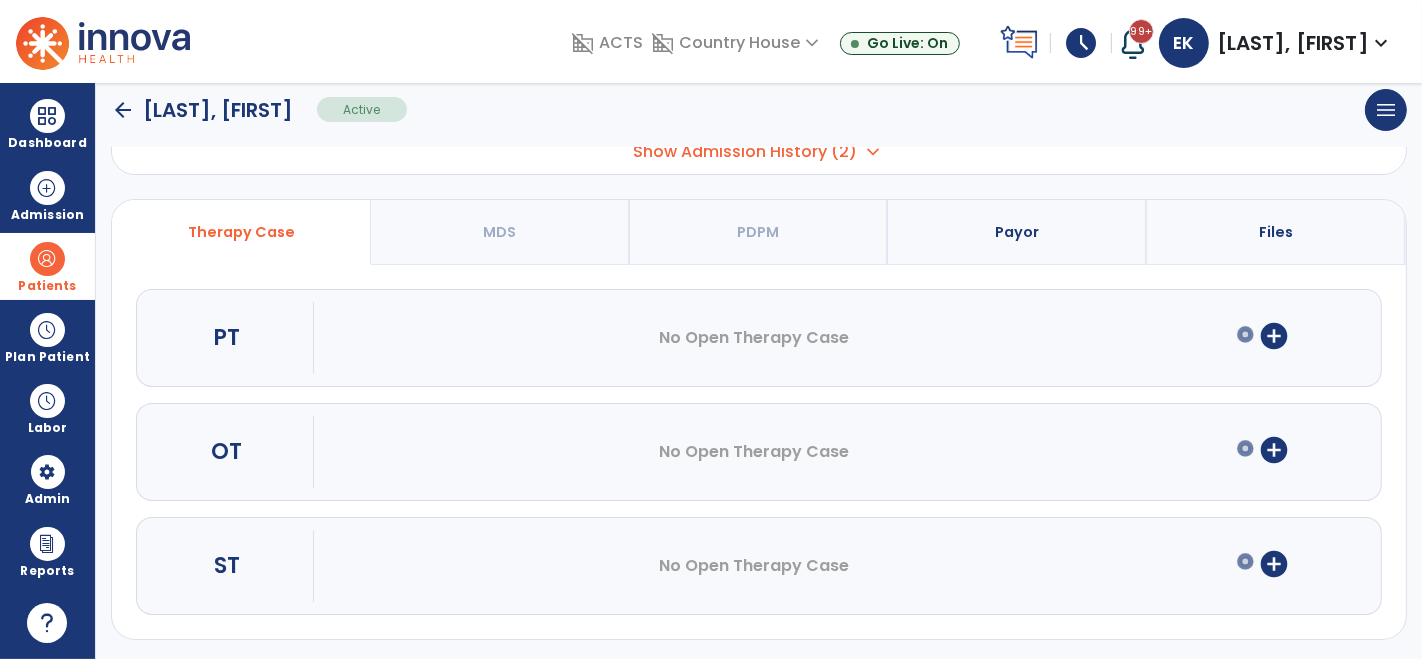 scroll, scrollTop: 0, scrollLeft: 0, axis: both 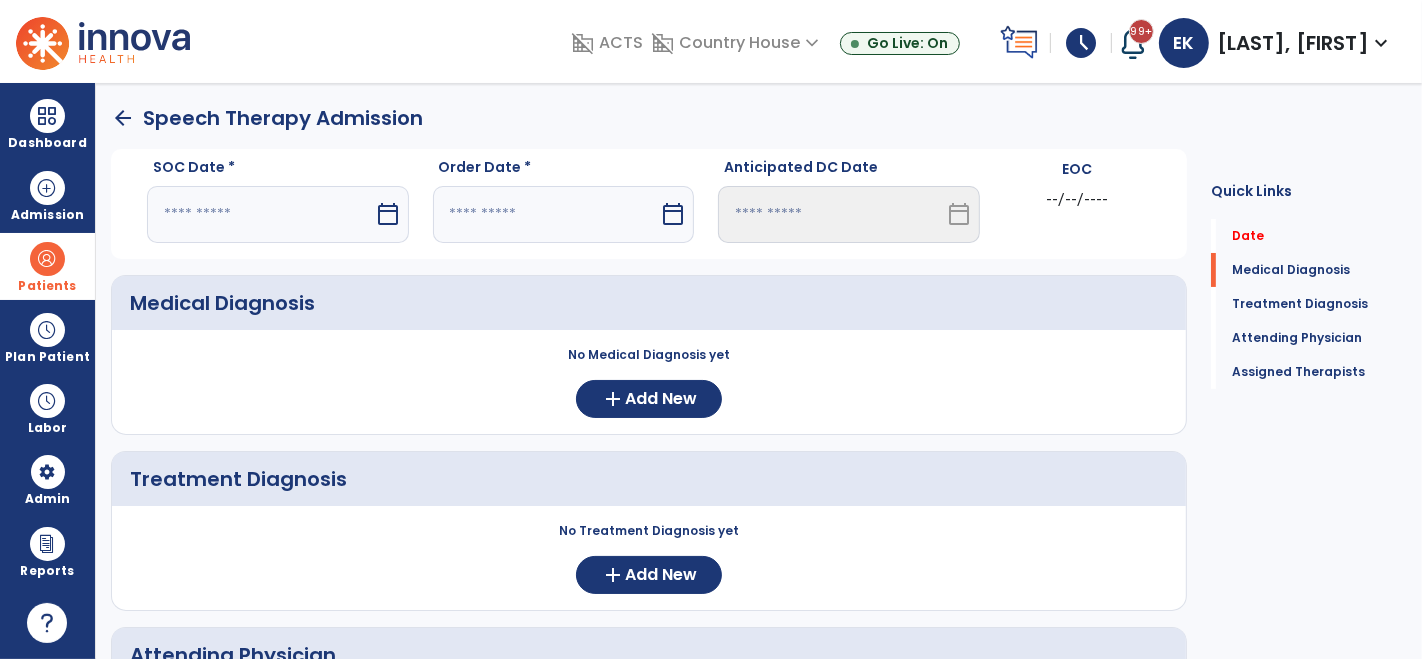 click on "calendar_today" at bounding box center [388, 214] 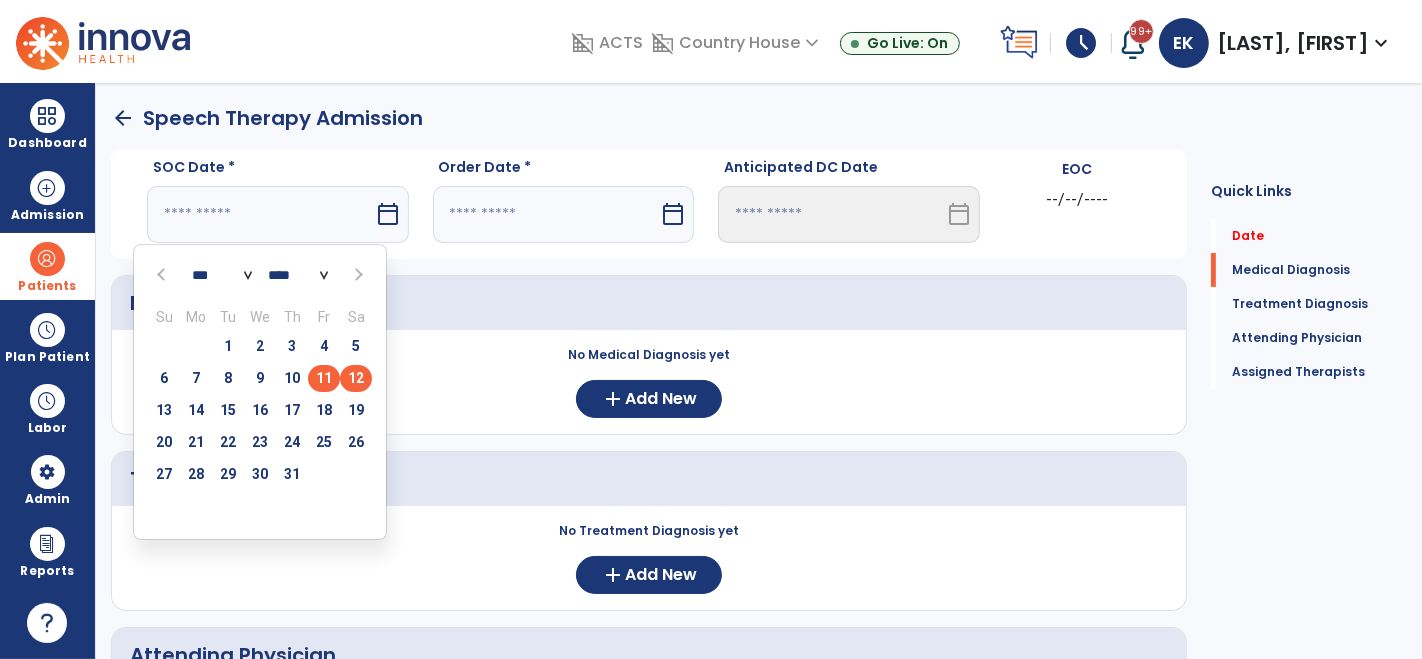 click on "11" at bounding box center (324, 378) 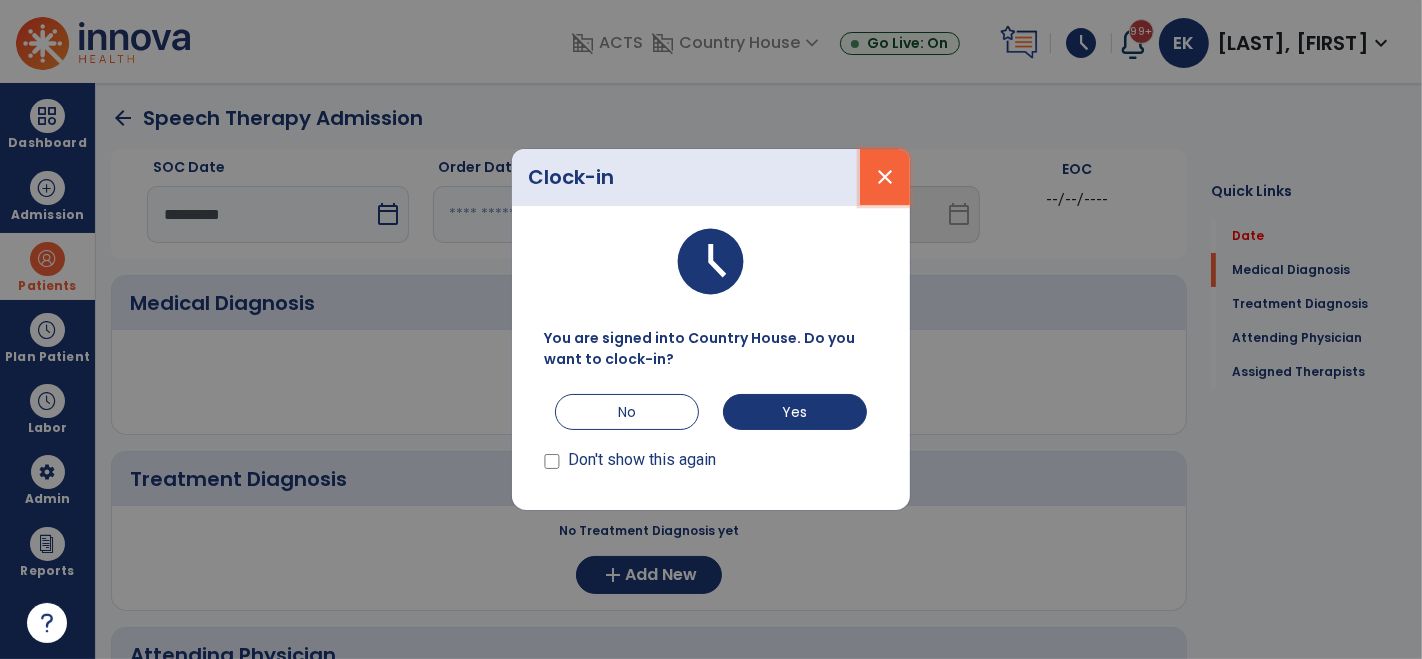 click on "close" at bounding box center (885, 177) 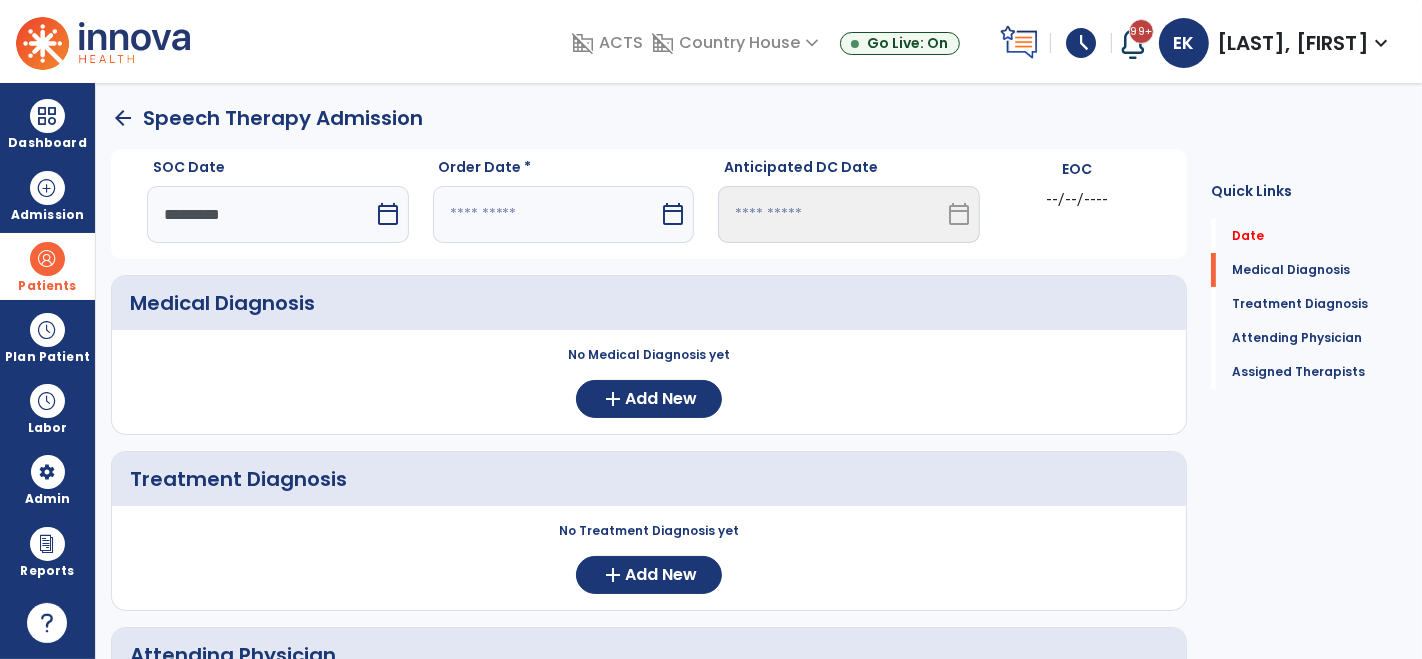 click at bounding box center [546, 214] 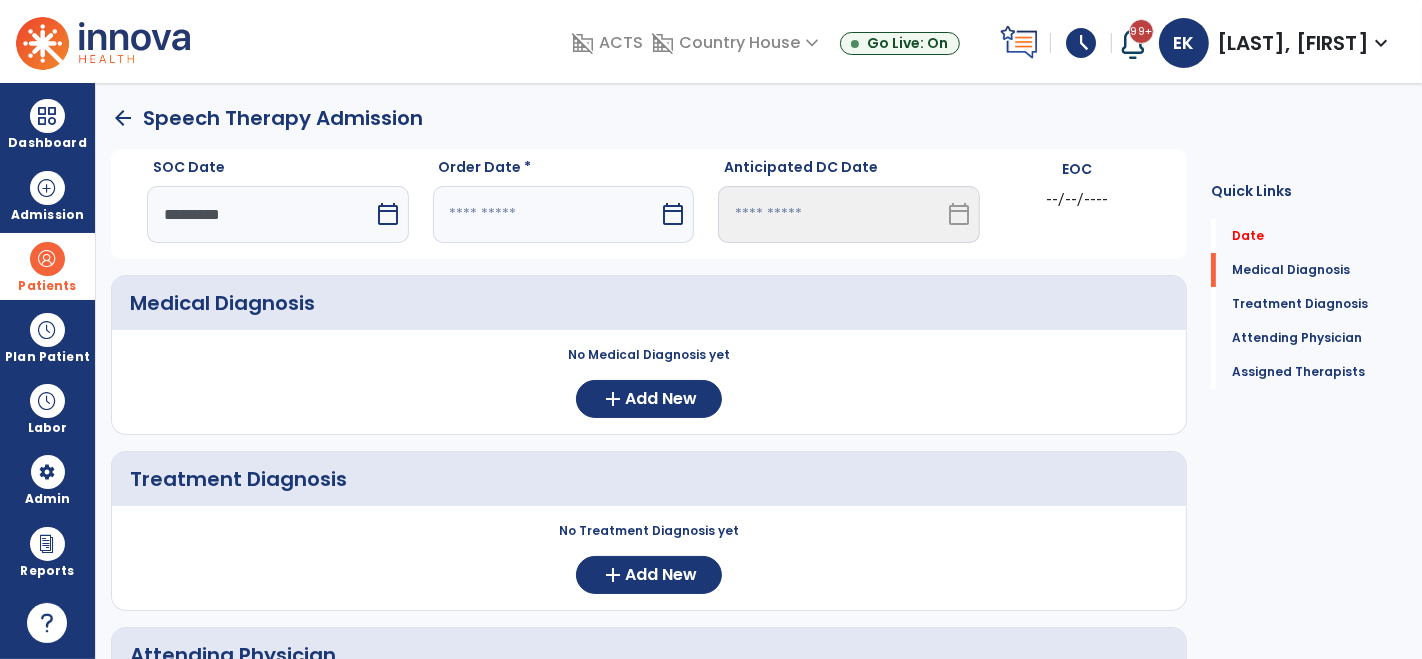 select on "*" 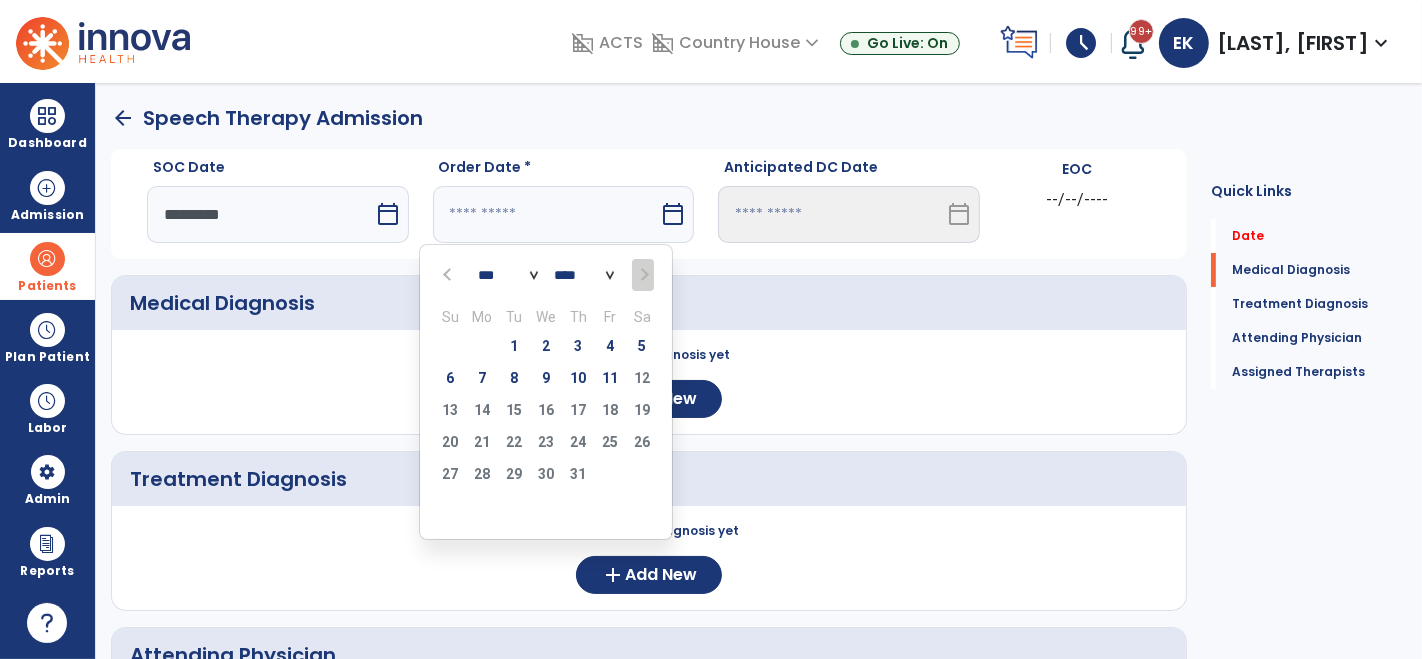 click on "*** *** *** *** *** *** ***" at bounding box center [508, 275] 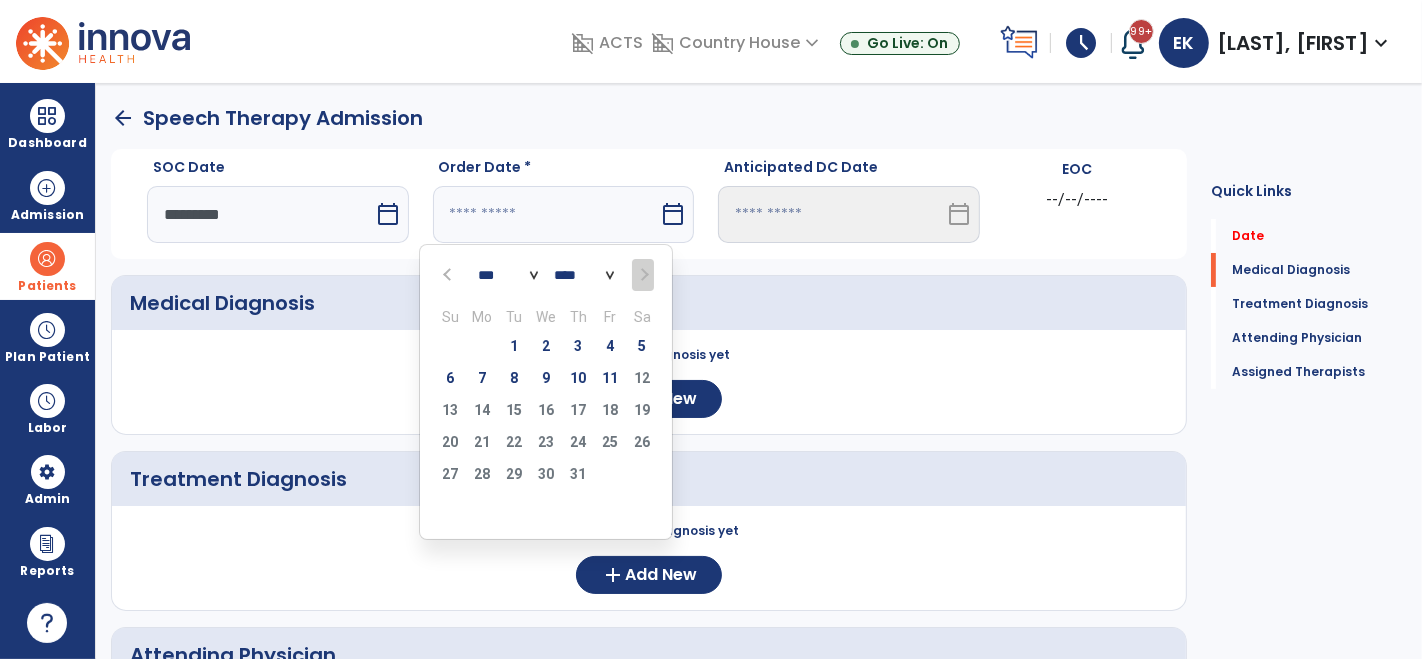 select on "*" 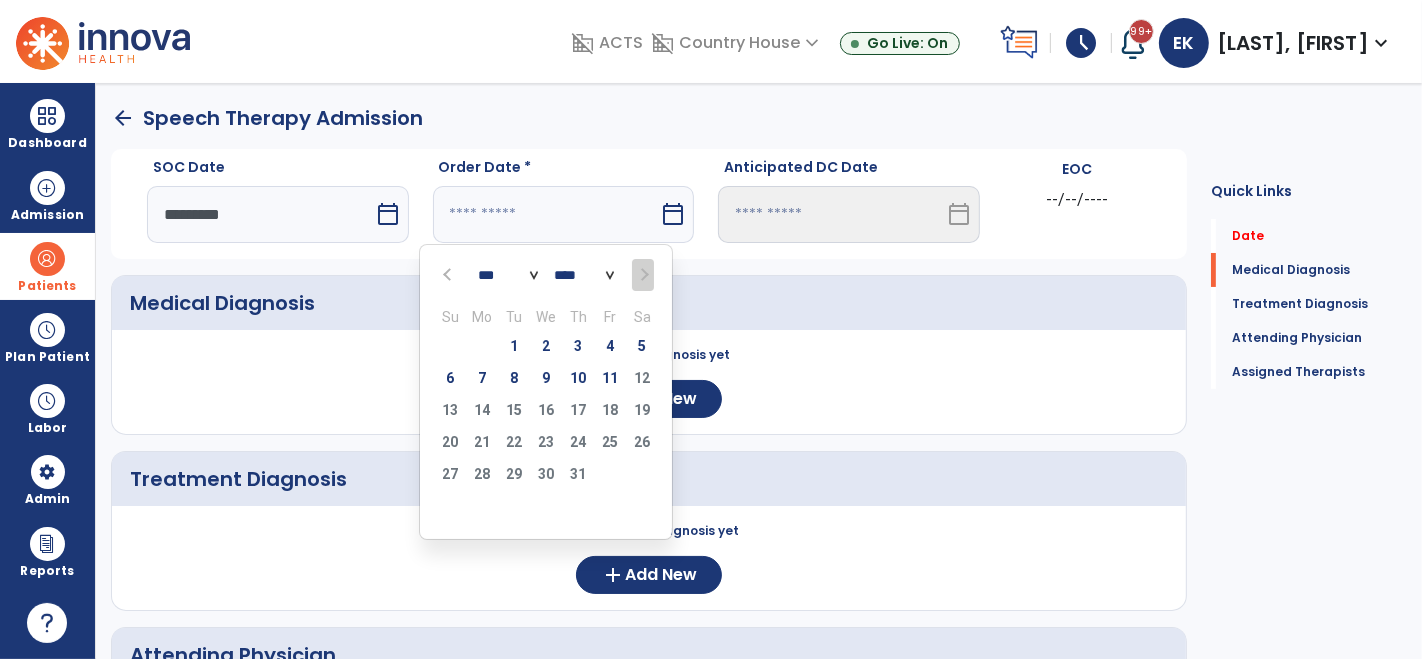 click on "*** *** *** *** *** *** ***" at bounding box center [508, 275] 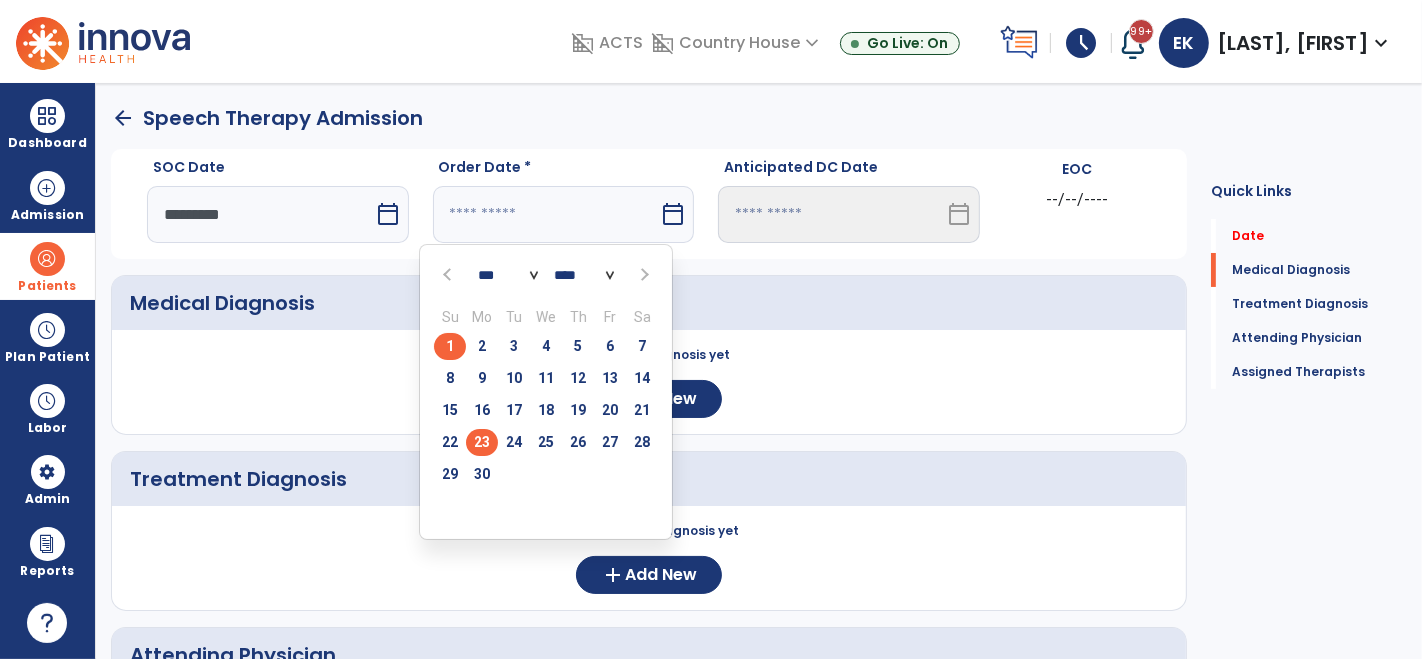 click on "23" at bounding box center [482, 442] 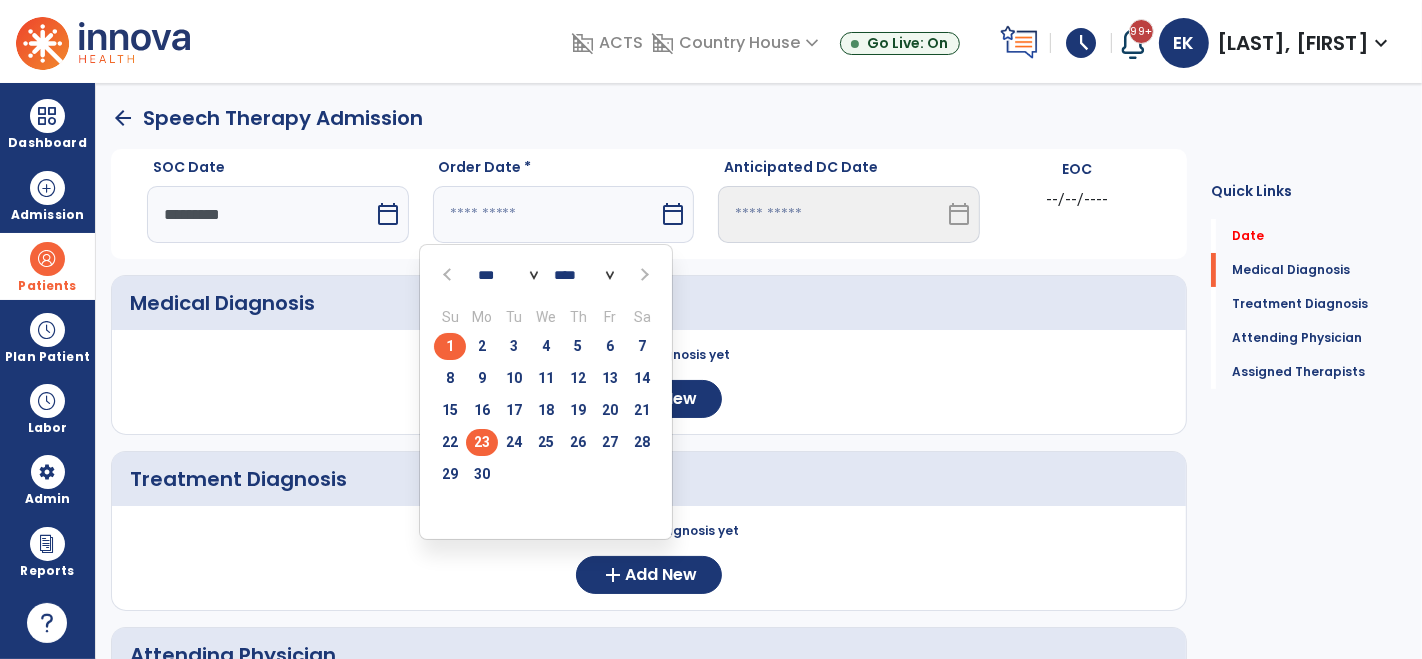 type on "*********" 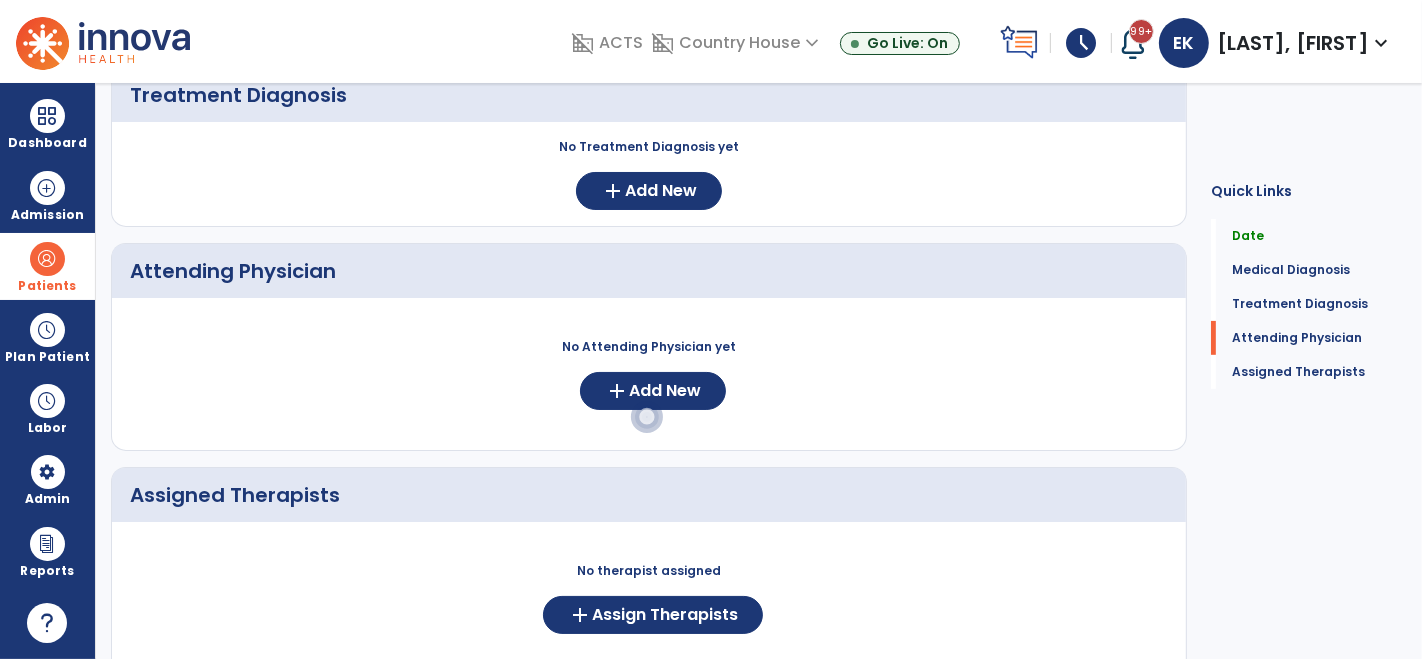 scroll, scrollTop: 487, scrollLeft: 0, axis: vertical 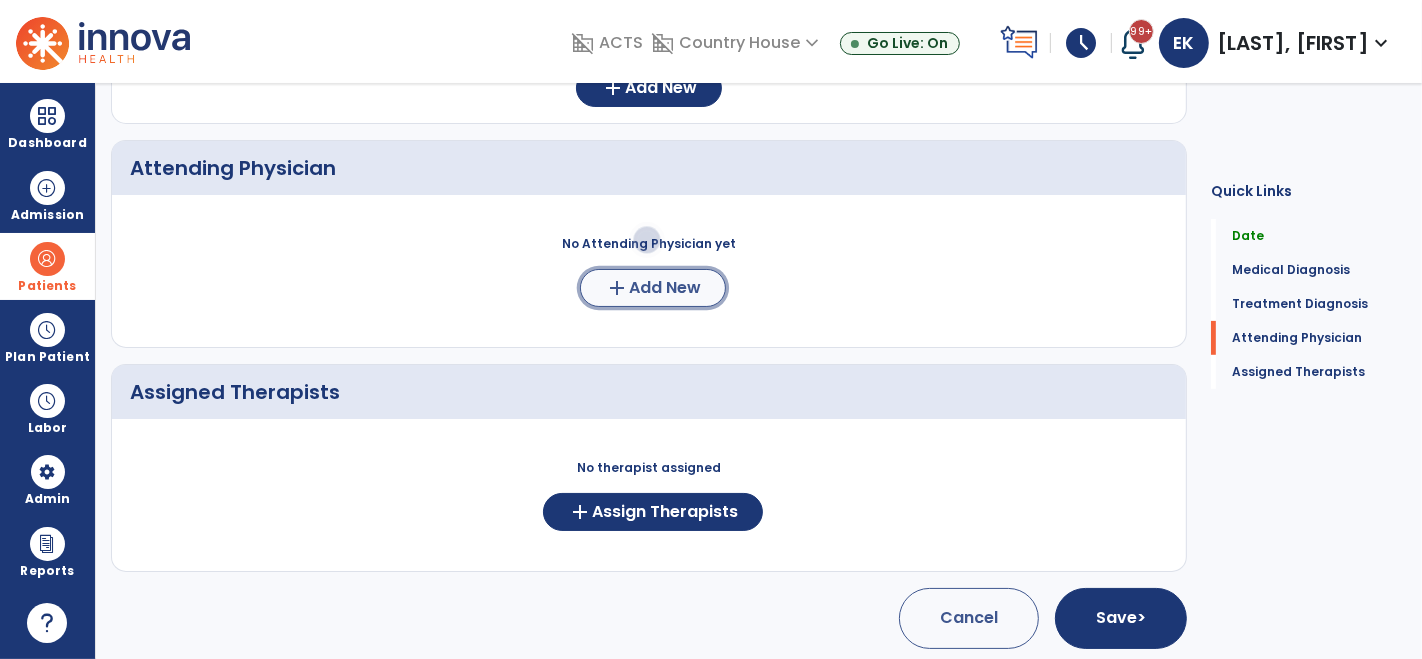 click on "add" 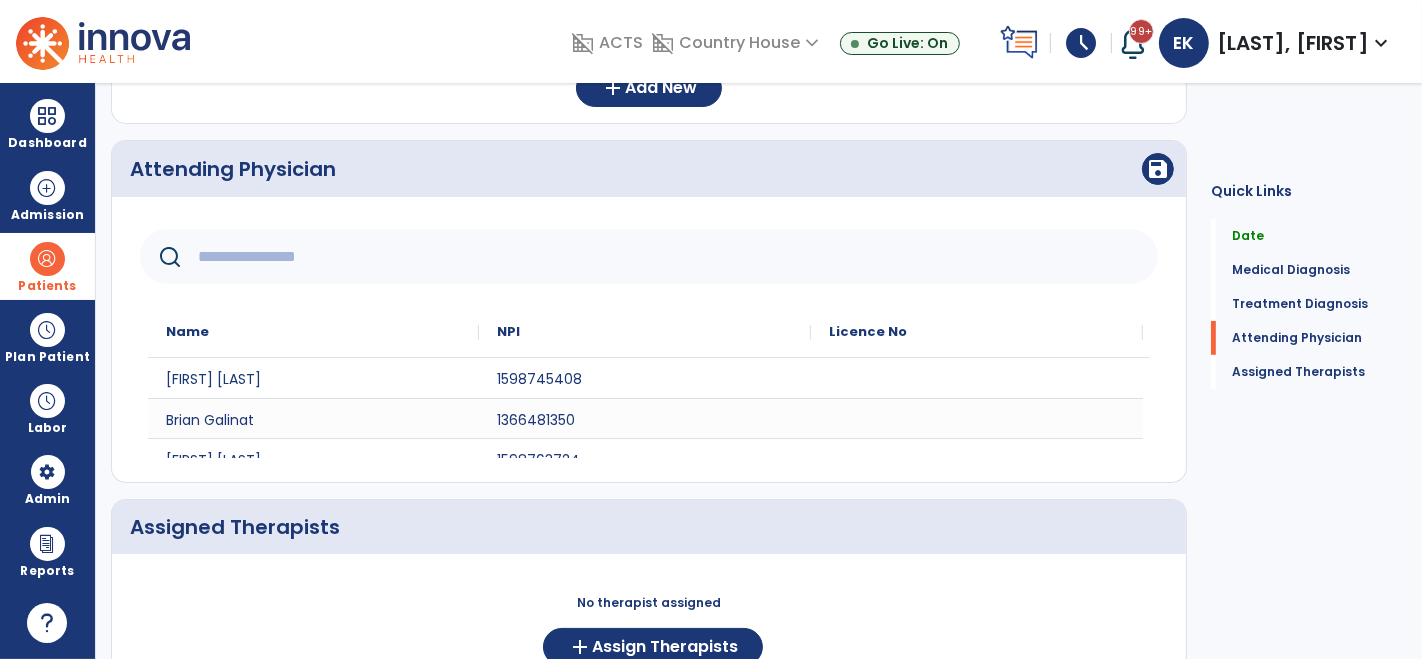 click 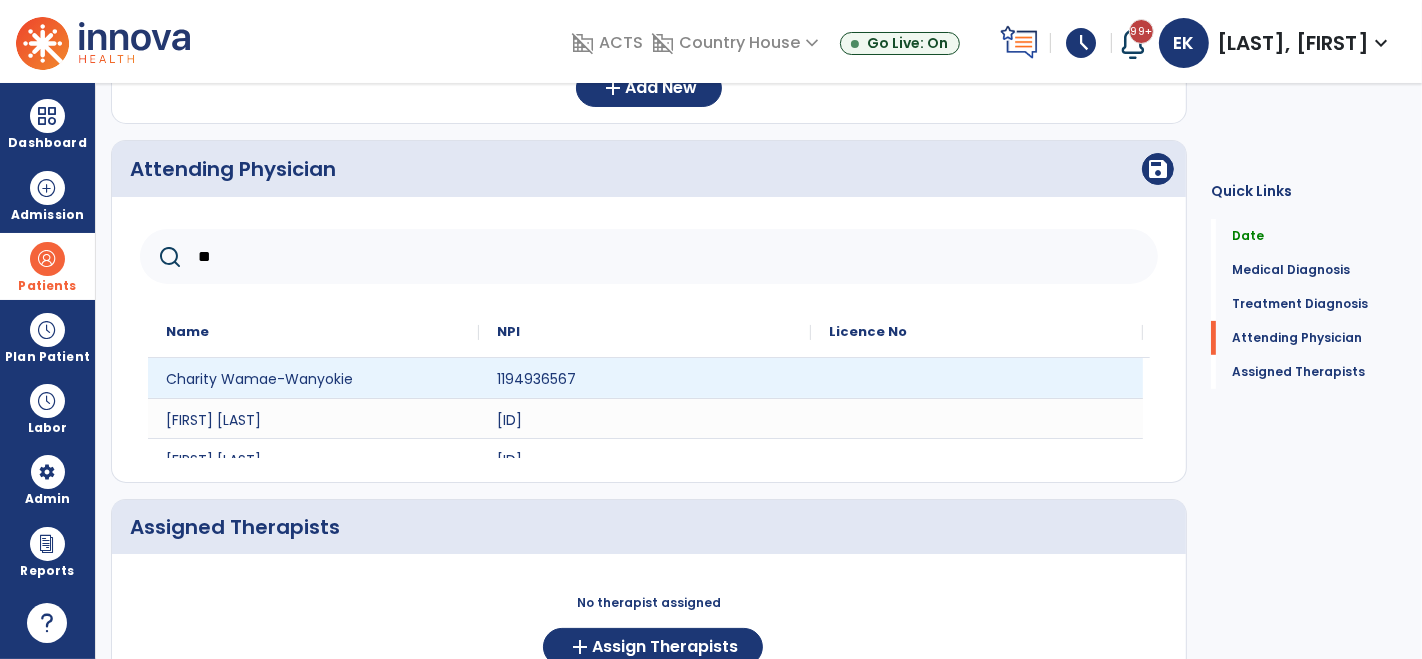 type on "**" 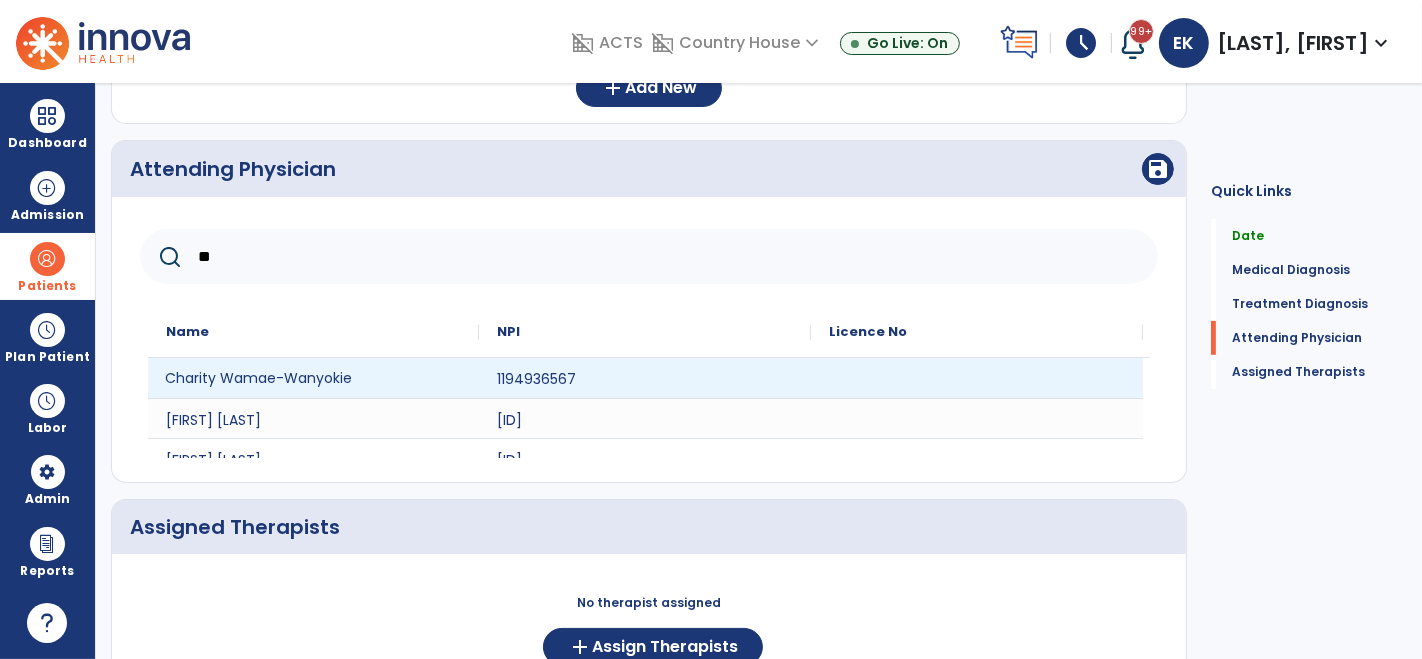 click on "Charity Wamae-Wanyokie" 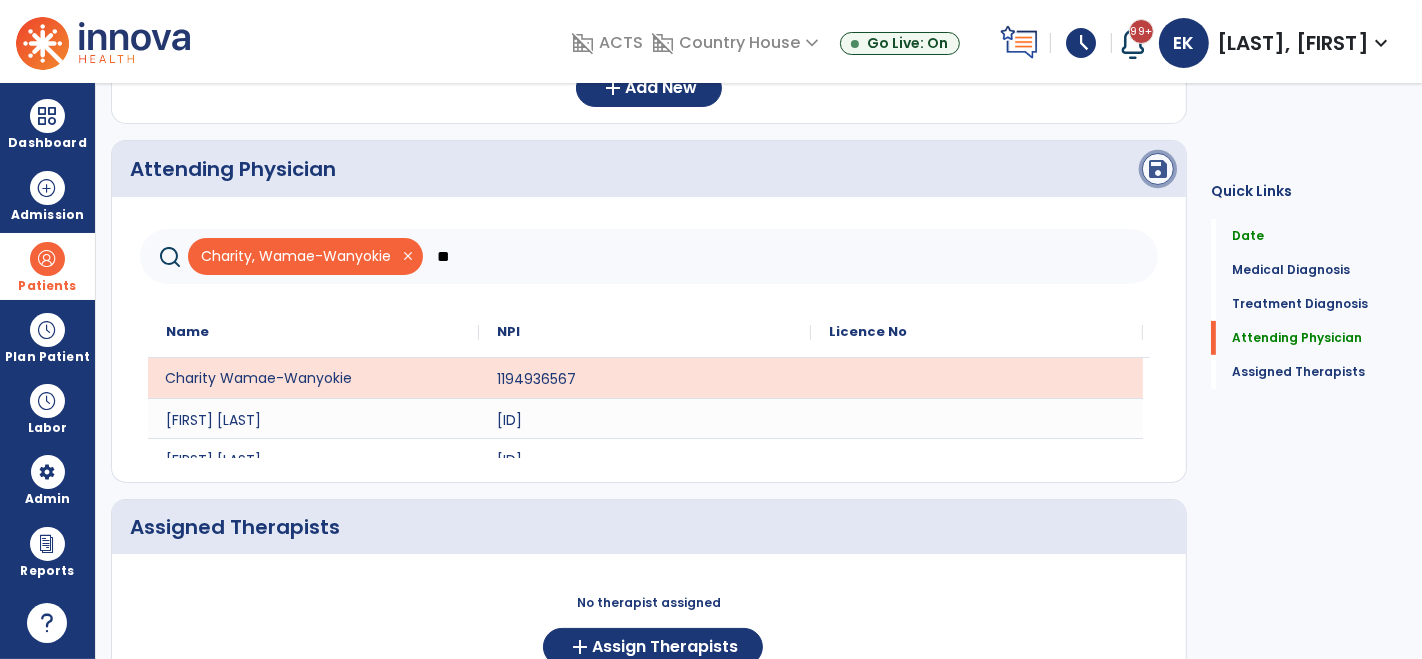 click on "save" 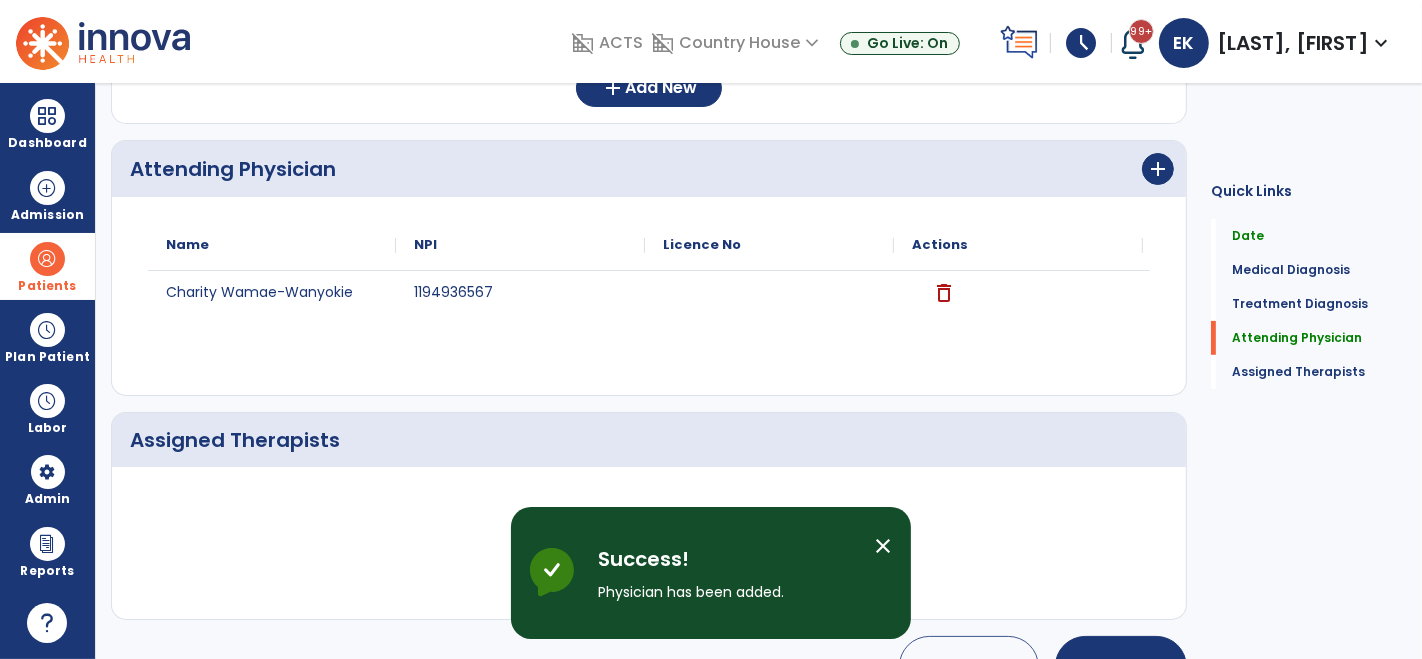 scroll, scrollTop: 536, scrollLeft: 0, axis: vertical 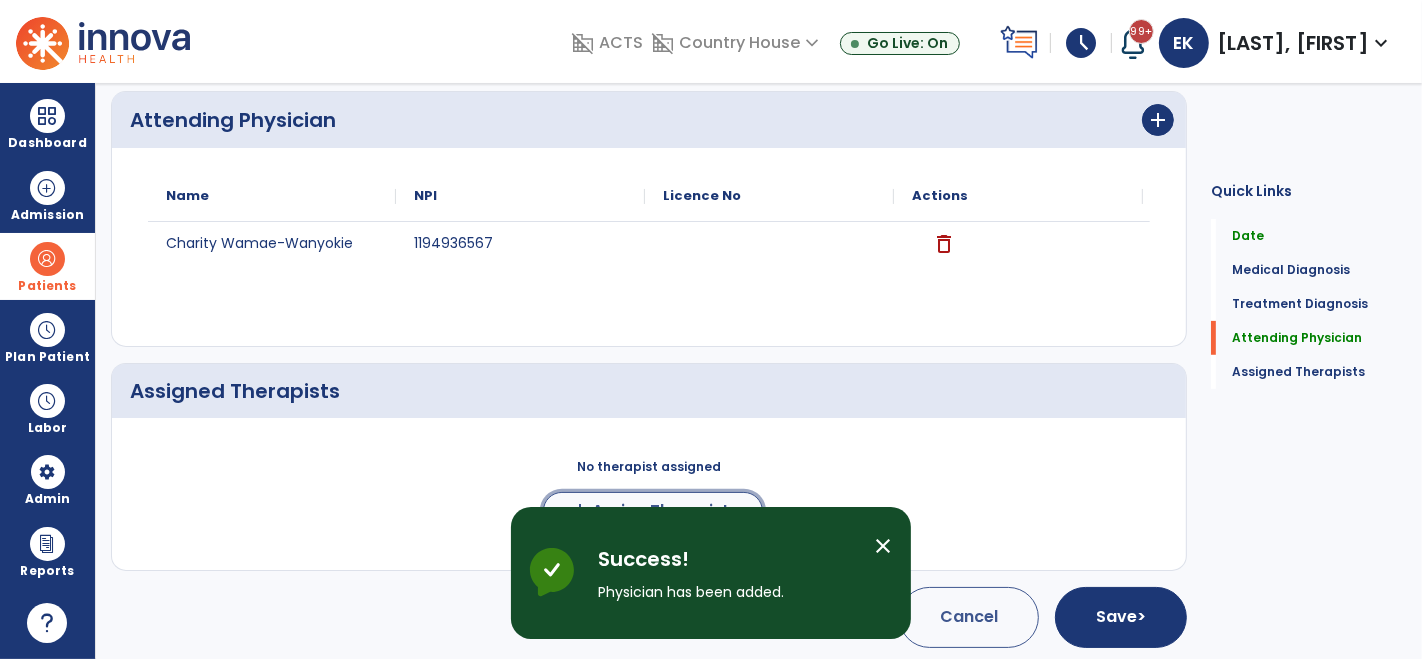 click on "Assign Therapists" 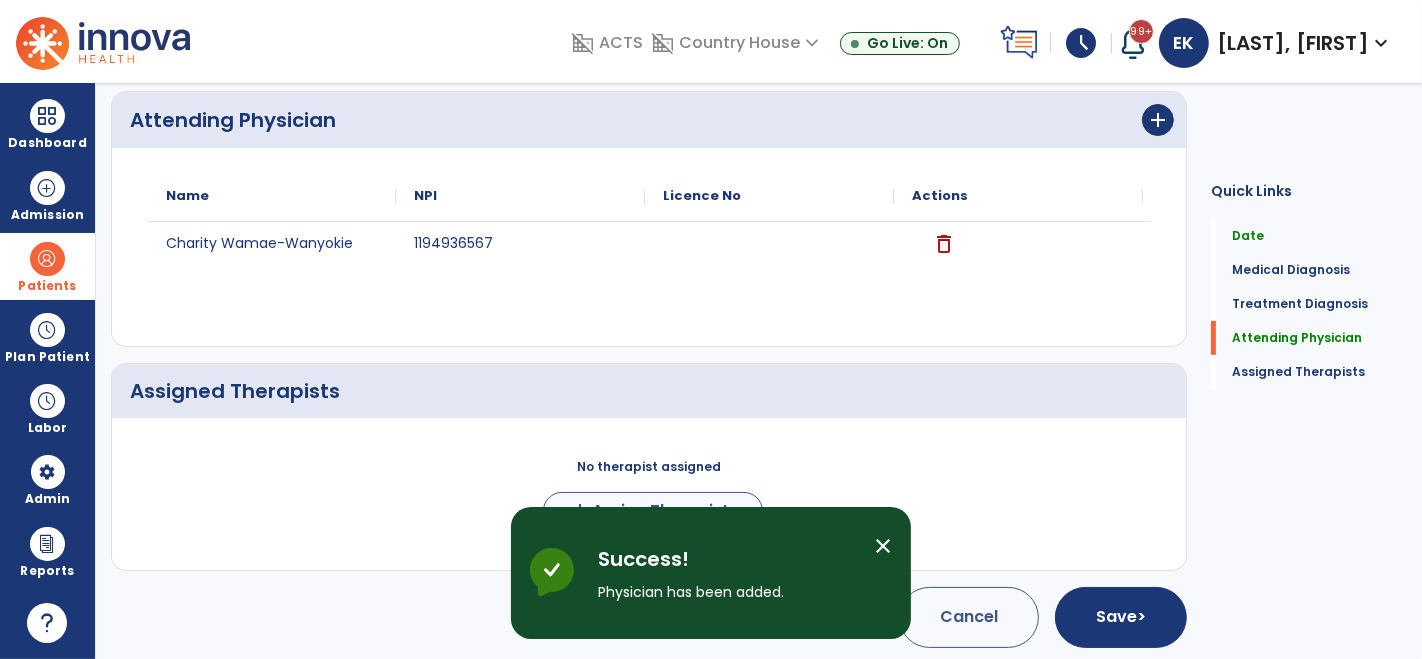 scroll, scrollTop: 532, scrollLeft: 0, axis: vertical 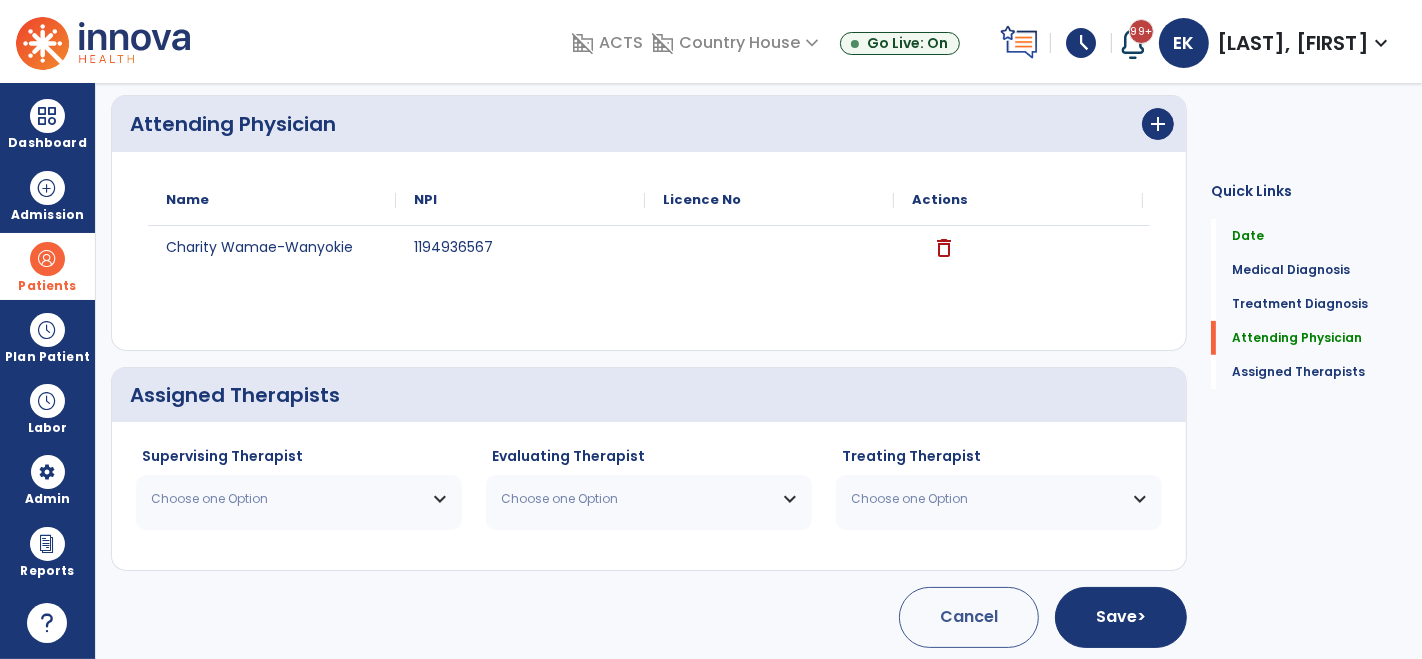 click on "Choose one Option" at bounding box center (299, 499) 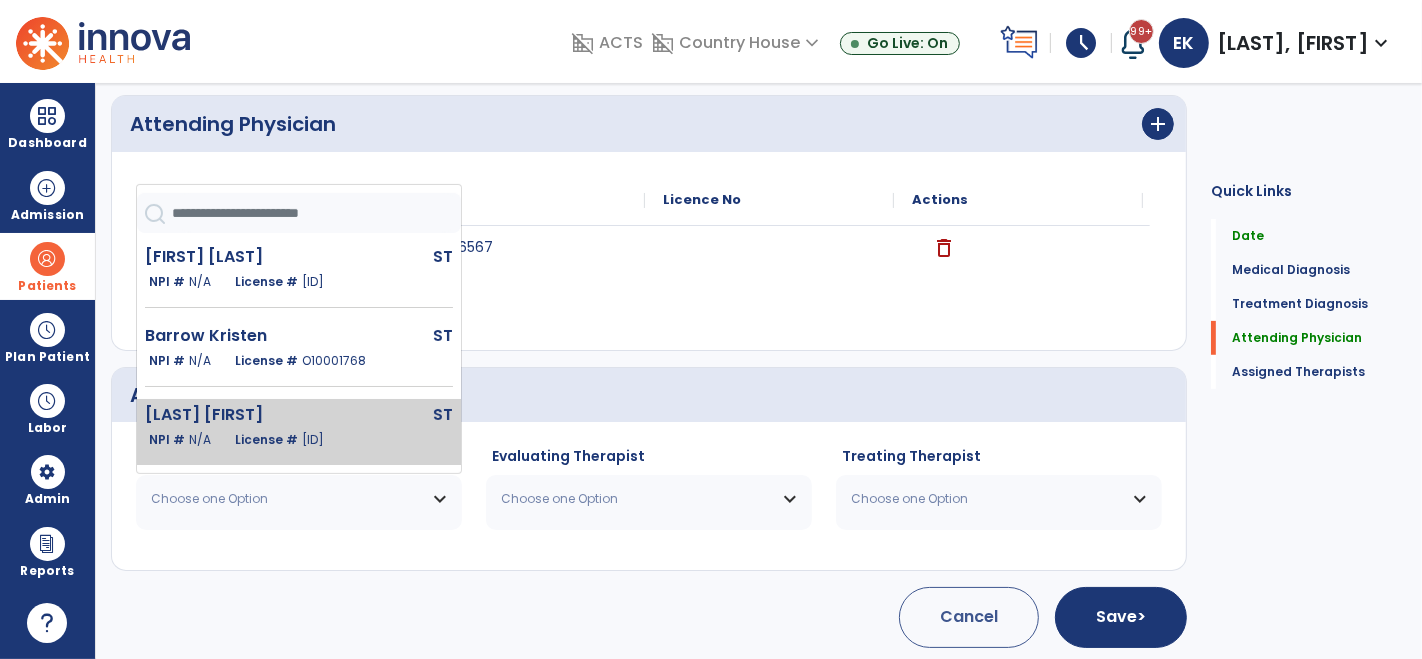 scroll, scrollTop: 91, scrollLeft: 0, axis: vertical 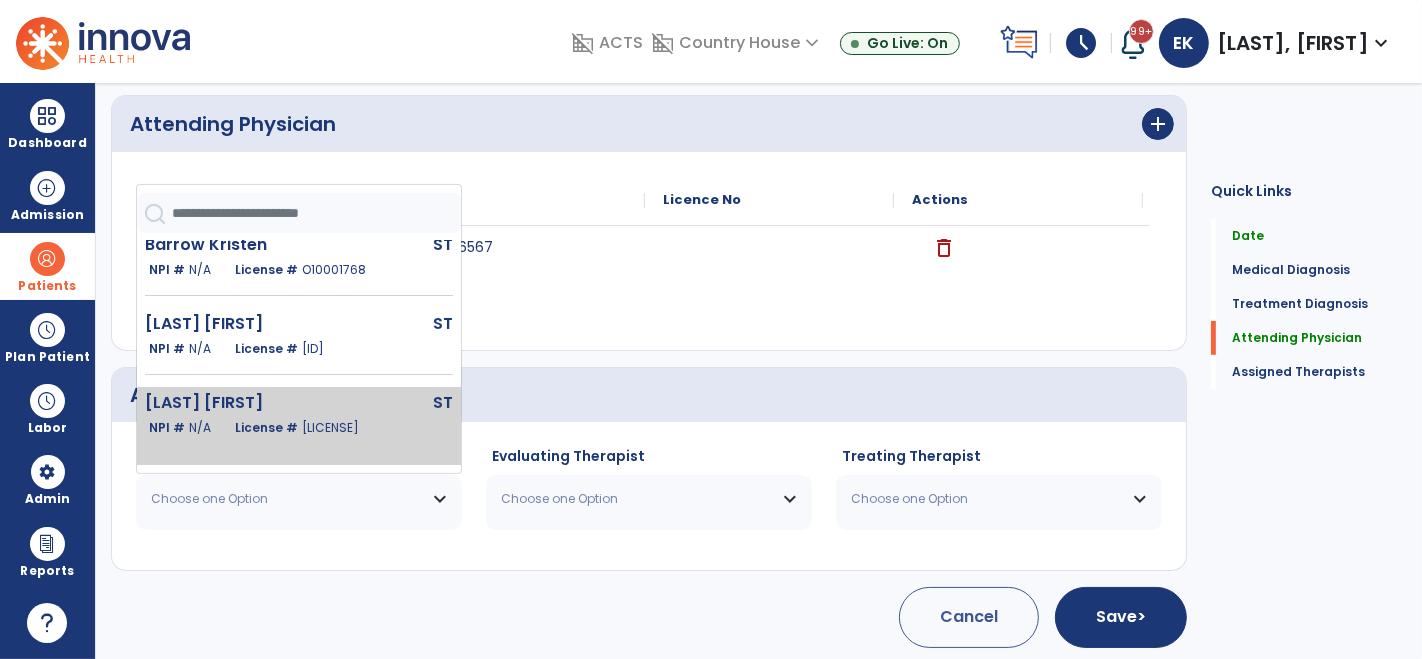 click on "[LAST] [FIRST]" 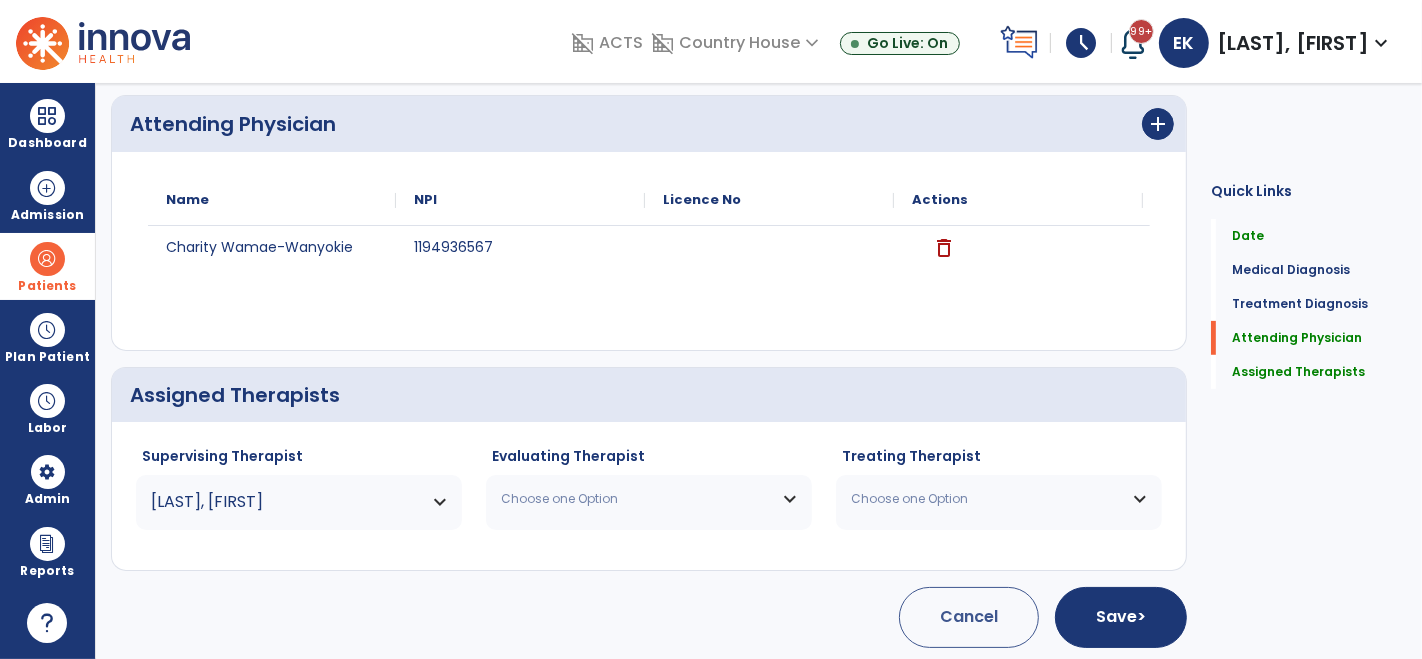 click on "Choose one Option" at bounding box center [636, 499] 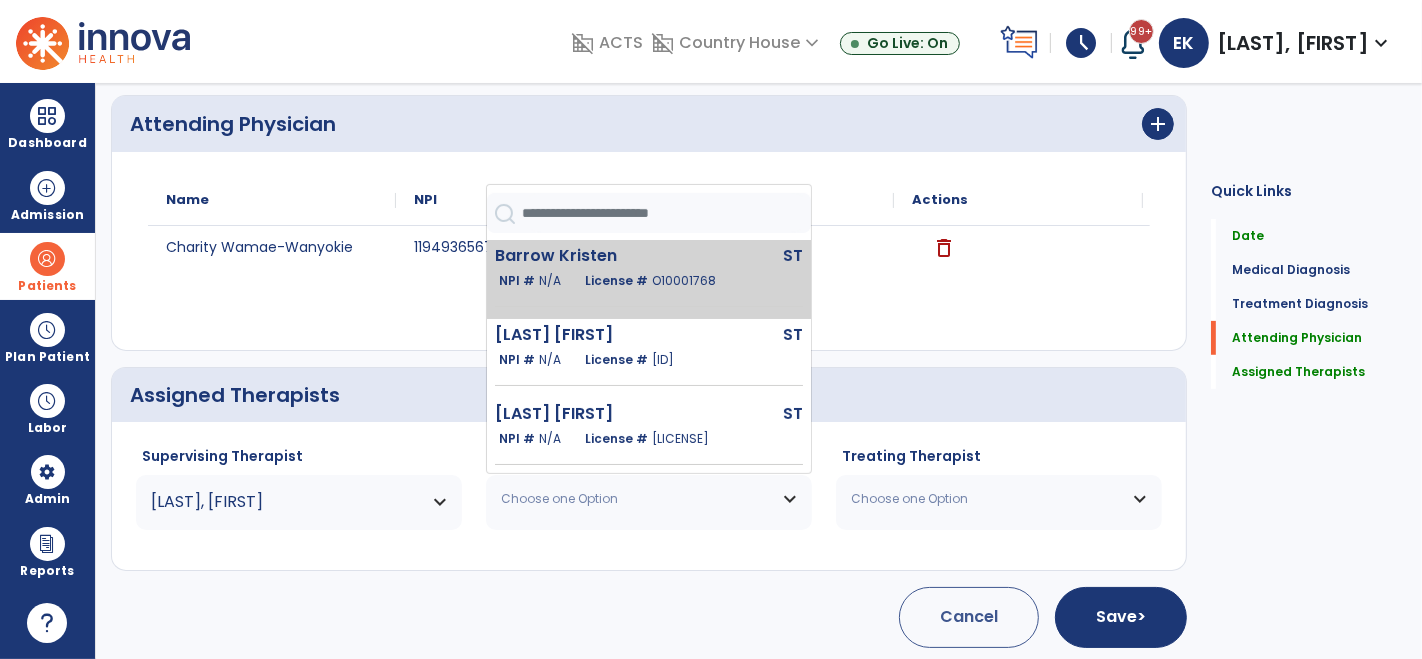 scroll, scrollTop: 91, scrollLeft: 0, axis: vertical 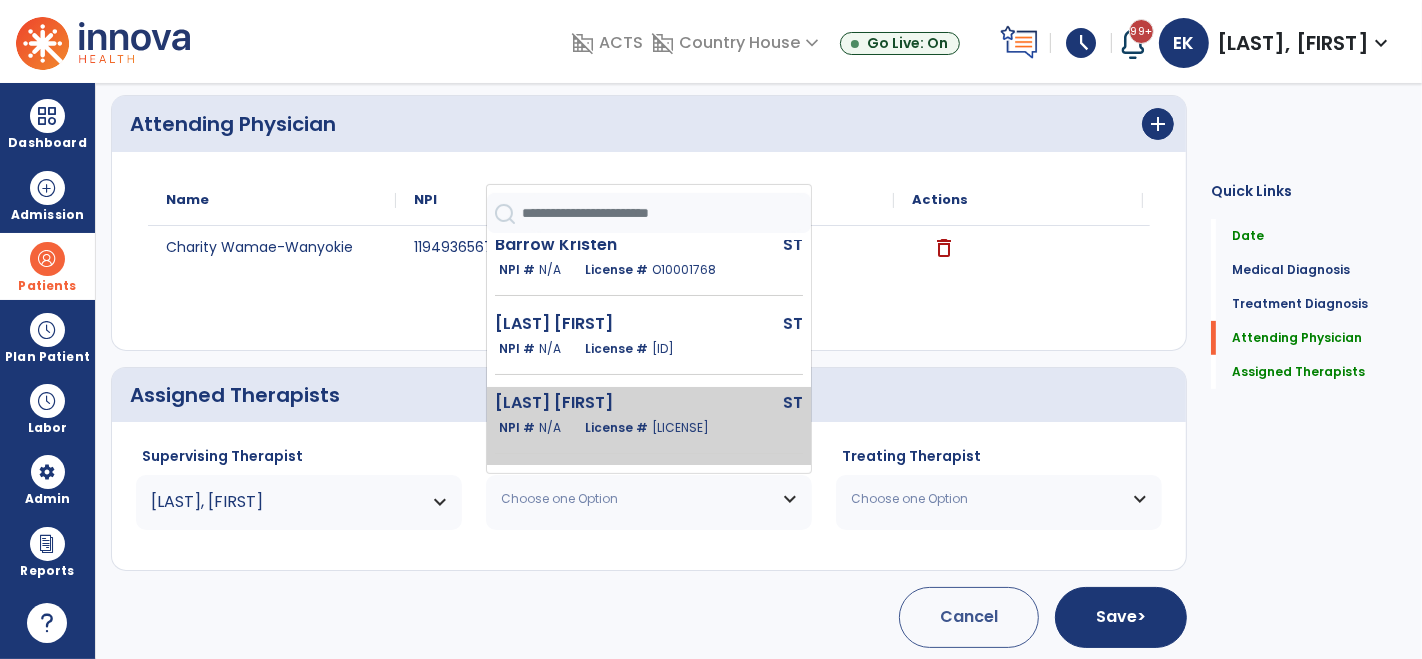 click on "License #  [LICENSE]" 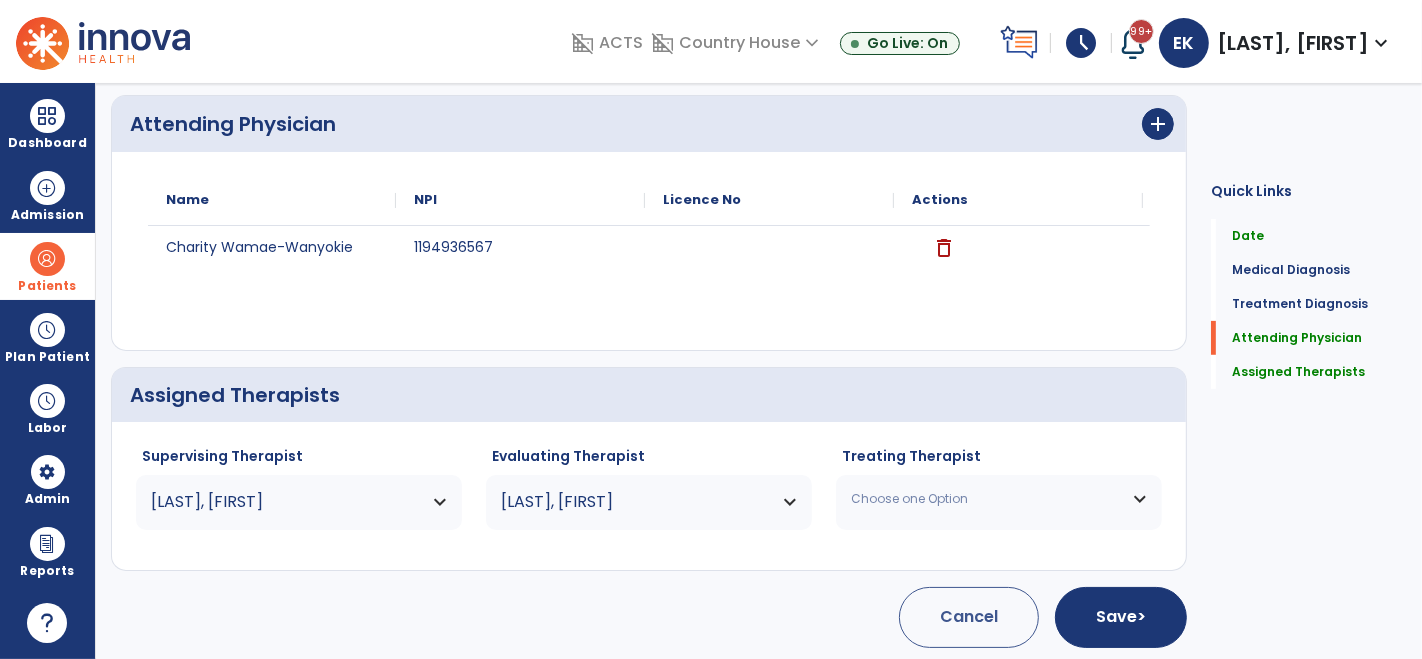 click on "Choose one Option" at bounding box center (986, 499) 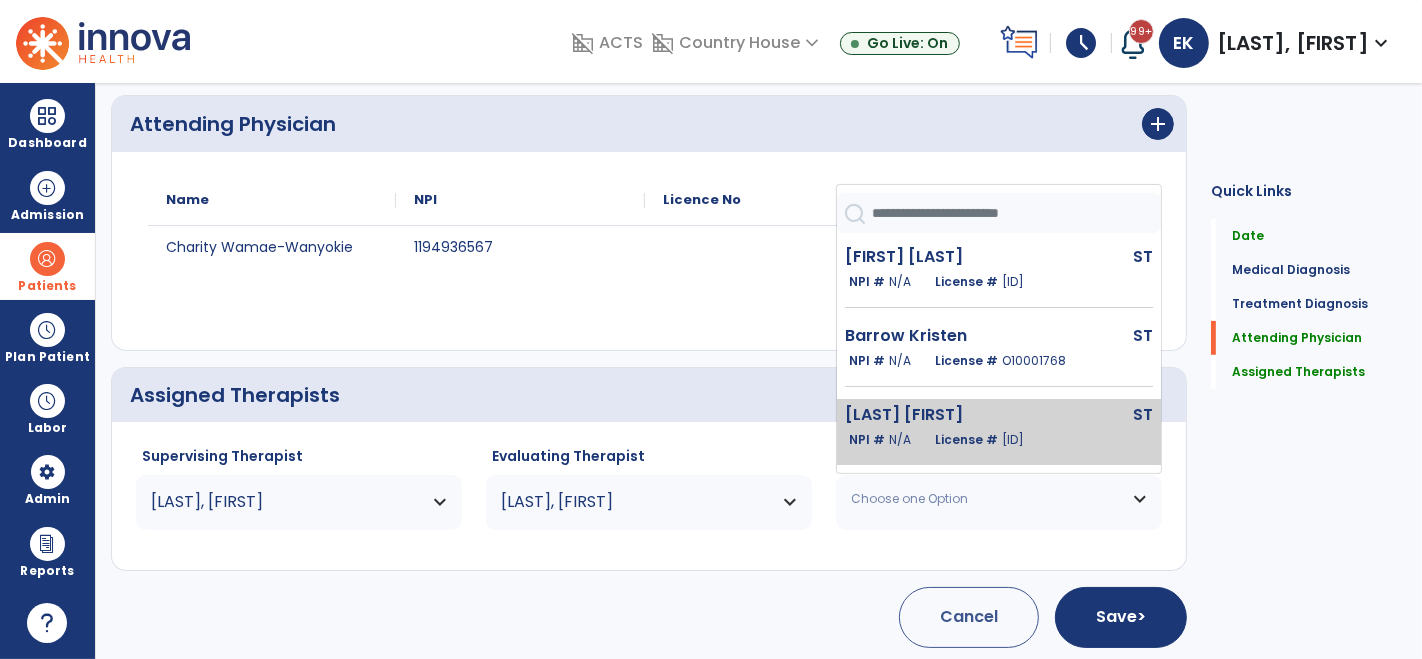scroll, scrollTop: 91, scrollLeft: 0, axis: vertical 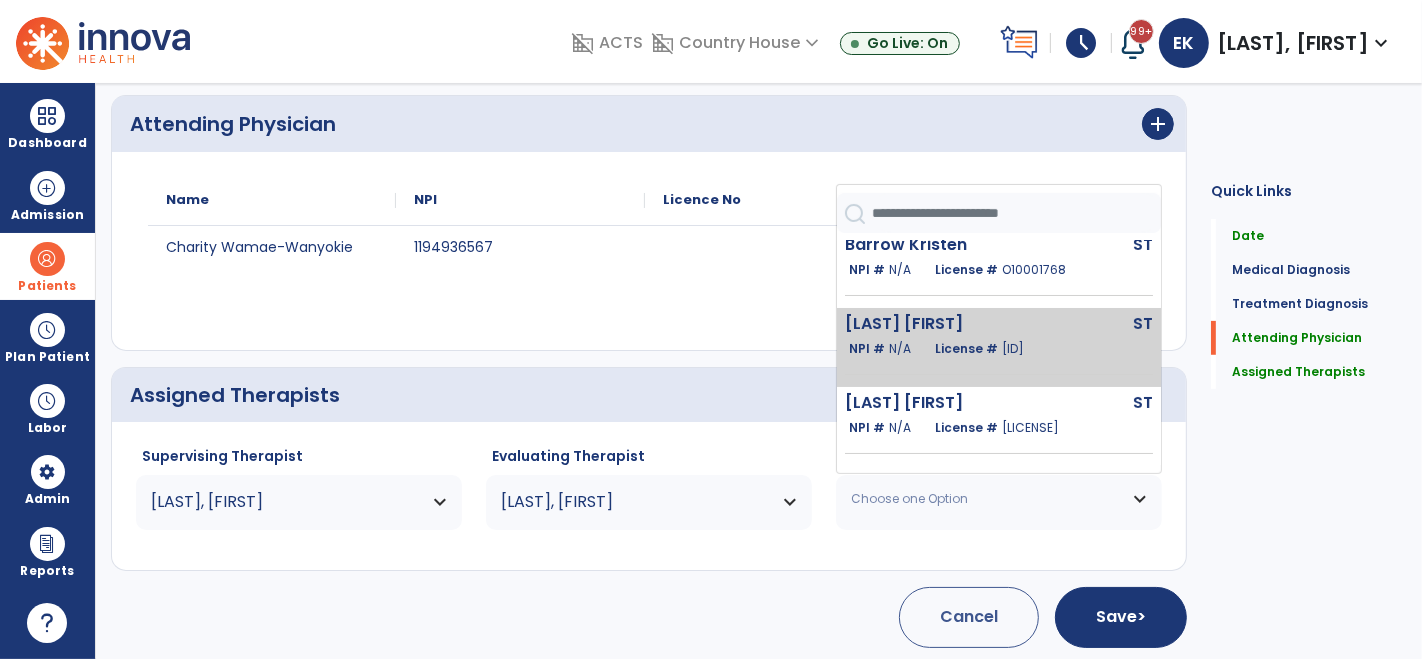 click on "License #  [LICENSE]" 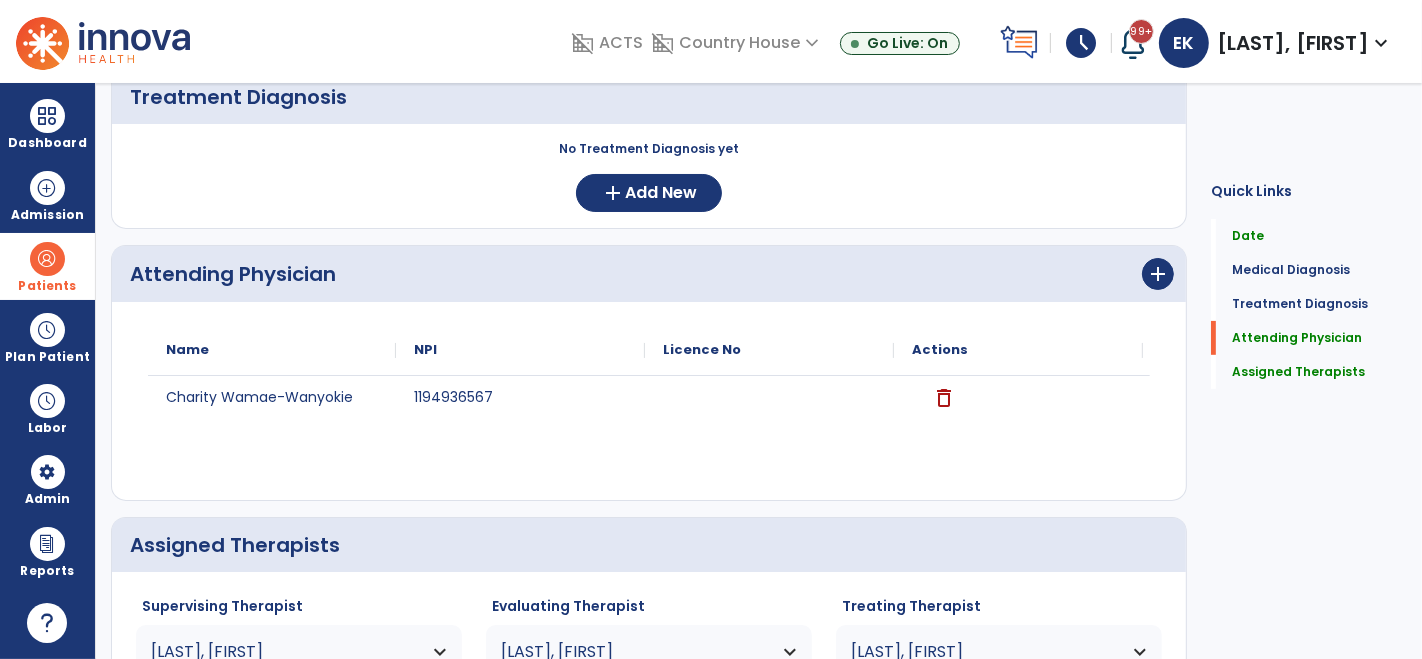 scroll, scrollTop: 532, scrollLeft: 0, axis: vertical 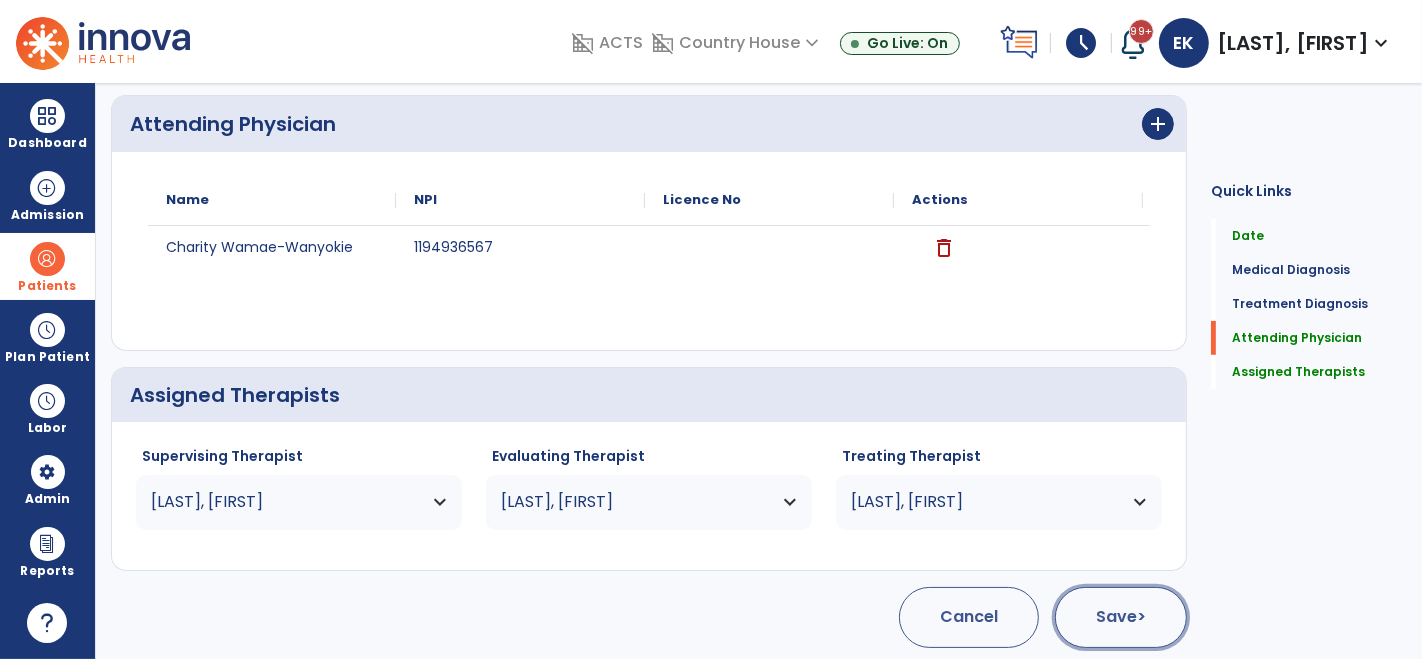 click on "Save  >" 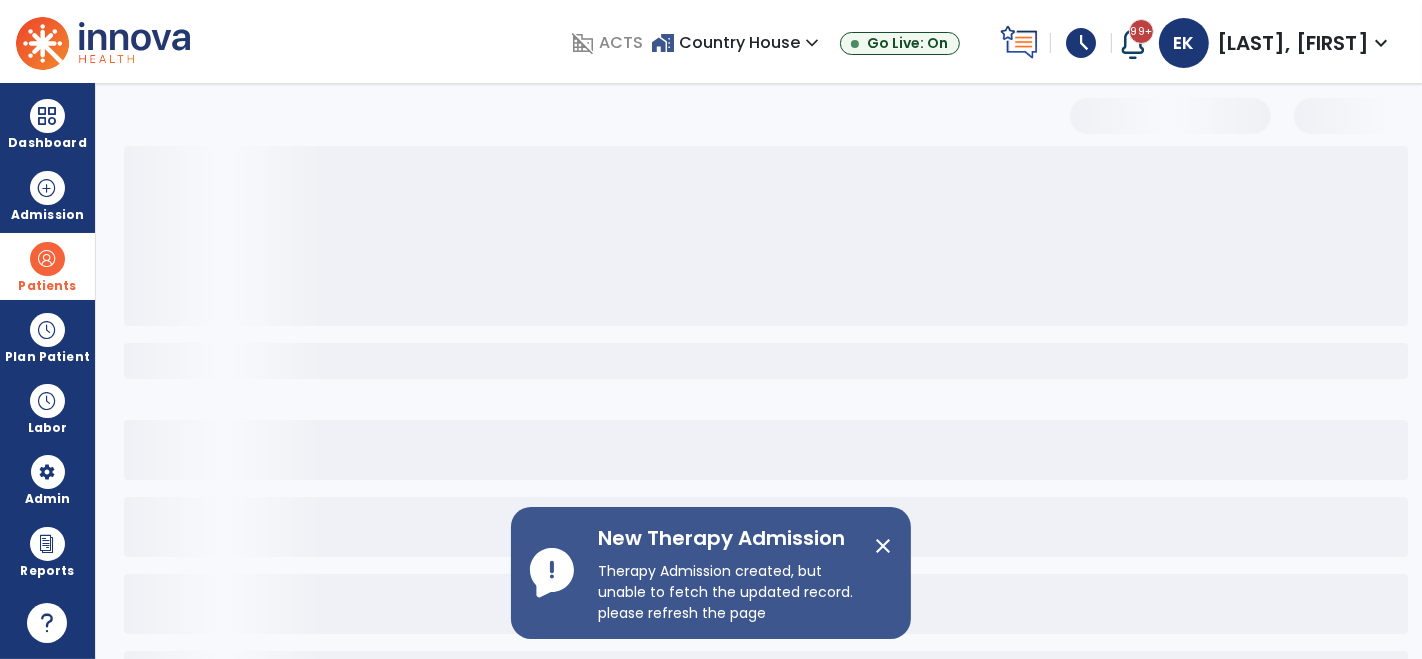 select on "***" 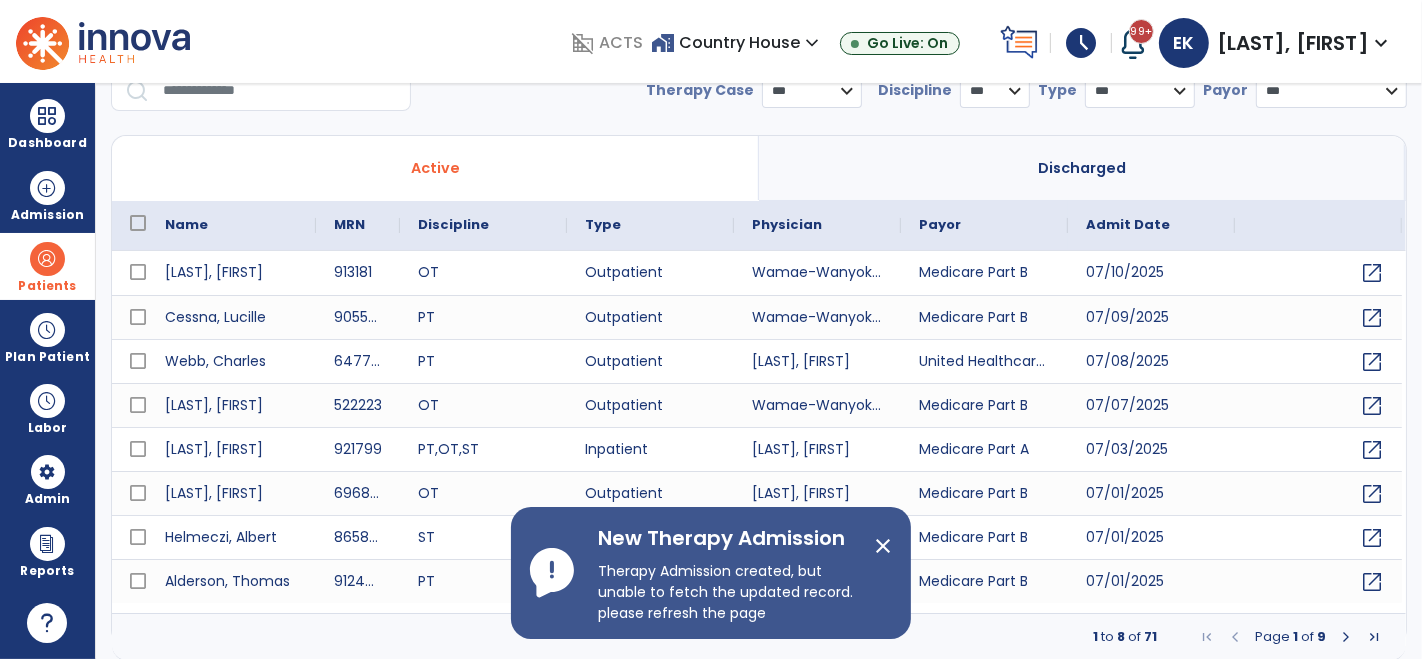 scroll, scrollTop: 0, scrollLeft: 0, axis: both 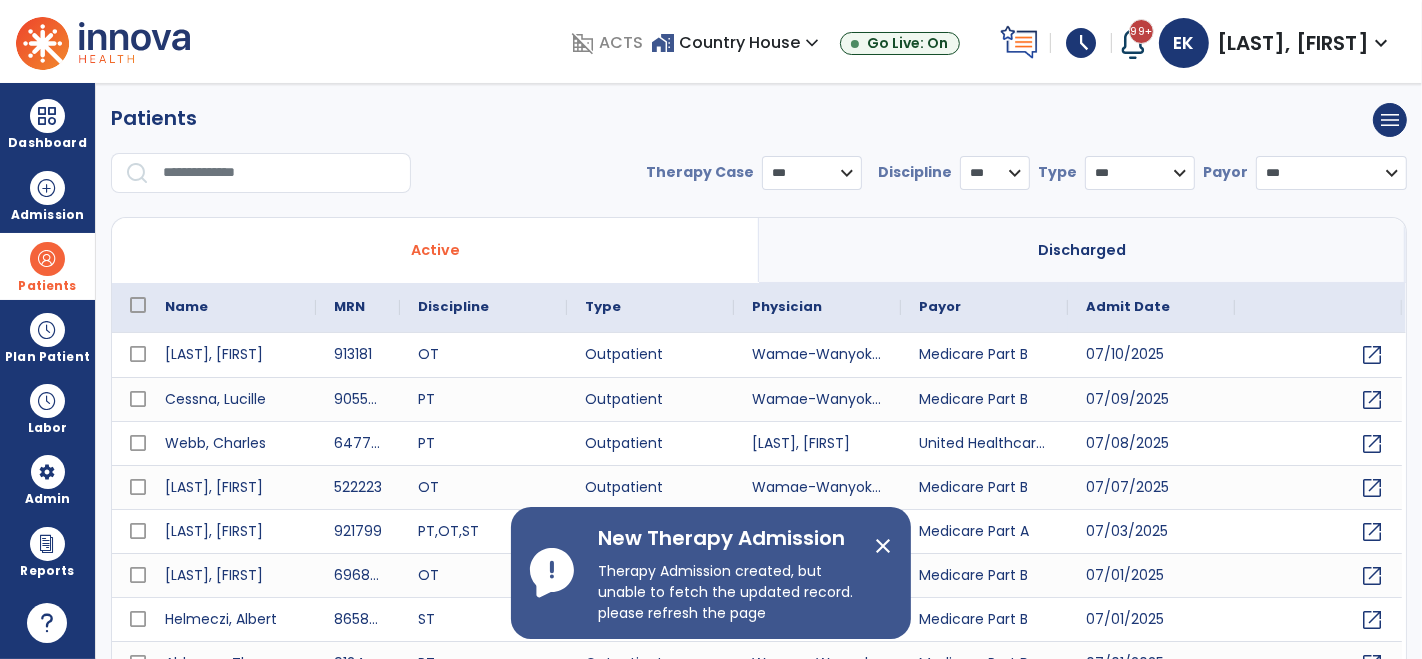 click at bounding box center [280, 173] 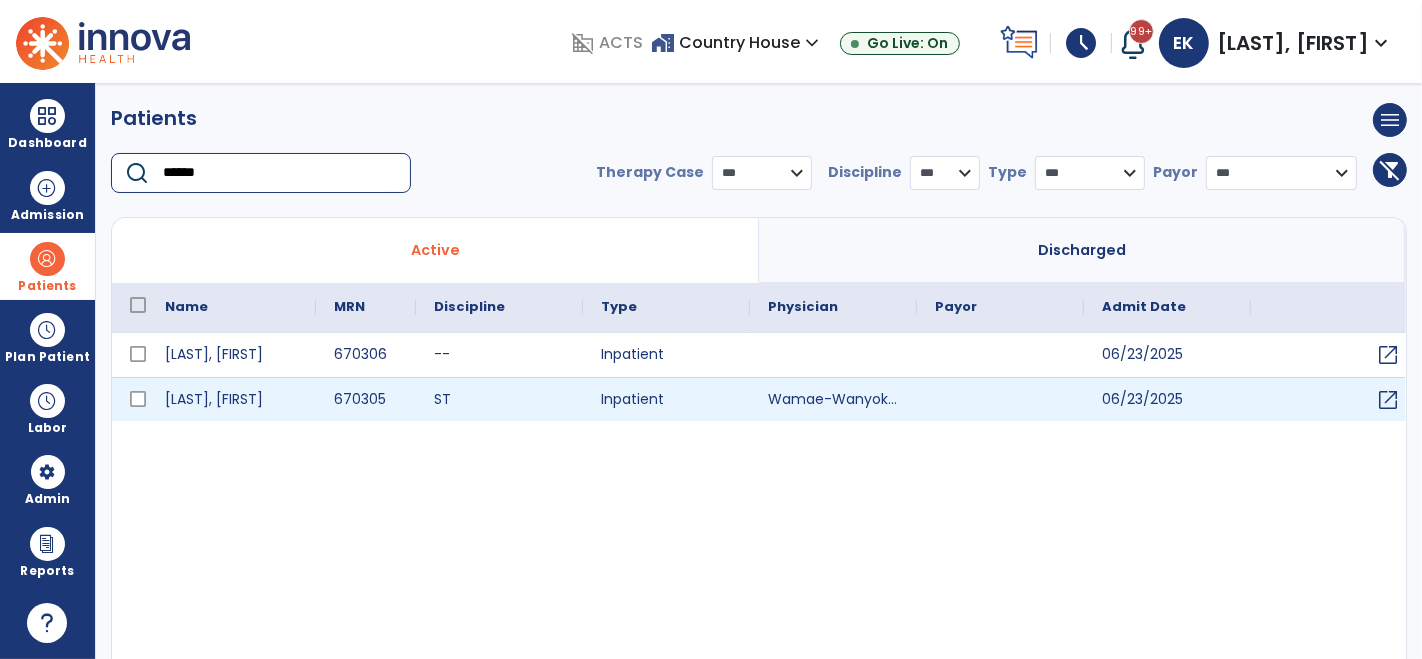 type on "******" 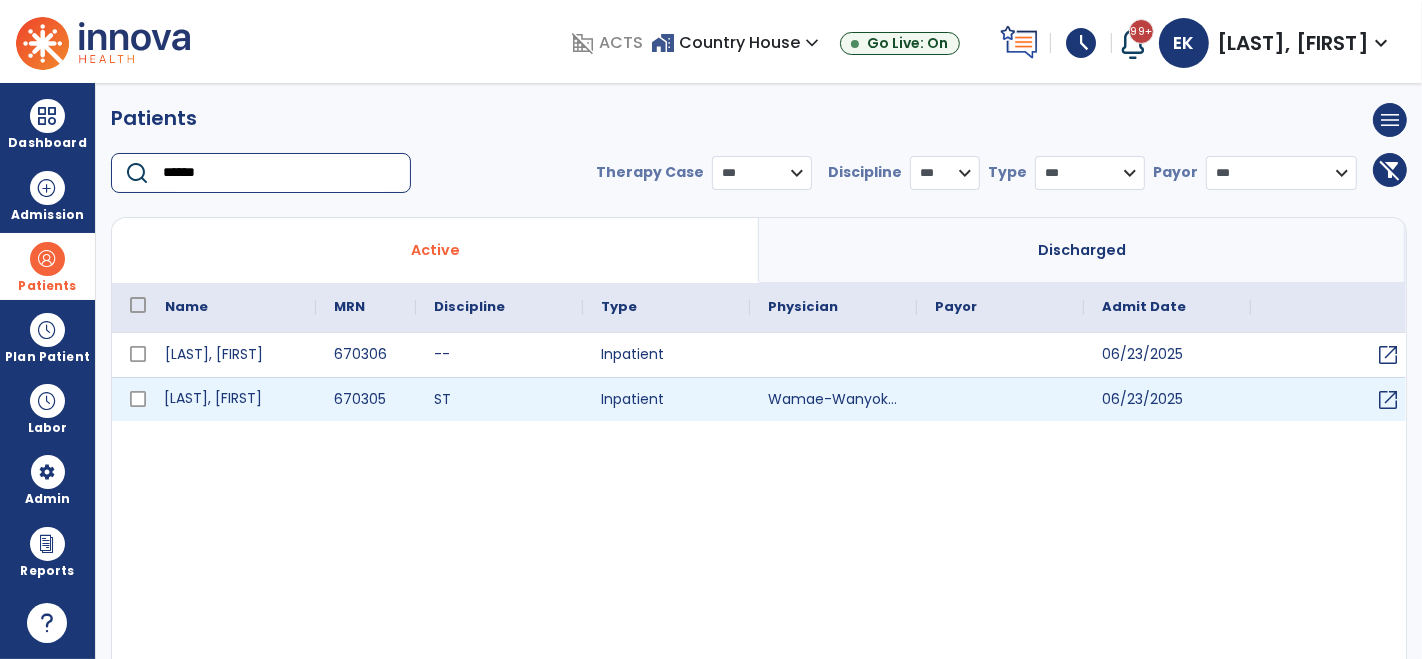 click on "[LAST], [FIRST]" at bounding box center [231, 399] 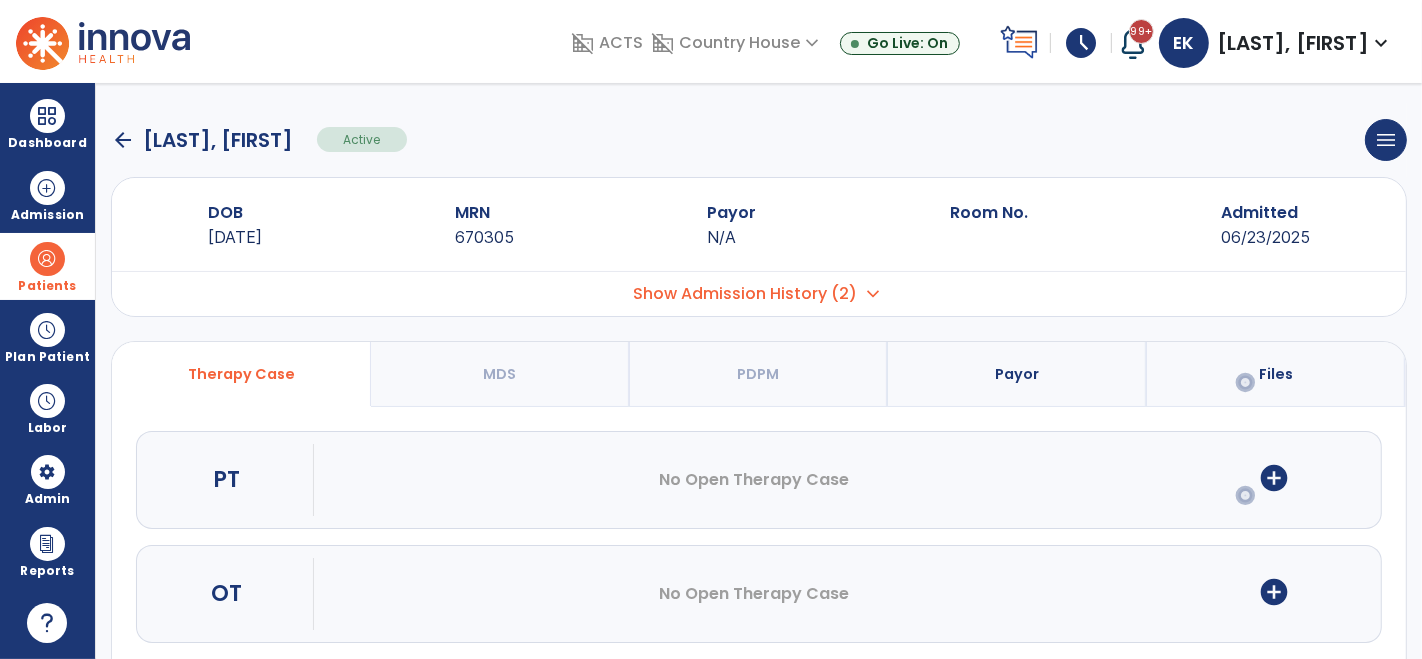 scroll, scrollTop: 142, scrollLeft: 0, axis: vertical 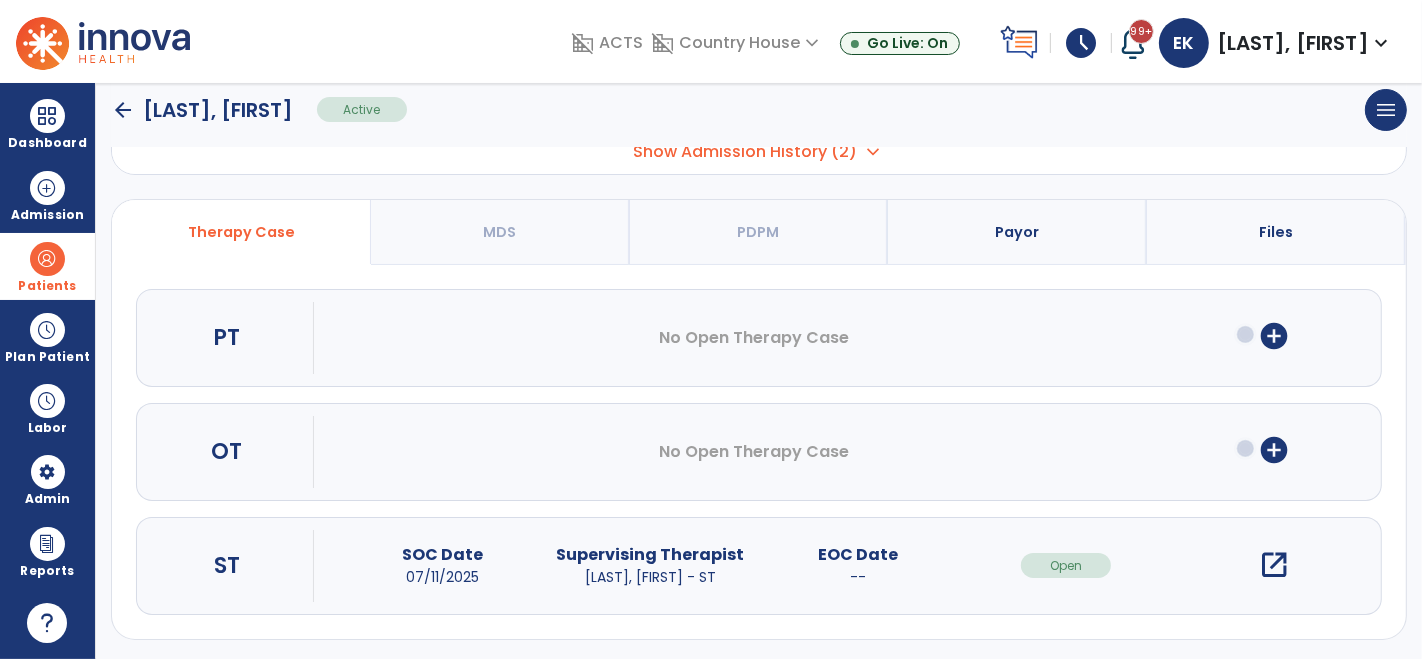 click on "open_in_new" at bounding box center (1274, 565) 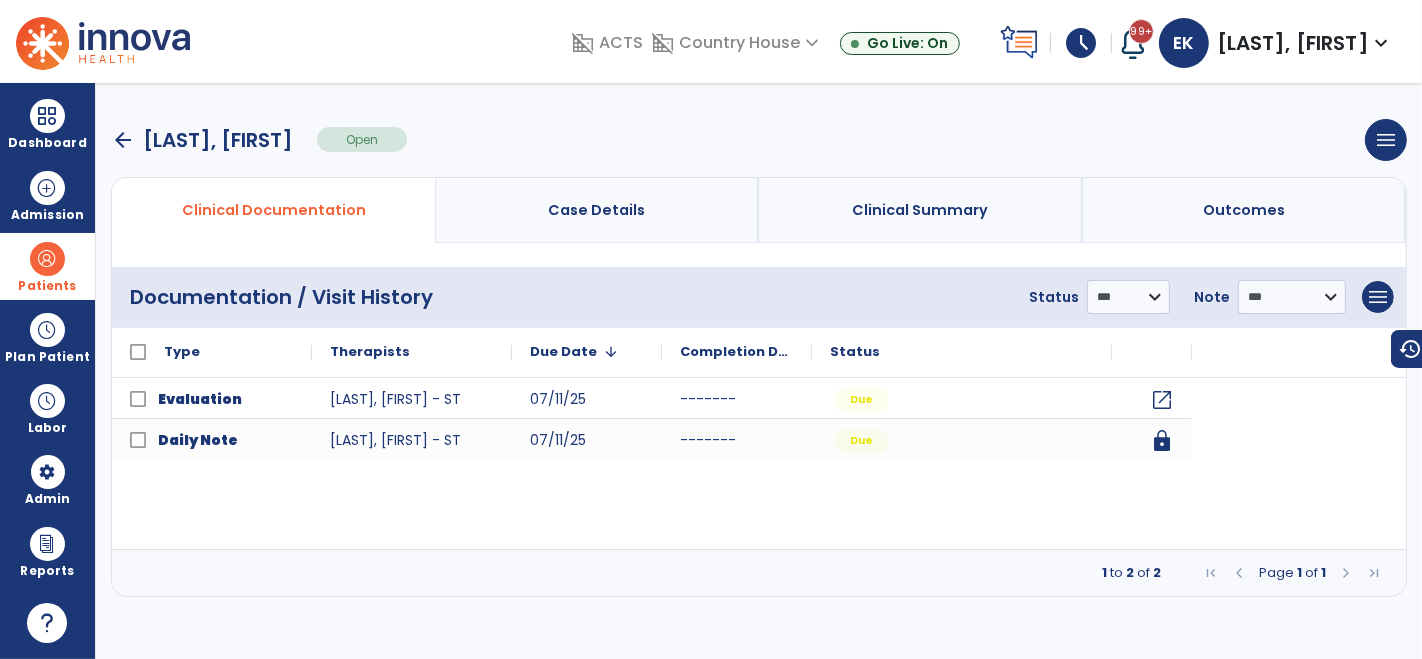 scroll, scrollTop: 0, scrollLeft: 0, axis: both 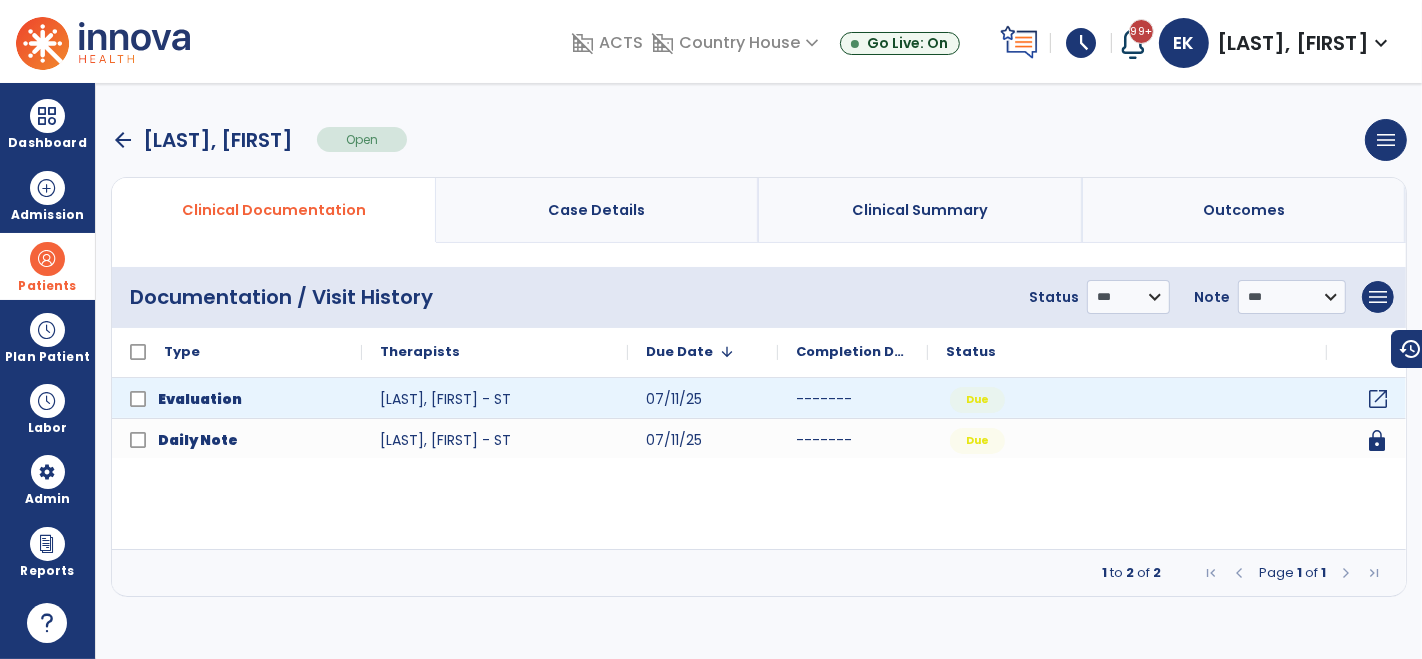 click on "open_in_new" 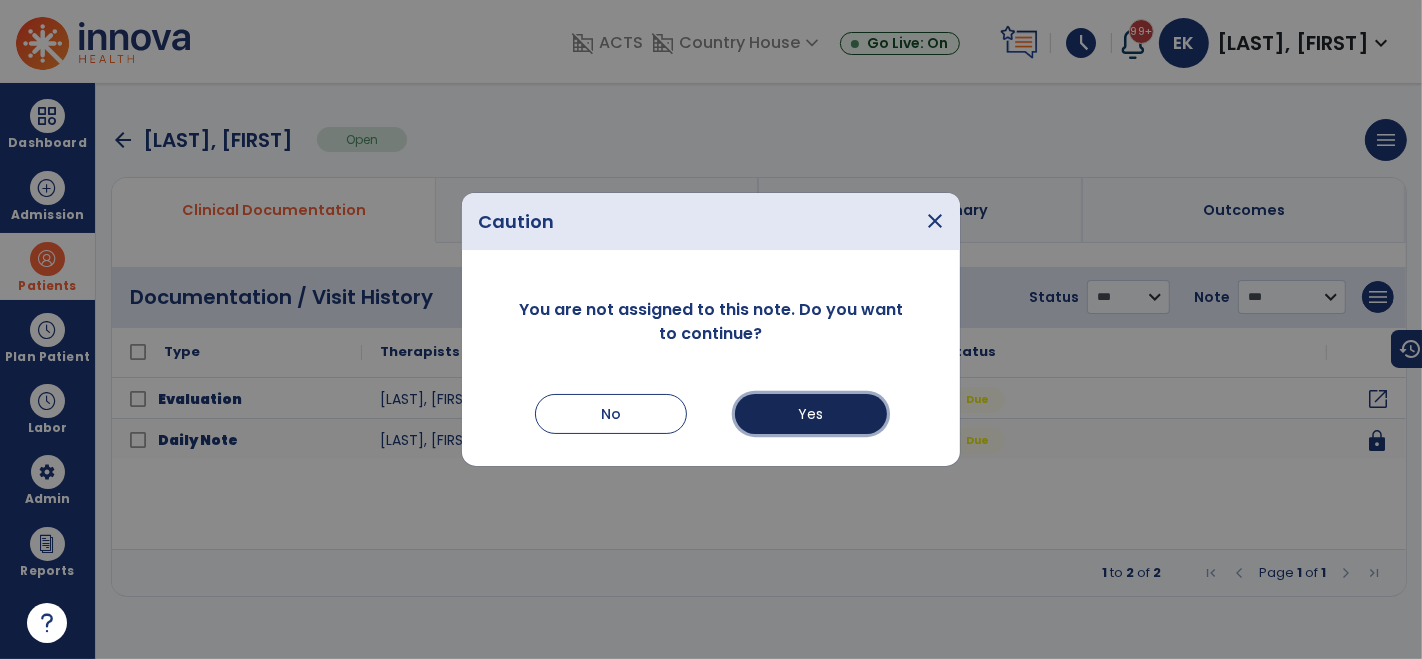 click on "Yes" at bounding box center [811, 414] 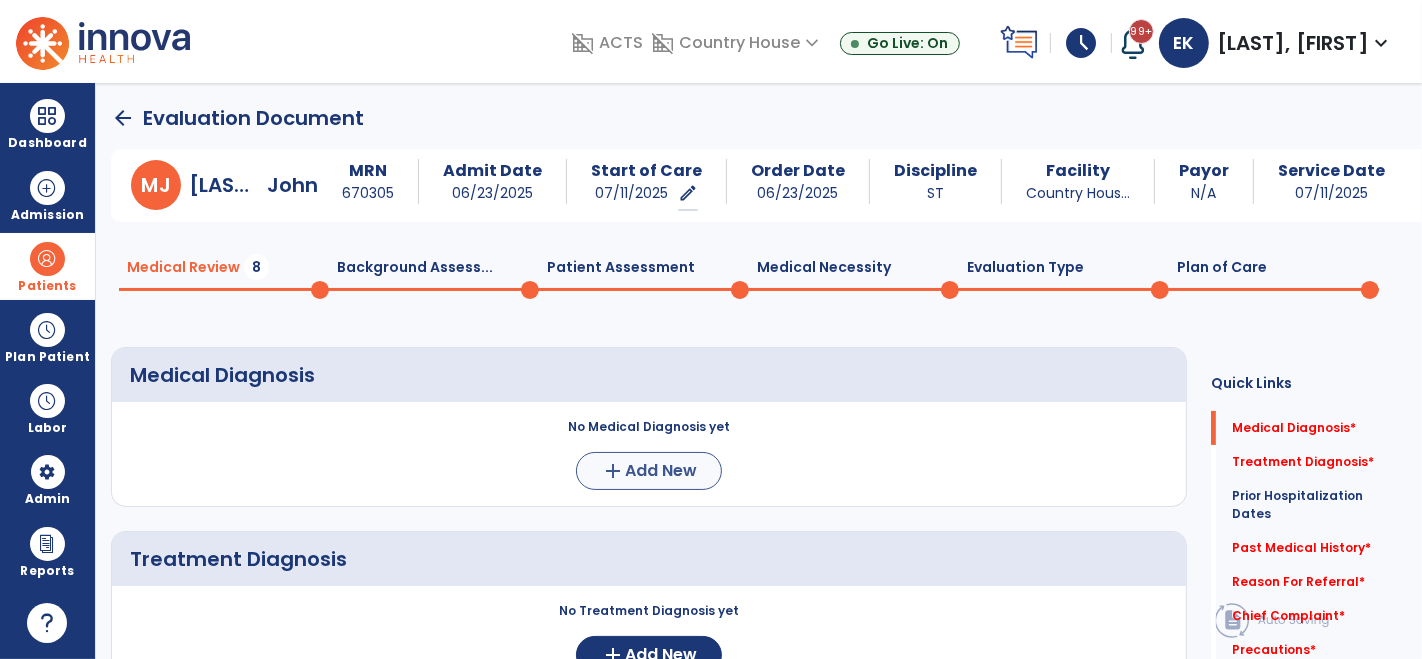 drag, startPoint x: 857, startPoint y: 419, endPoint x: 660, endPoint y: 475, distance: 204.80478 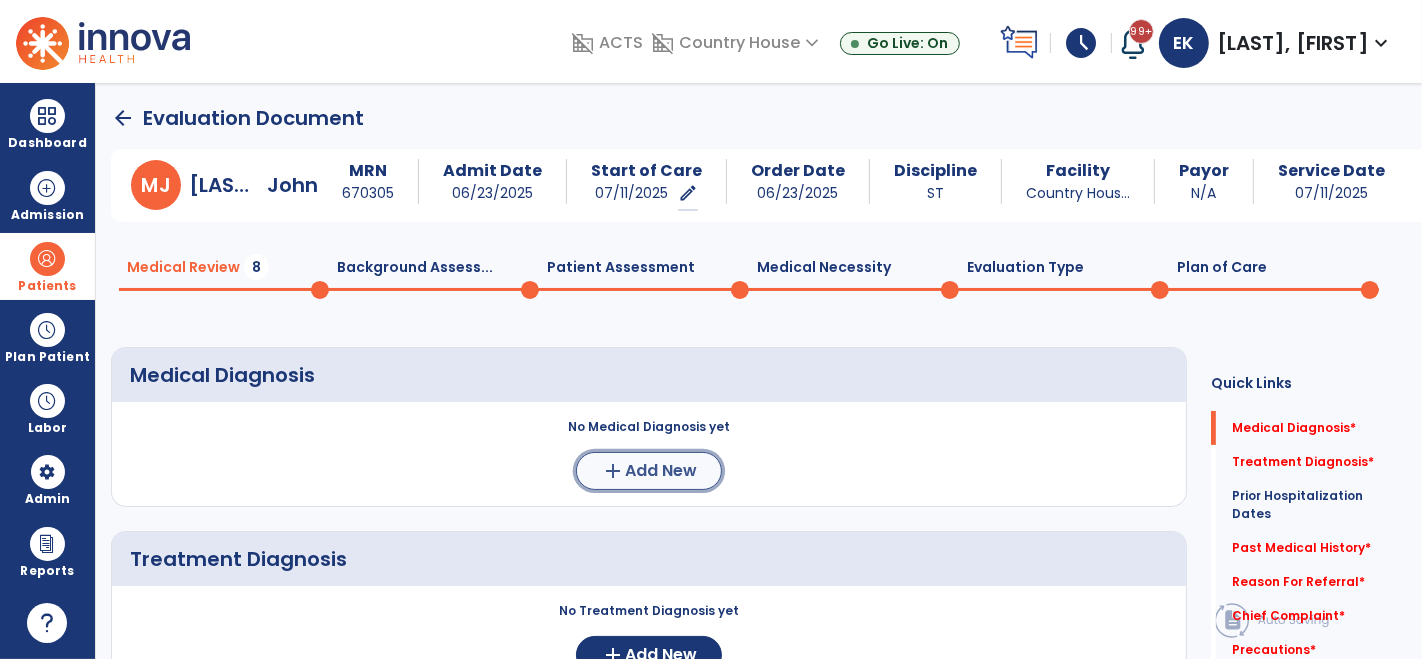 click on "Add New" 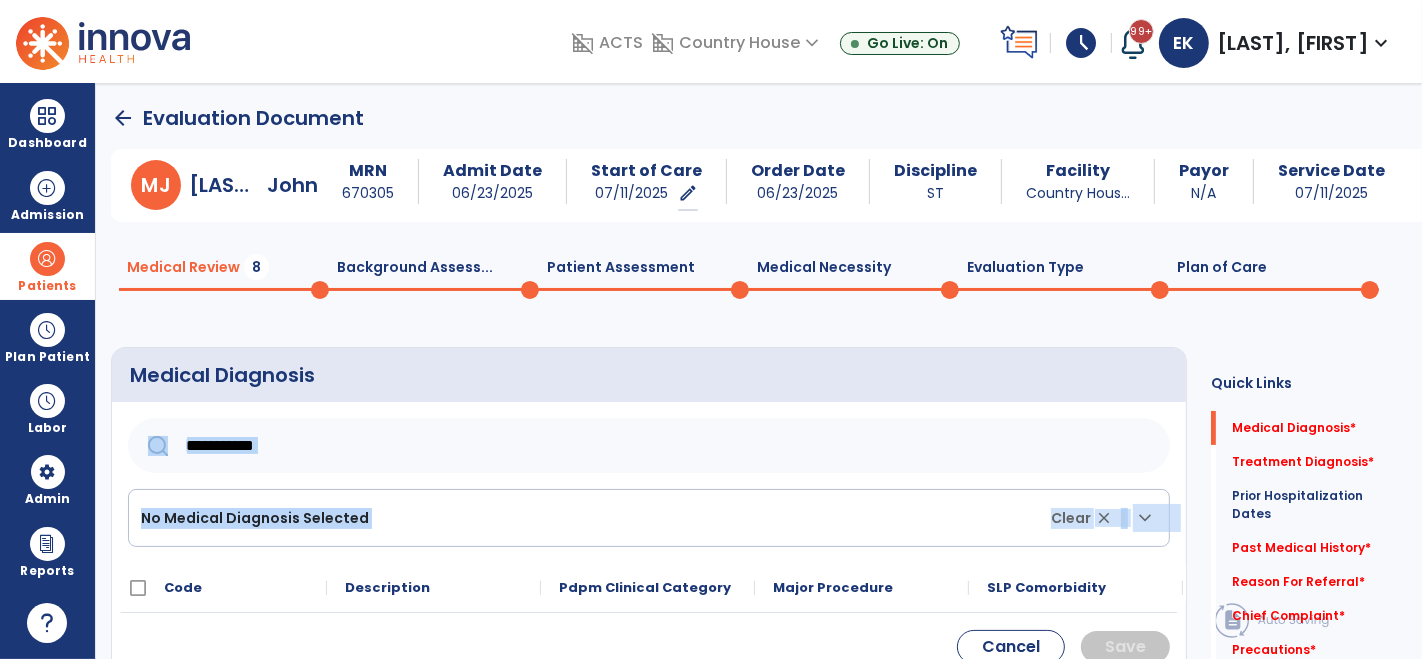click 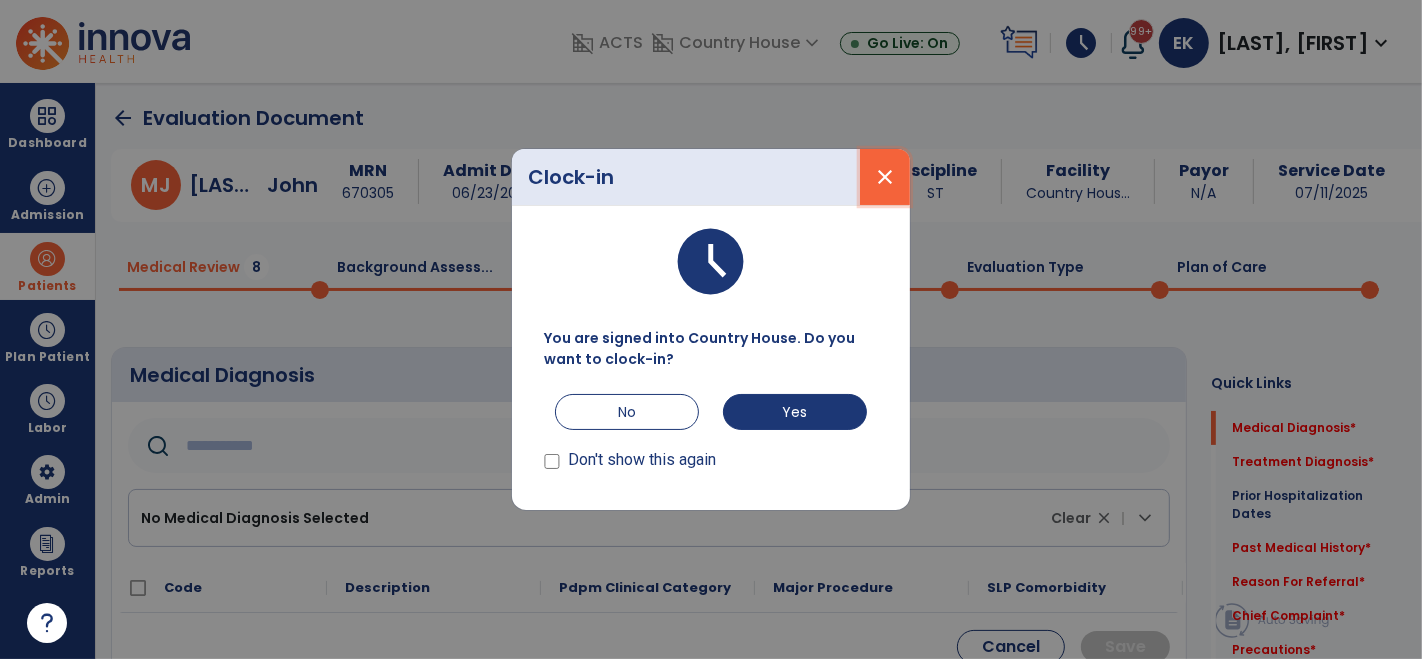 click on "close" at bounding box center [885, 177] 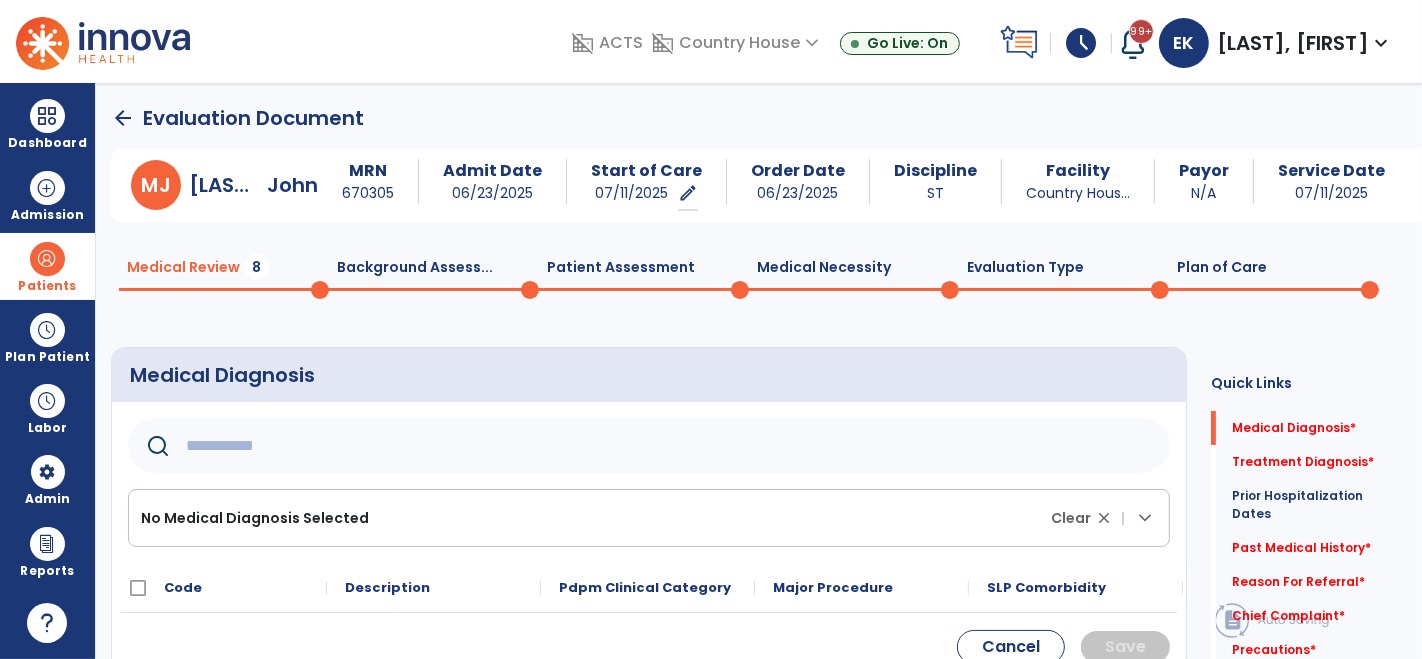 click 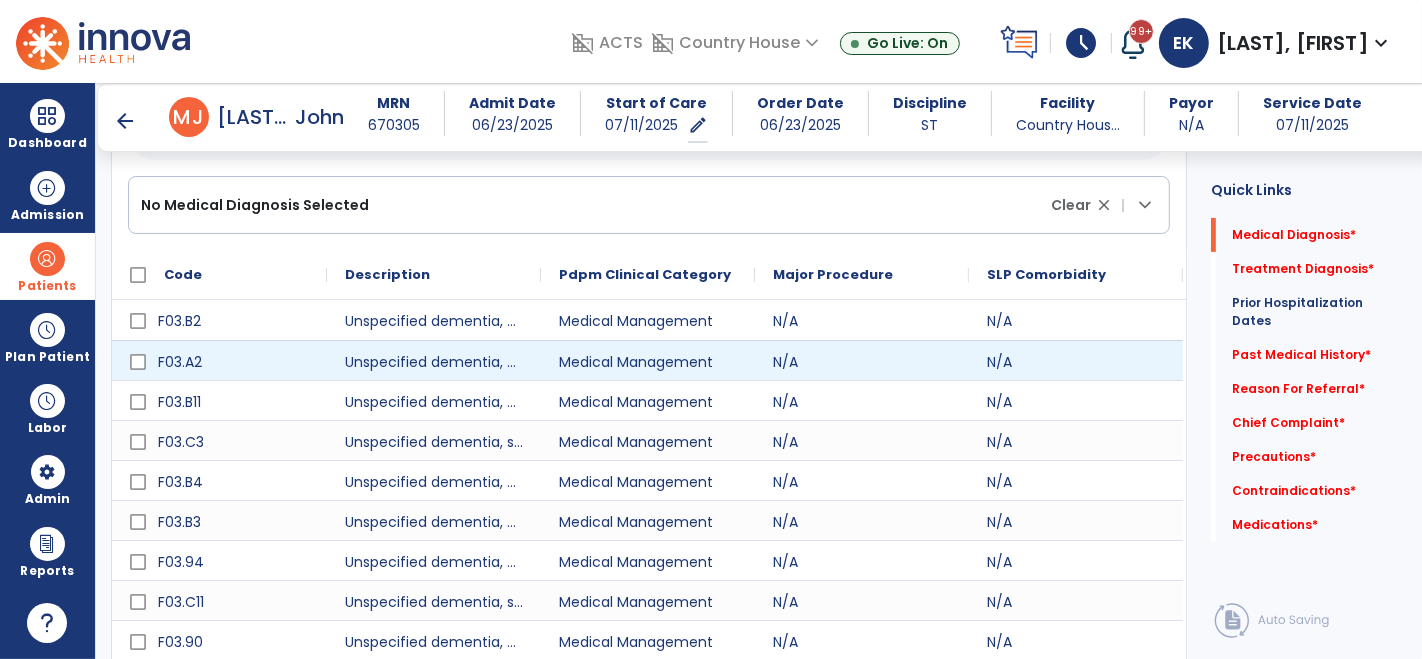 scroll, scrollTop: 398, scrollLeft: 0, axis: vertical 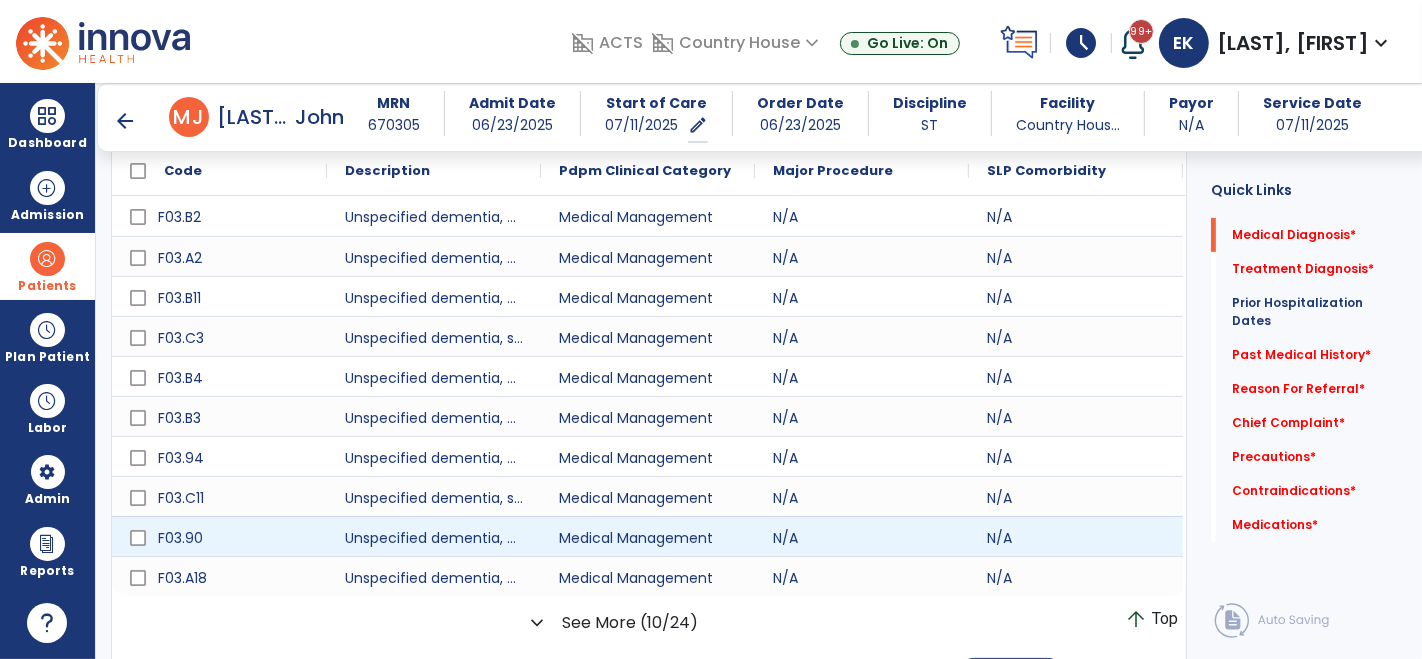 type on "***" 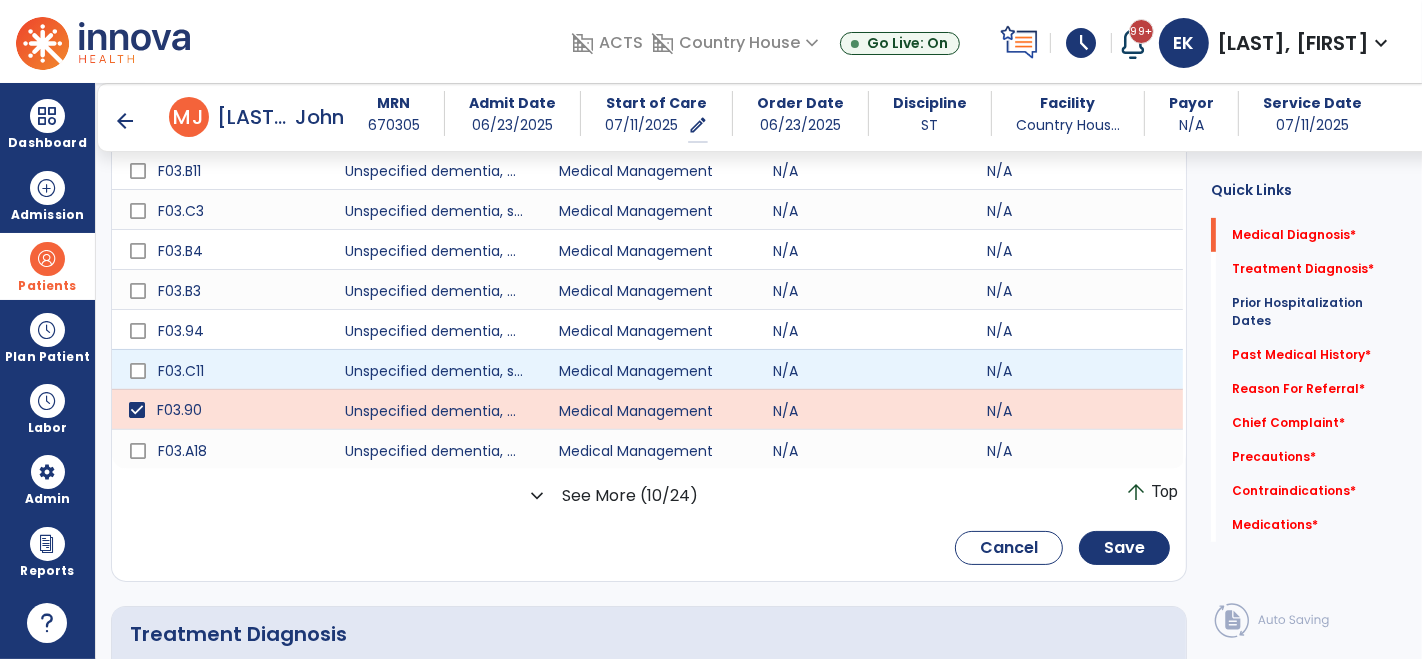 scroll, scrollTop: 568, scrollLeft: 0, axis: vertical 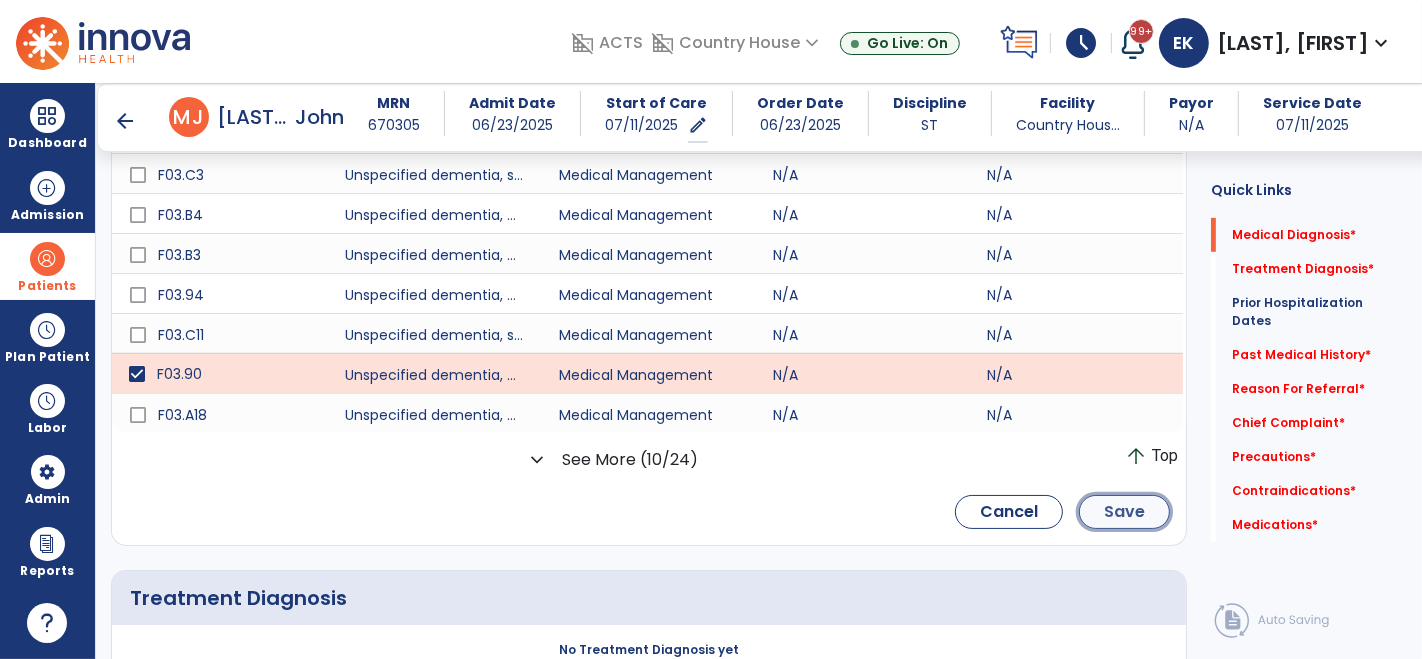 click on "Save" 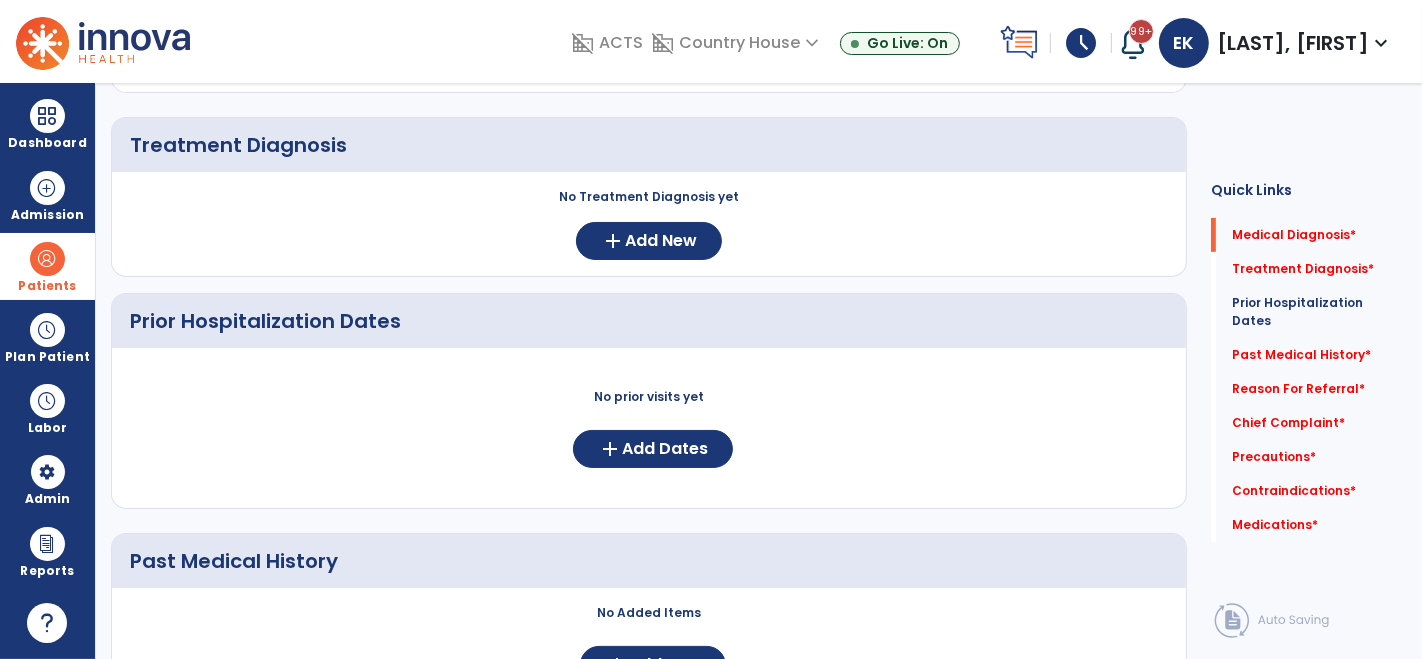 scroll, scrollTop: 0, scrollLeft: 0, axis: both 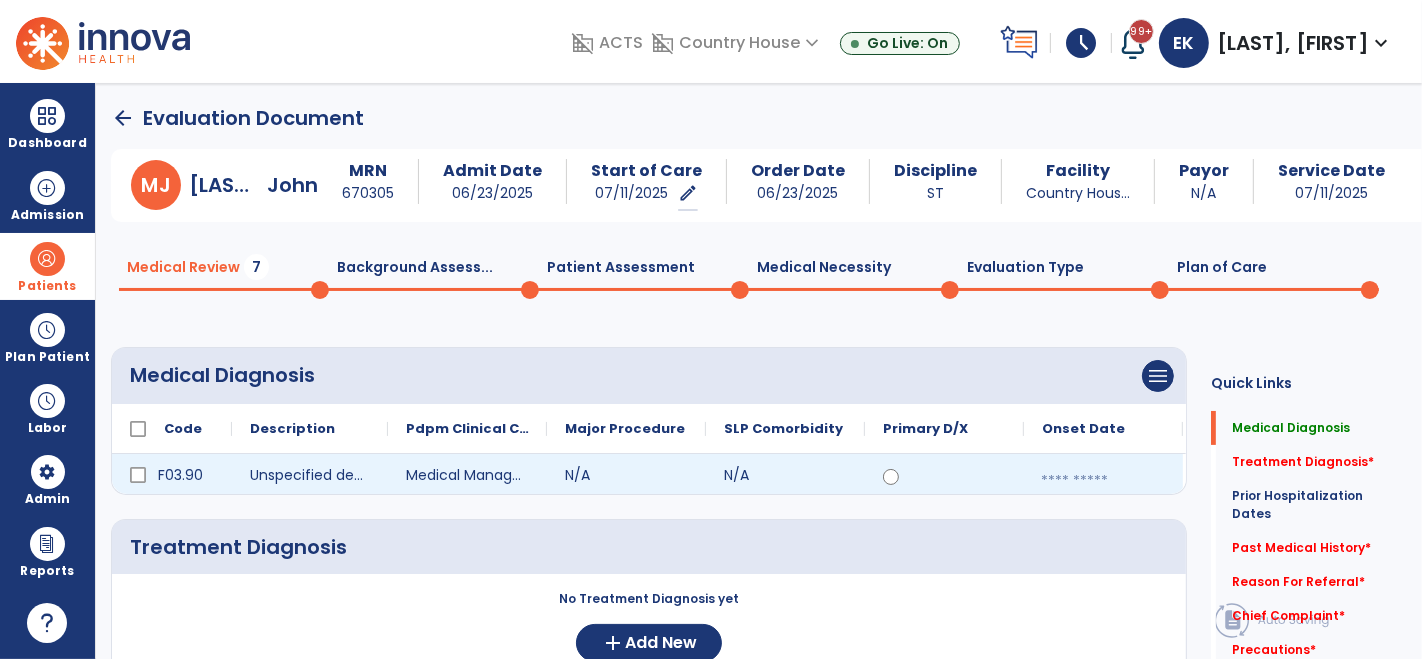 click at bounding box center [1103, 481] 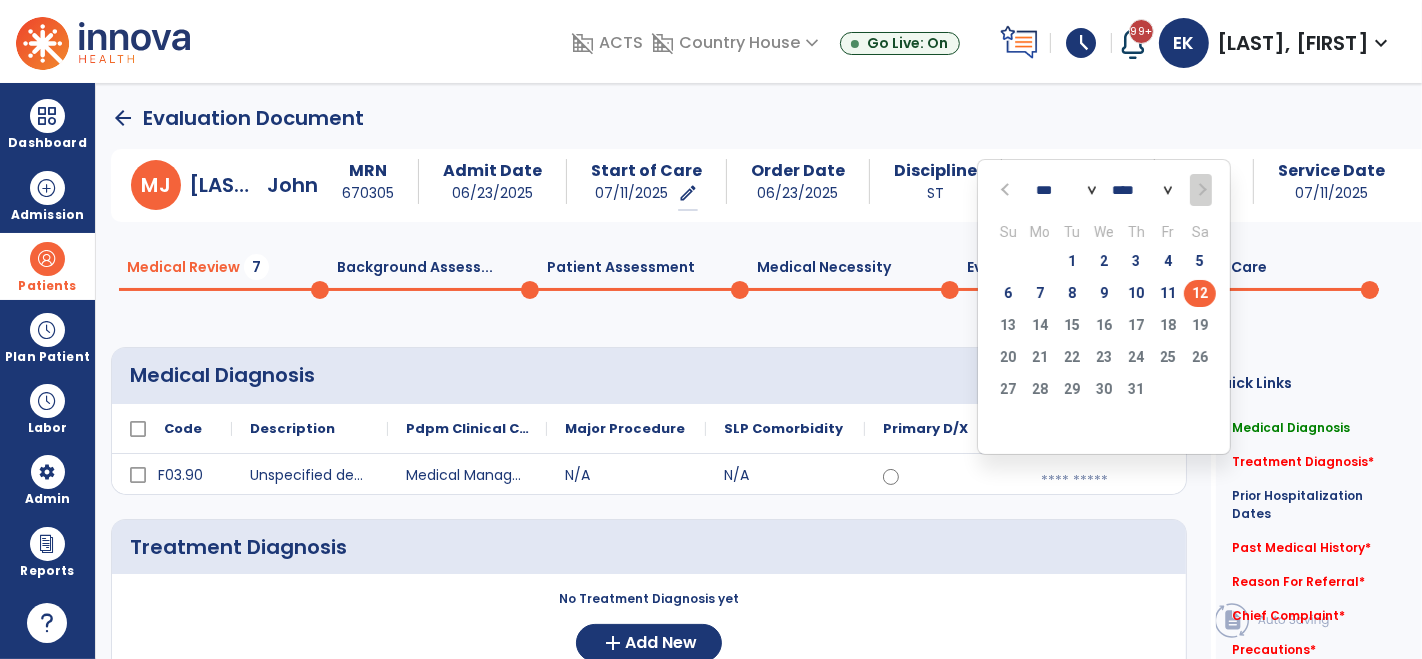 click on "*** *** *** *** *** *** ***" 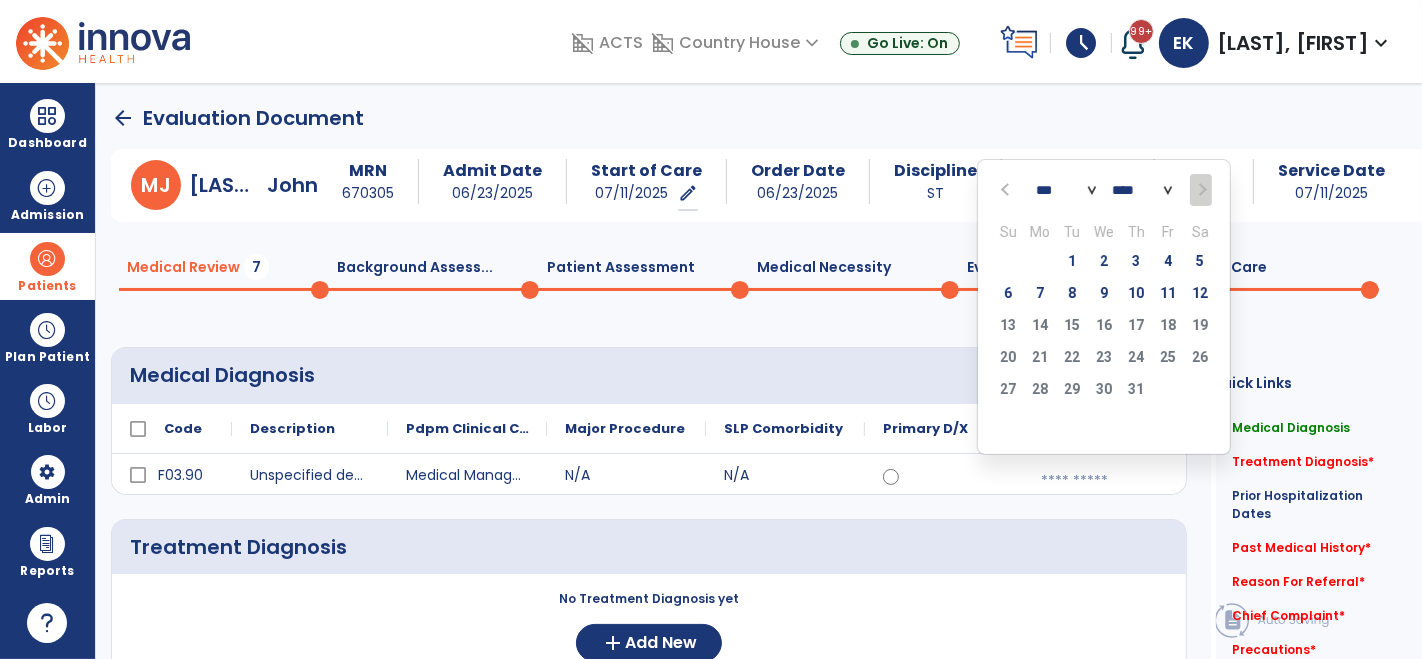 select on "*" 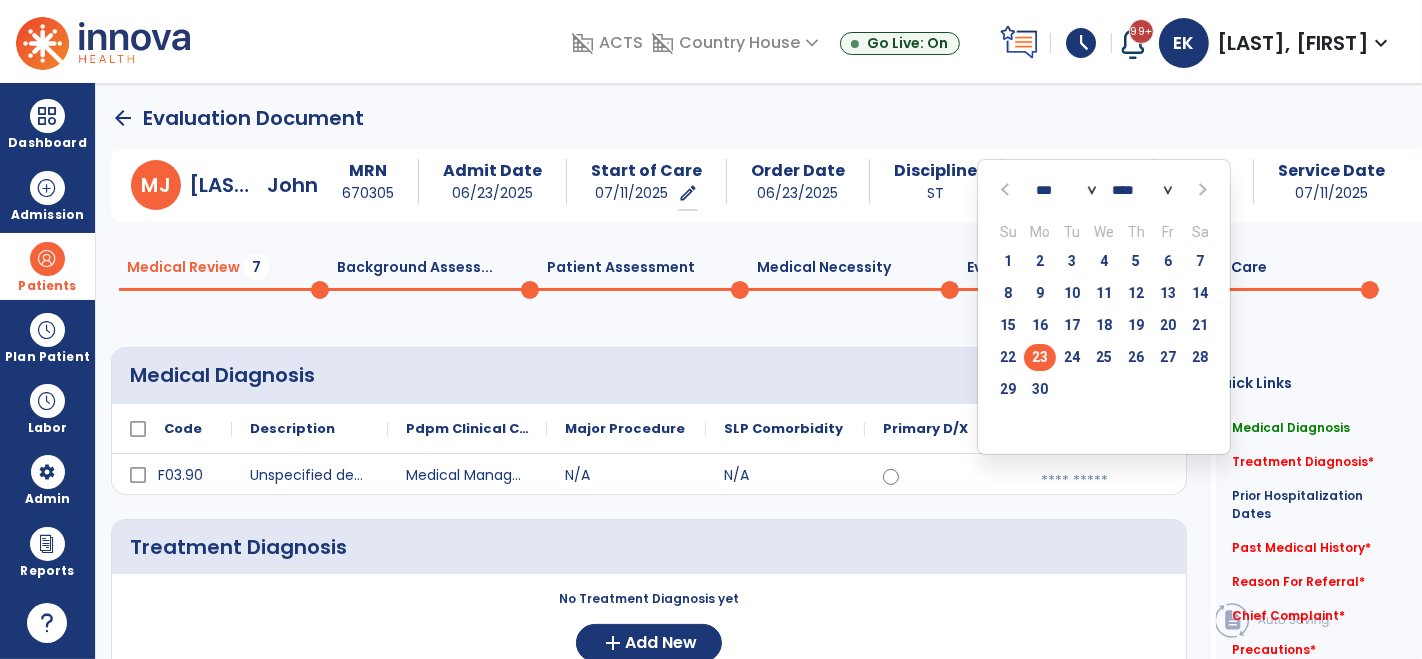 click on "23" 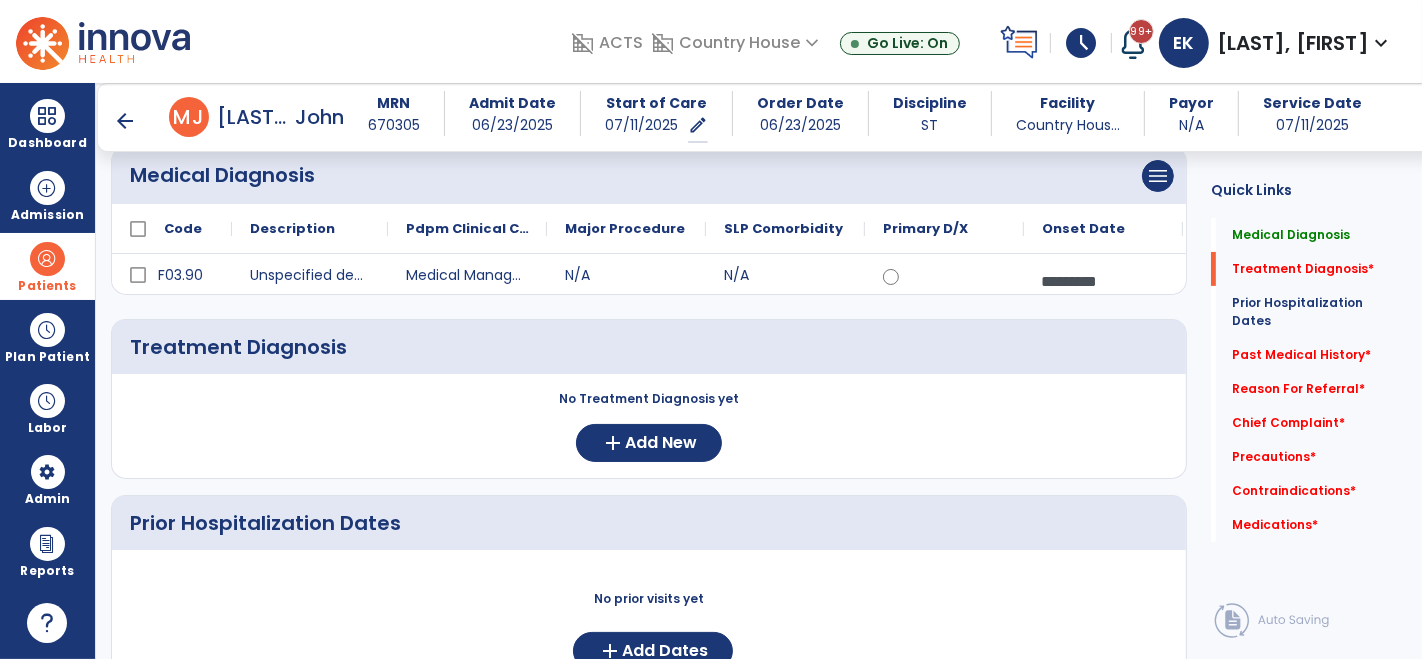 scroll, scrollTop: 180, scrollLeft: 0, axis: vertical 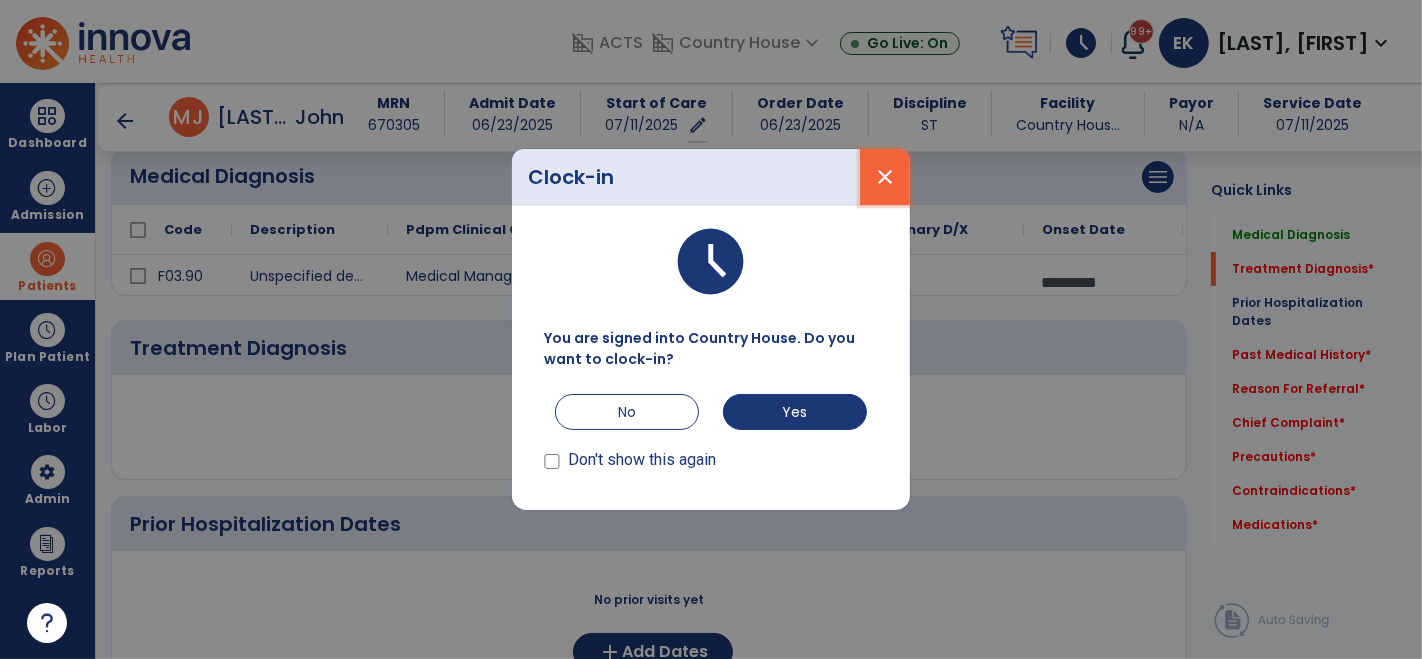 click on "close" at bounding box center [885, 177] 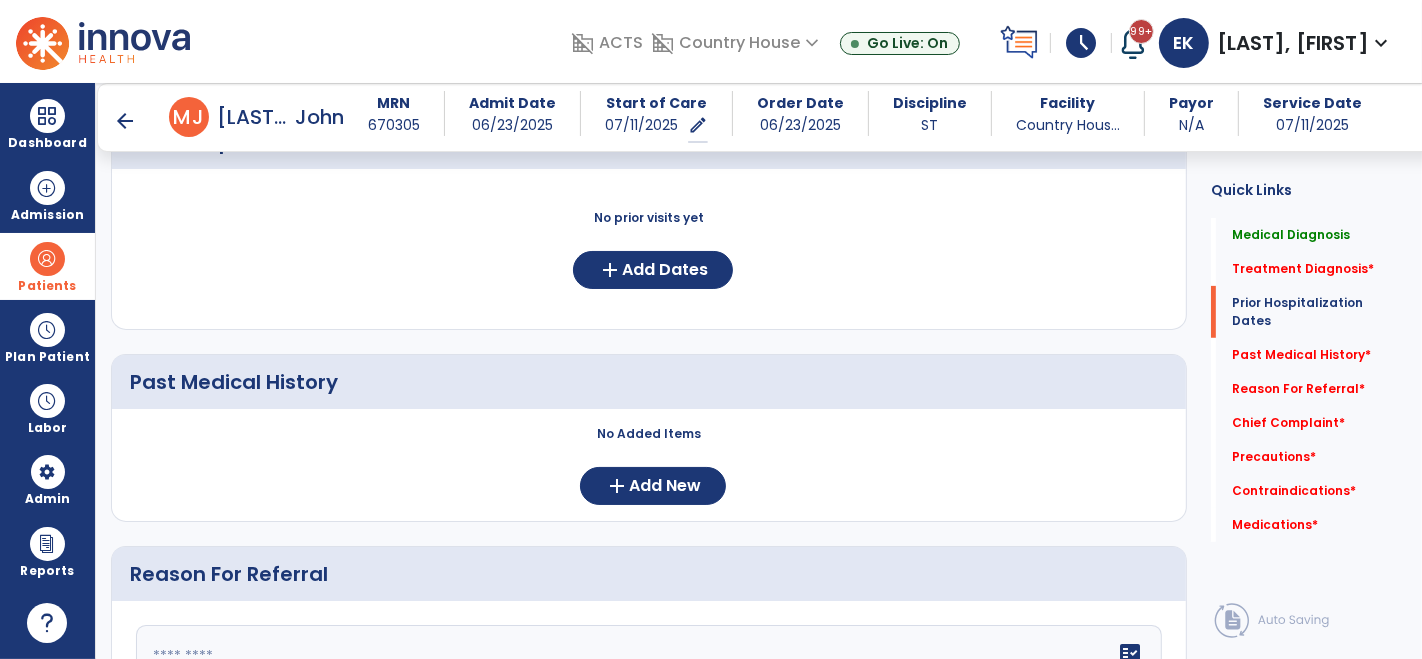 scroll, scrollTop: 563, scrollLeft: 0, axis: vertical 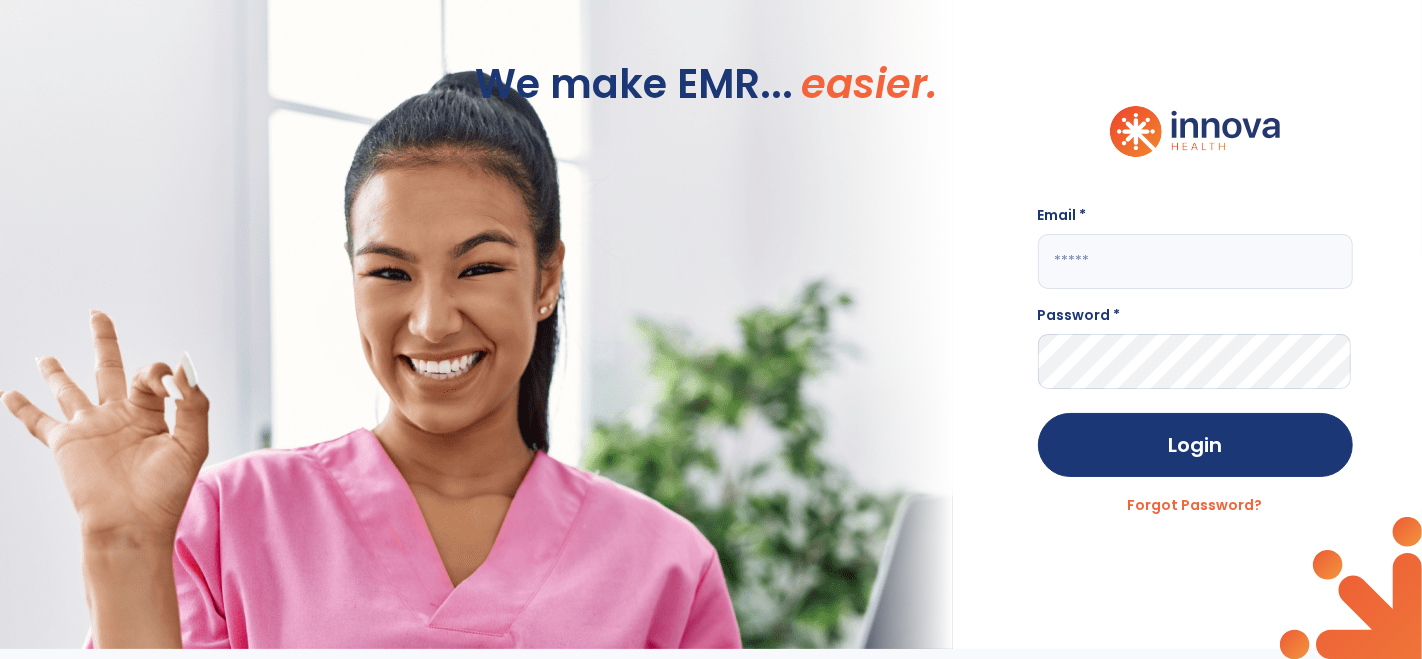 click 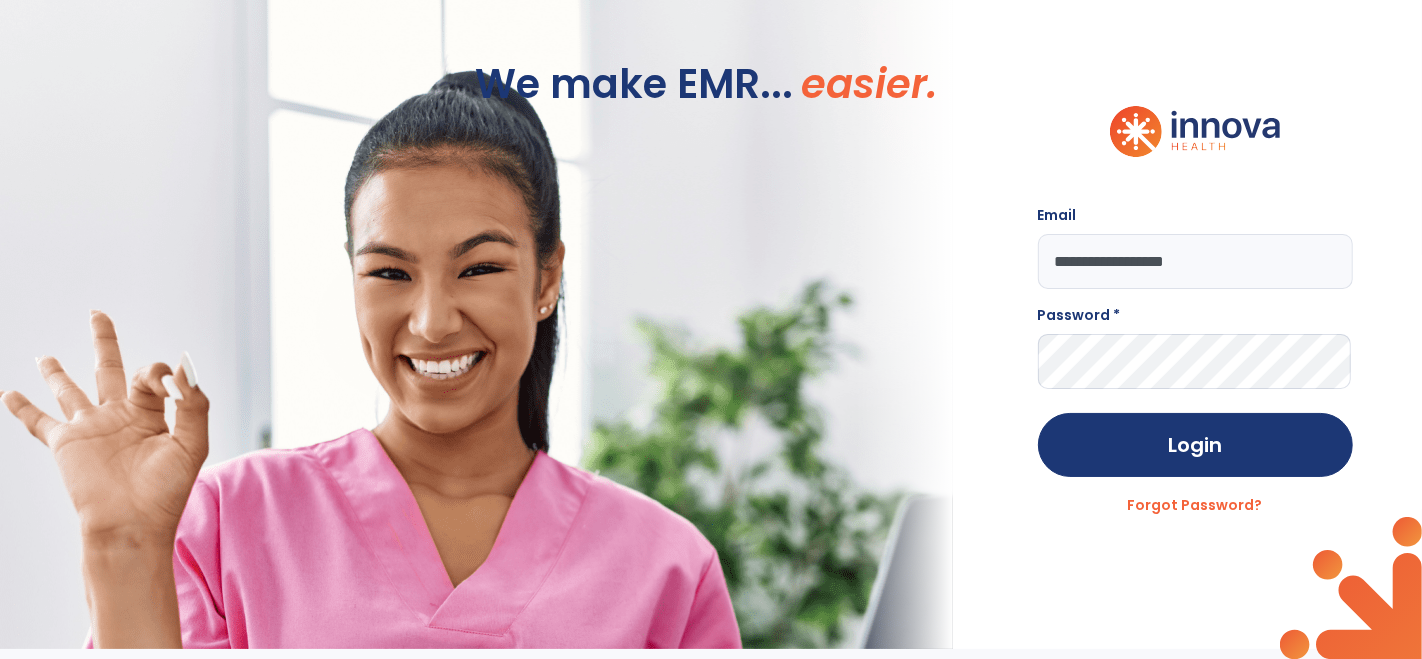 type on "**********" 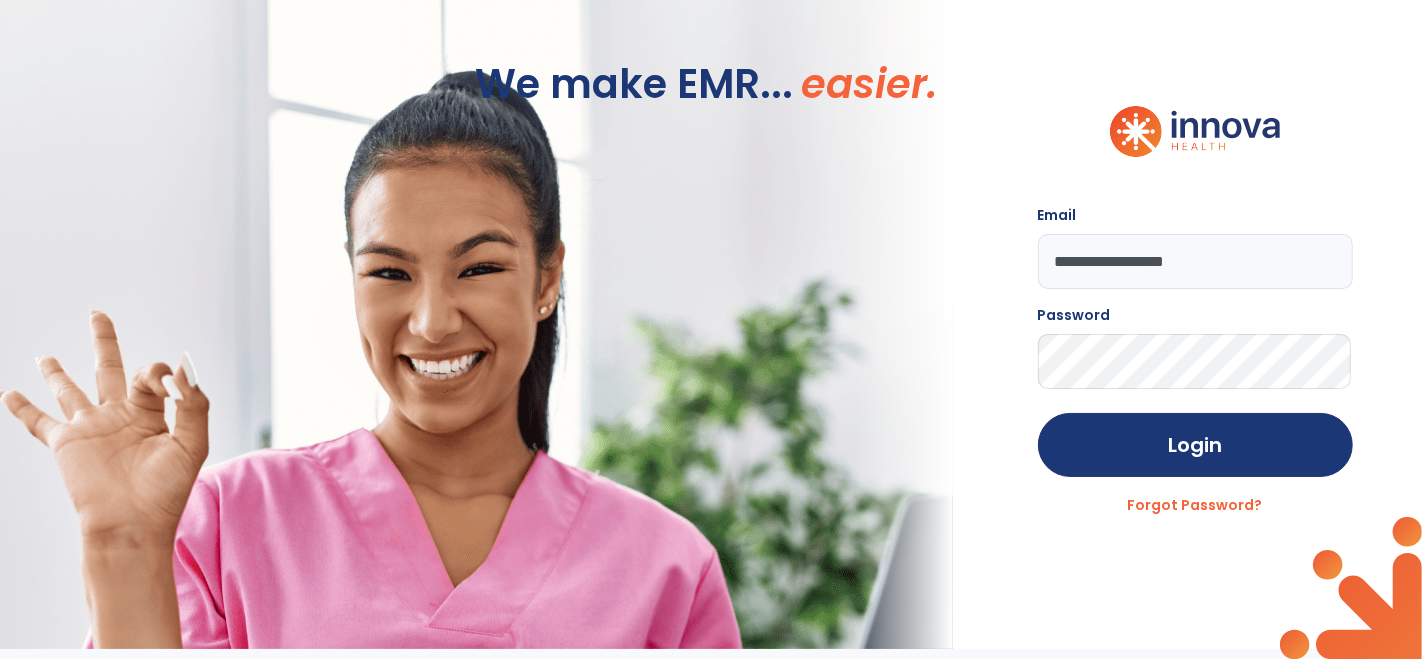 click on "Login" 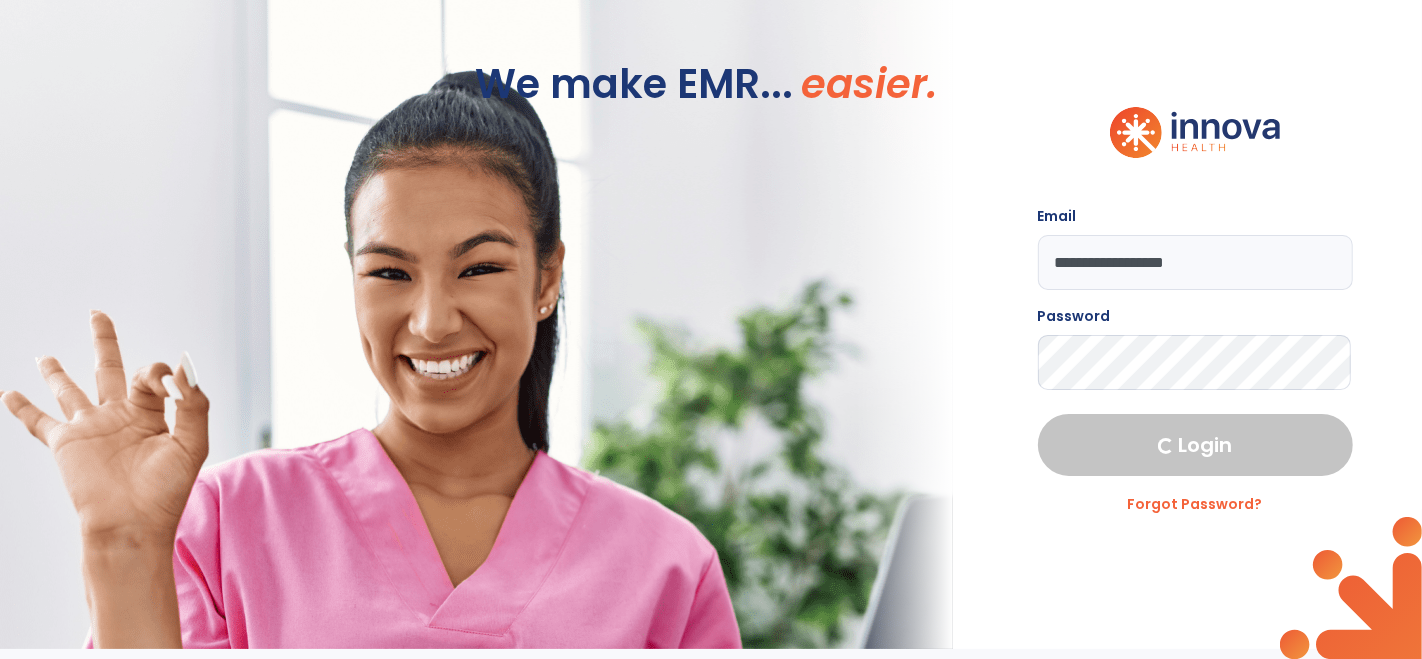 select on "***" 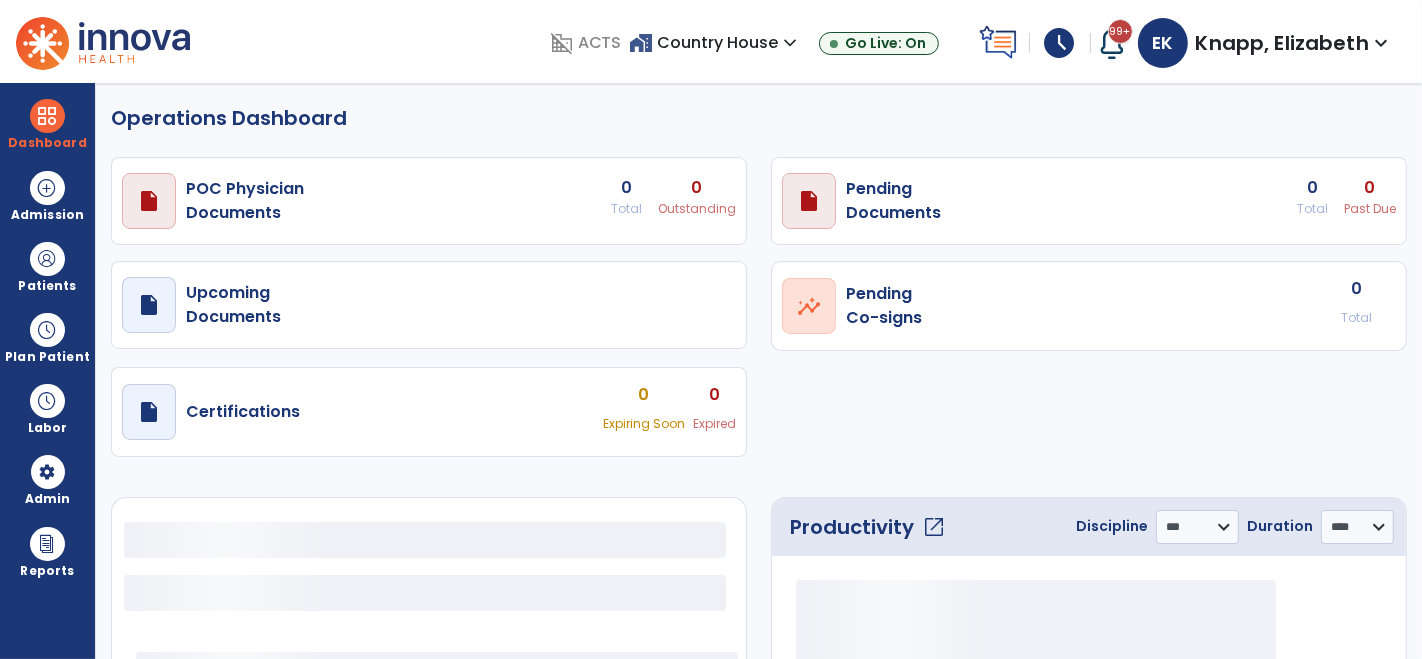 select on "***" 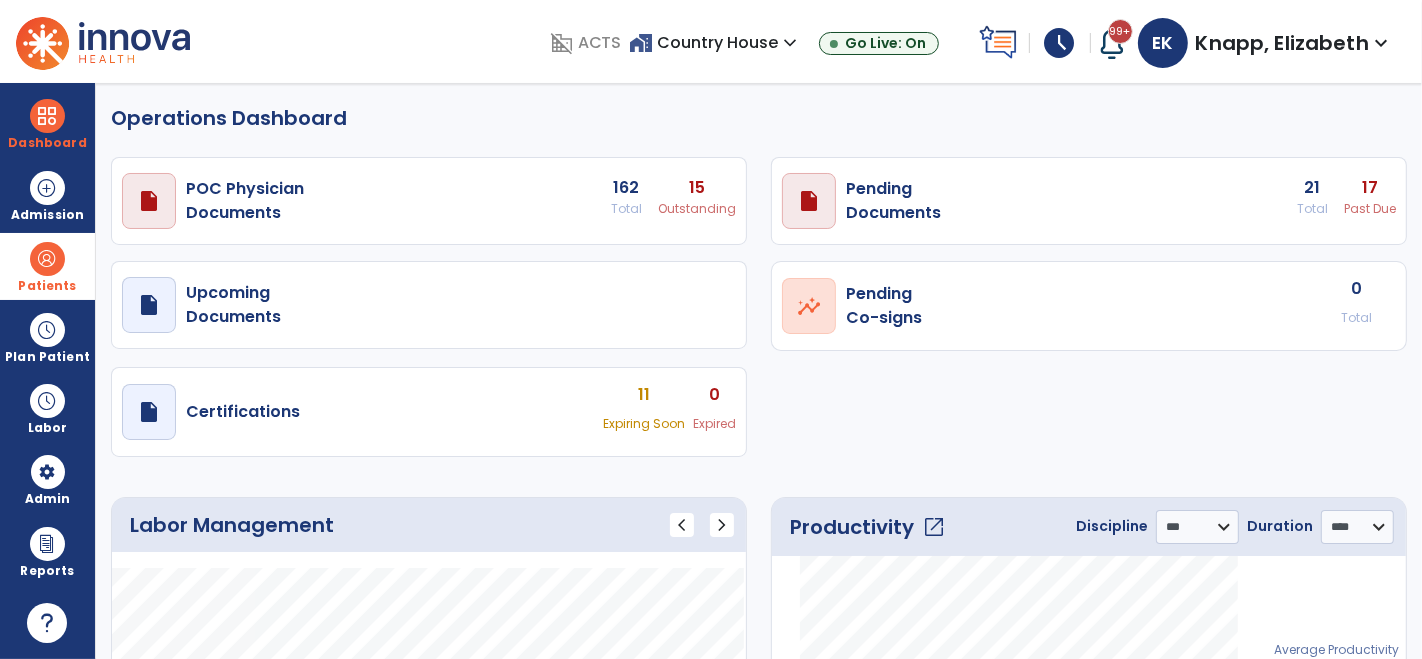 click on "Patients" at bounding box center [47, 286] 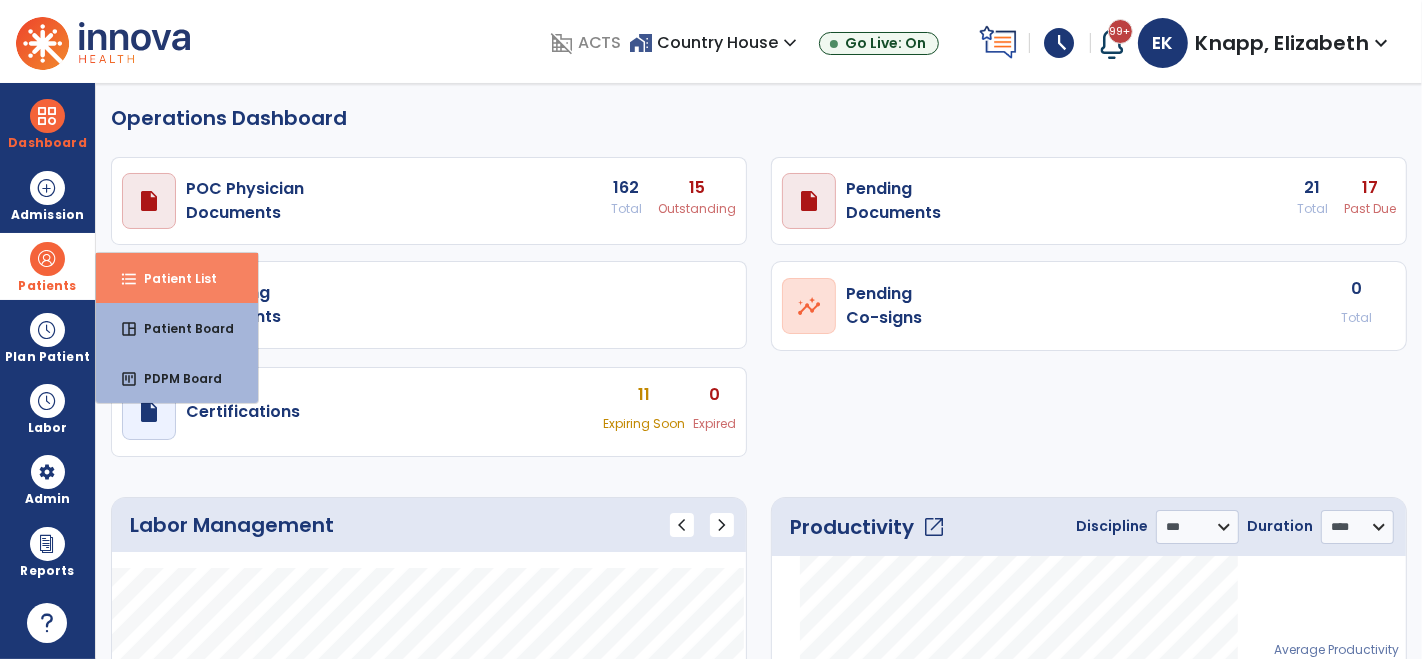 click on "format_list_bulleted  Patient List" at bounding box center [177, 278] 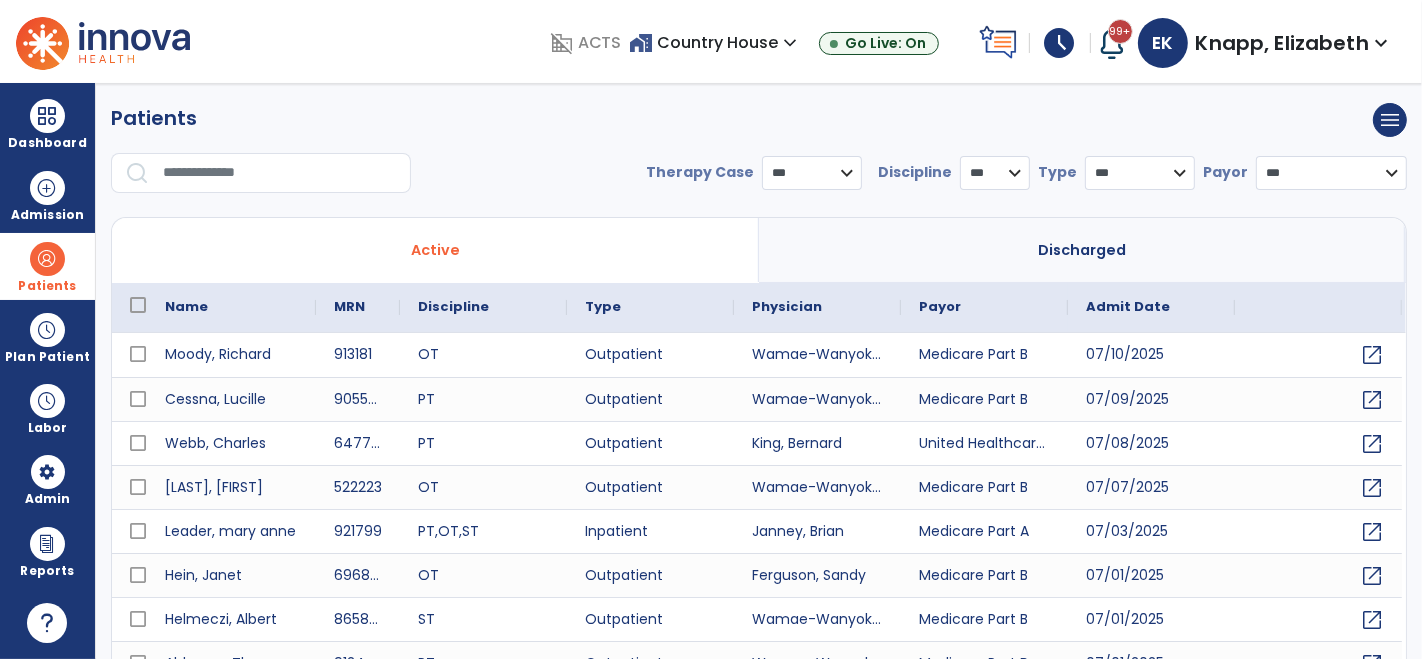 click at bounding box center (280, 173) 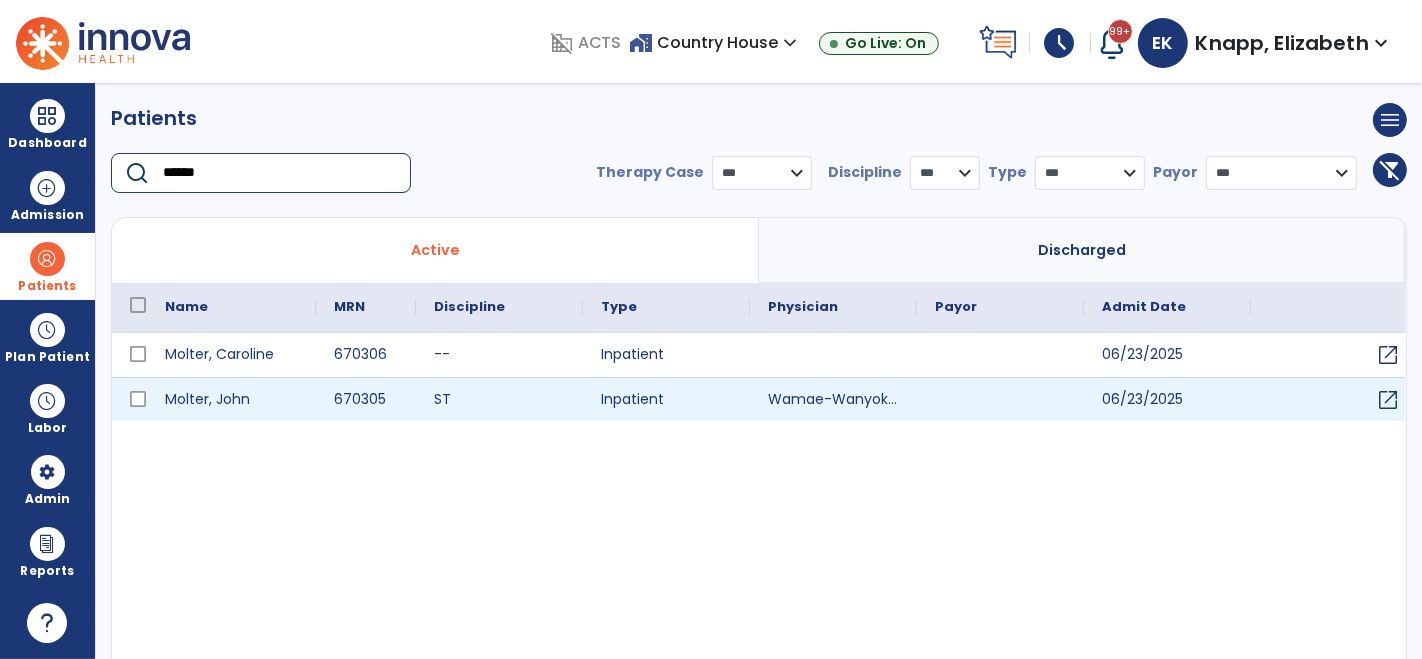 type on "******" 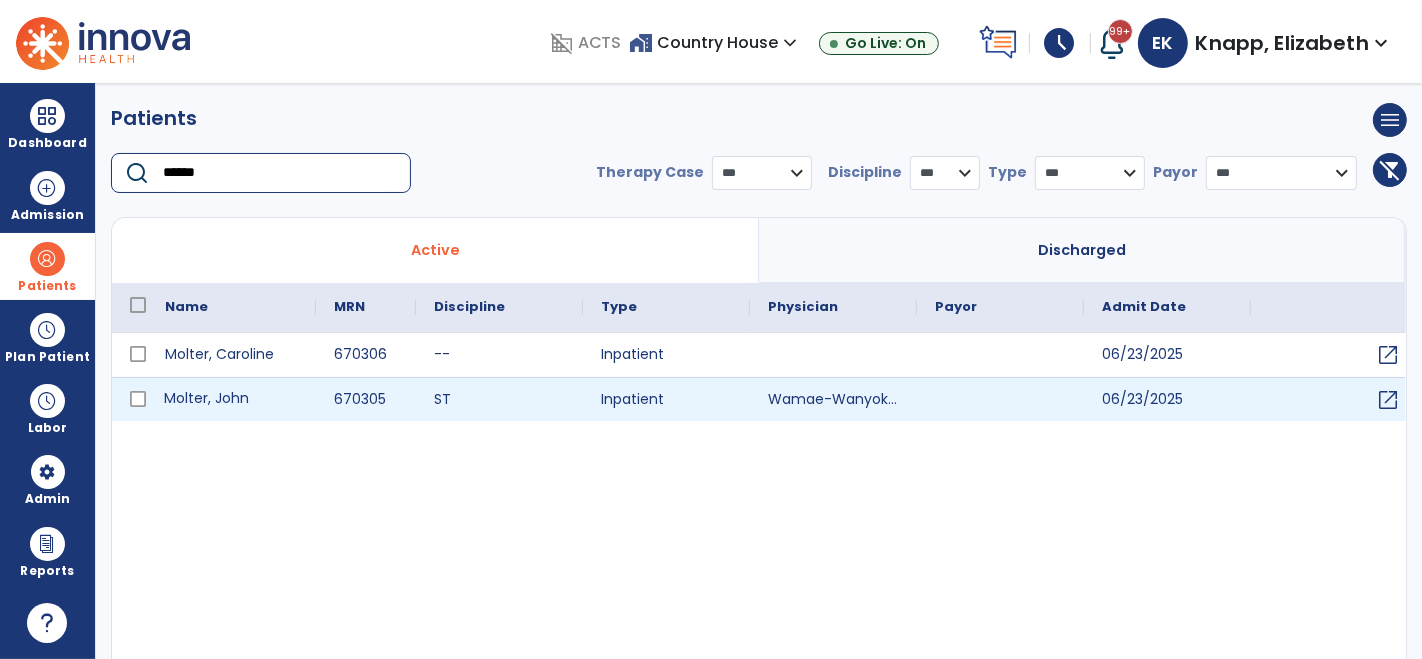 click on "[LAST], [FIRST]" at bounding box center [231, 399] 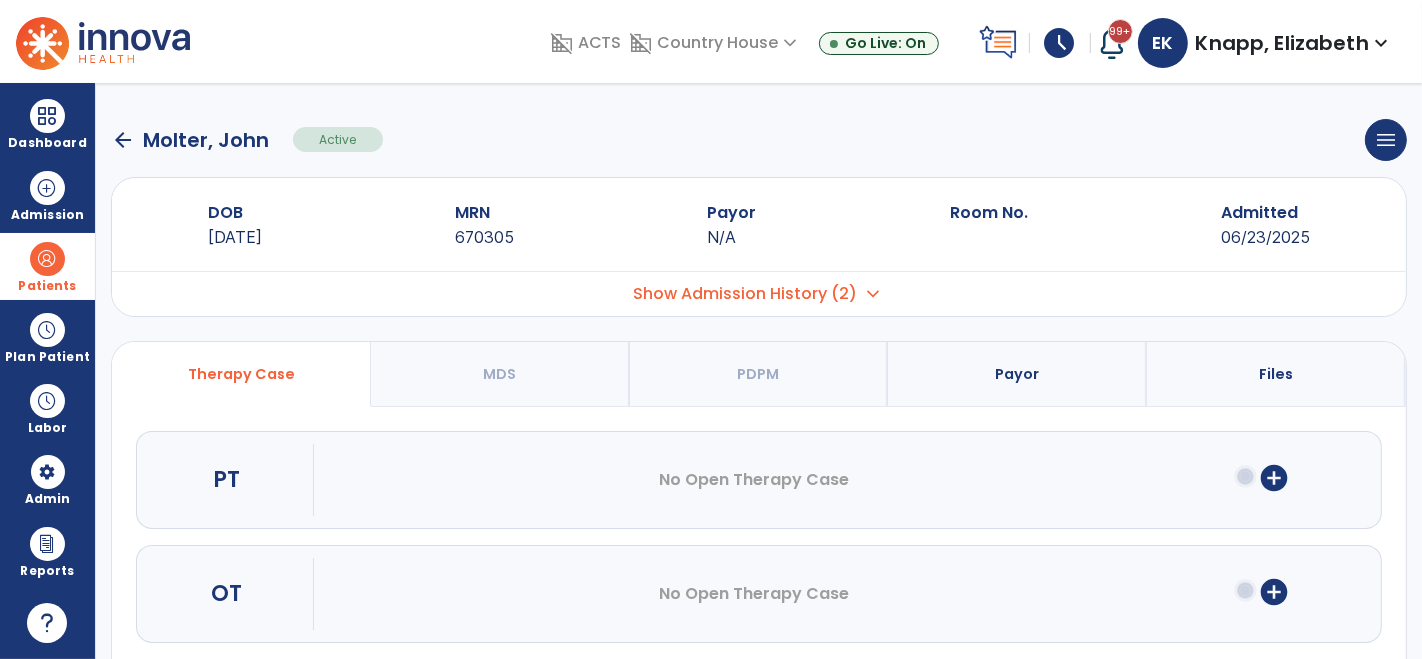 click on "Show Admission History (2)" at bounding box center (745, 294) 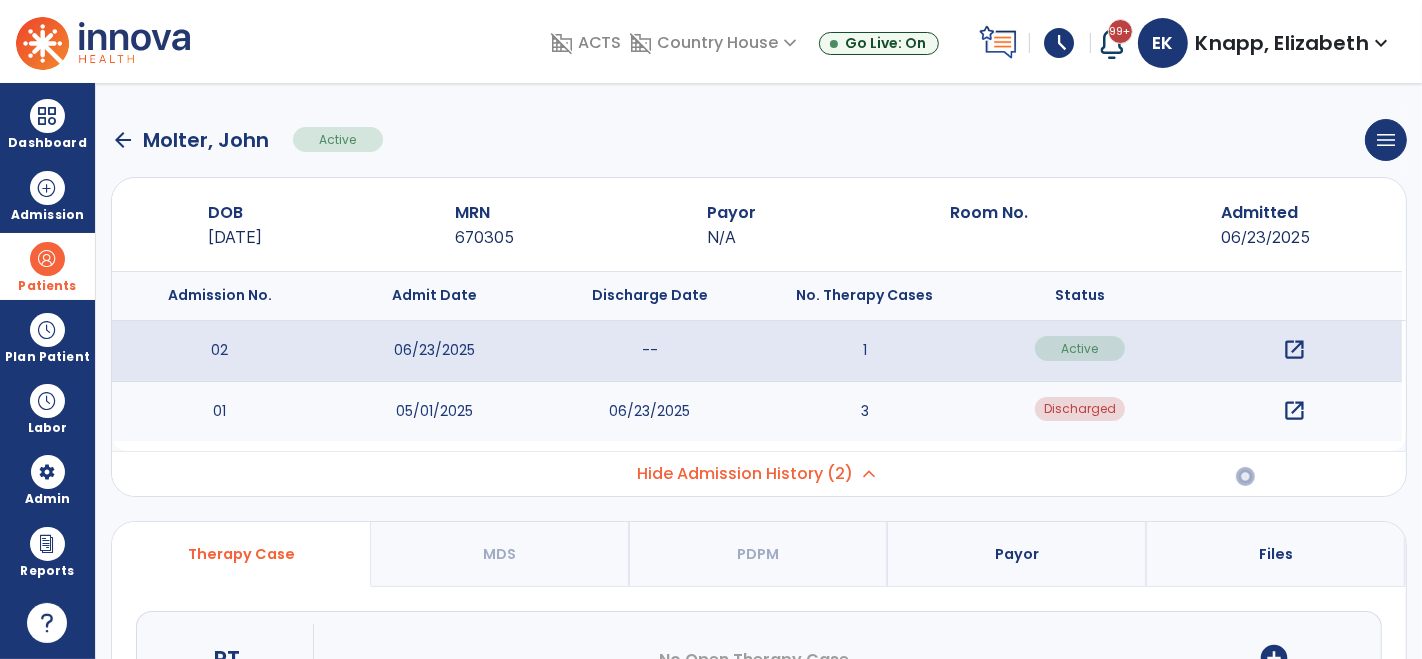 click on "open_in_new" at bounding box center [1294, 411] 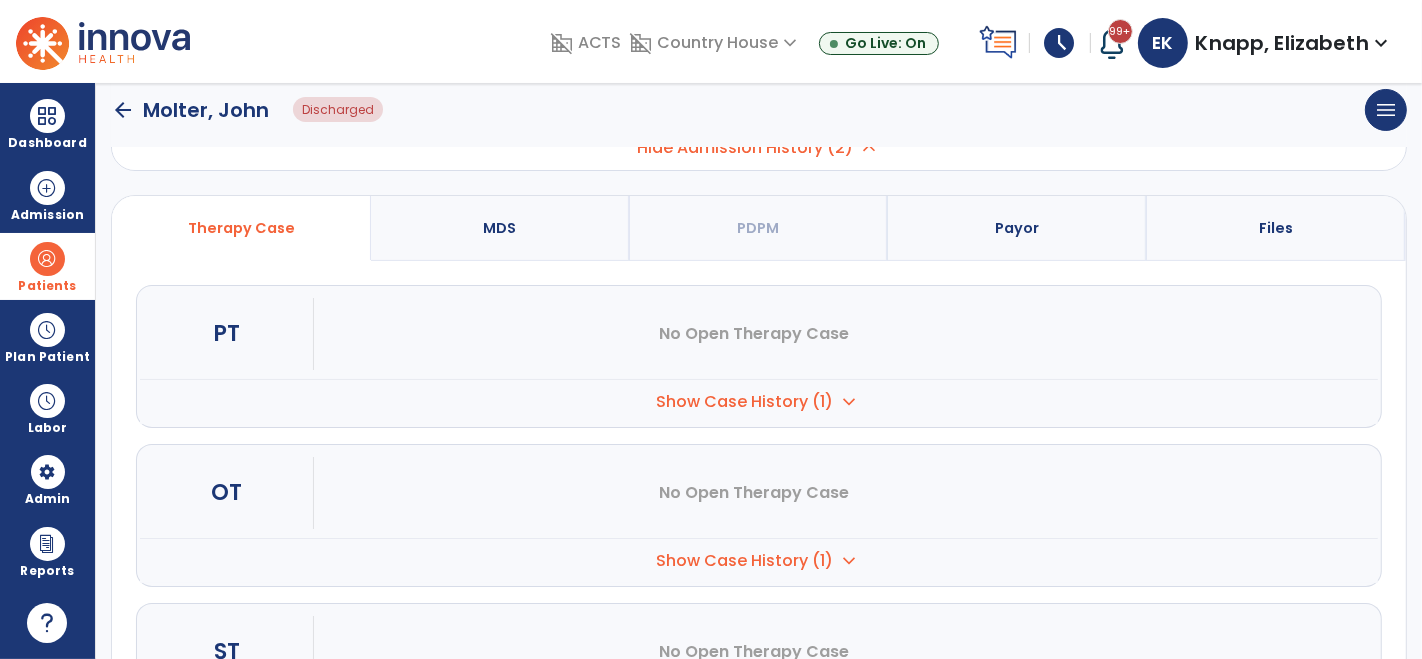 scroll, scrollTop: 457, scrollLeft: 0, axis: vertical 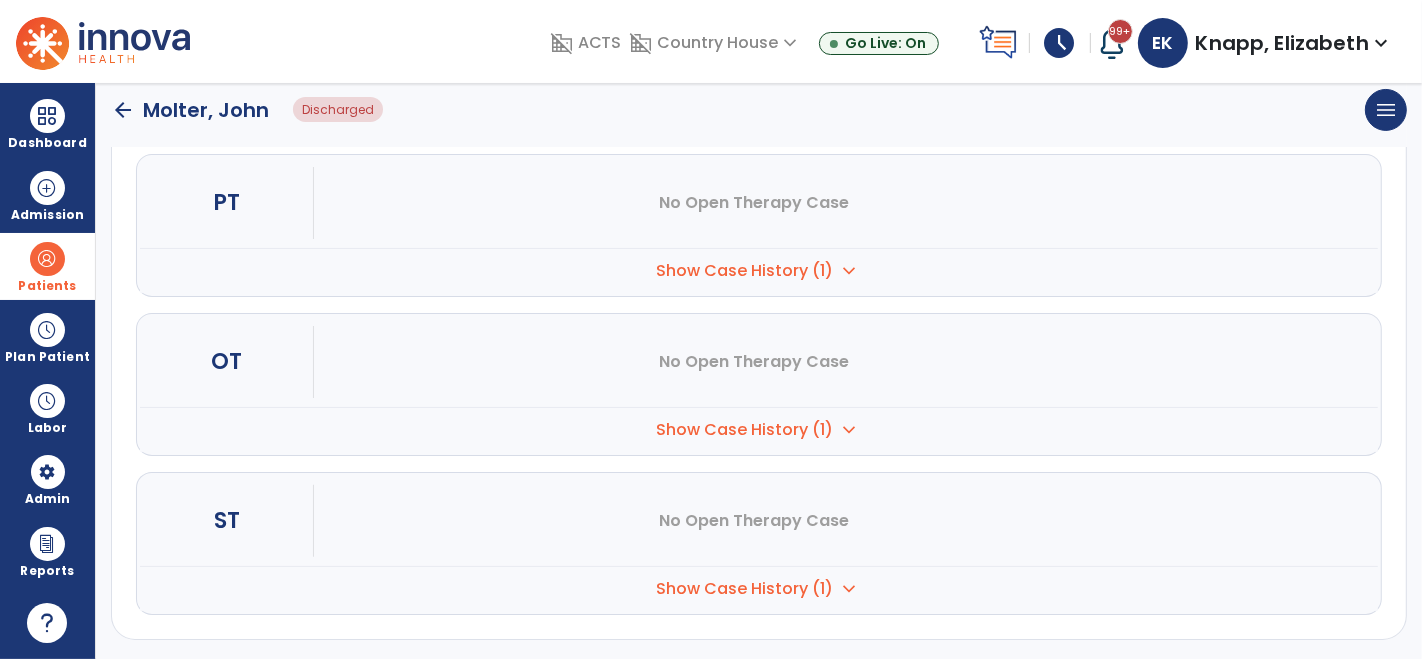 click on "Show Case History (1)" at bounding box center (745, 271) 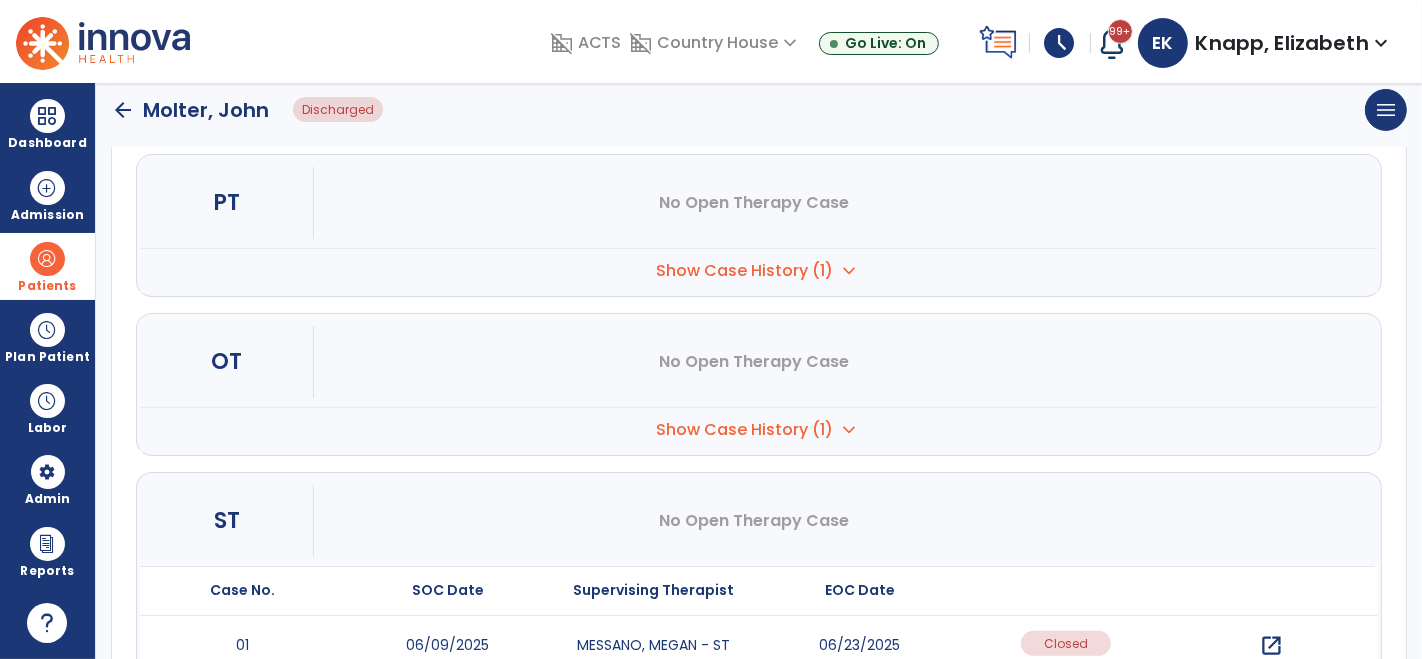 scroll, scrollTop: 577, scrollLeft: 0, axis: vertical 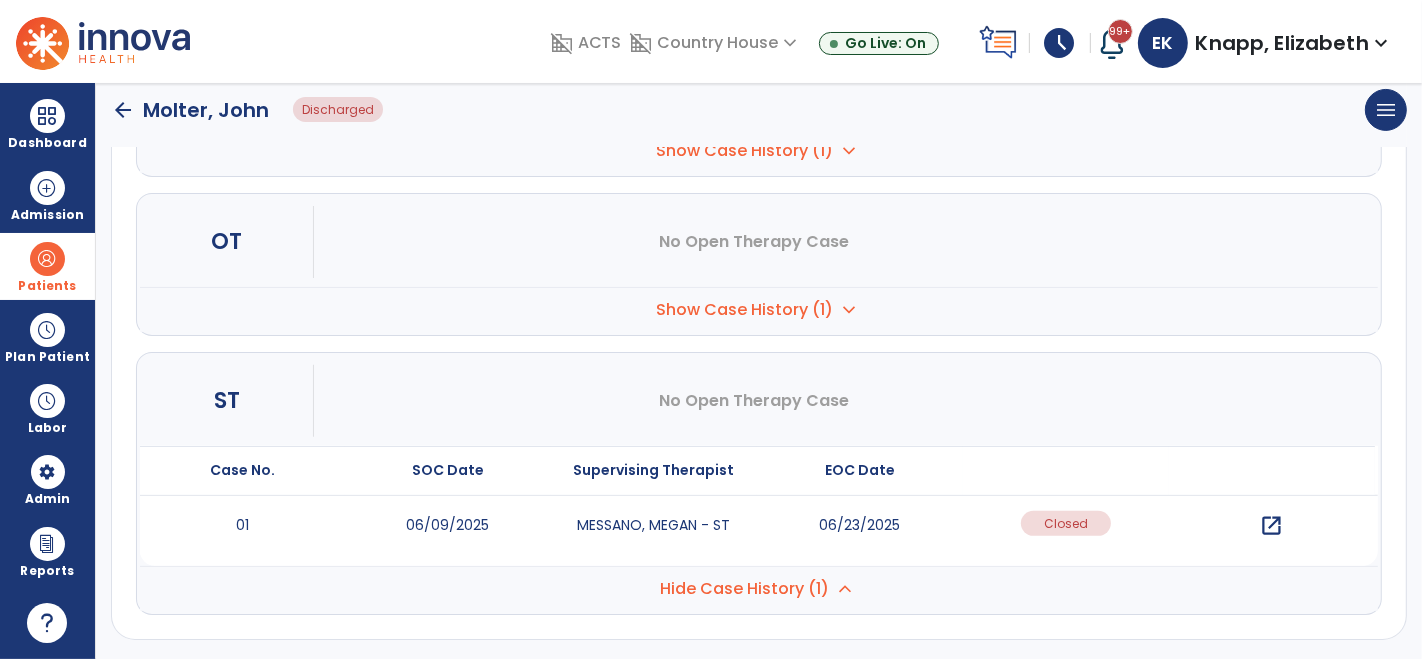 click on "open_in_new" at bounding box center (1271, 526) 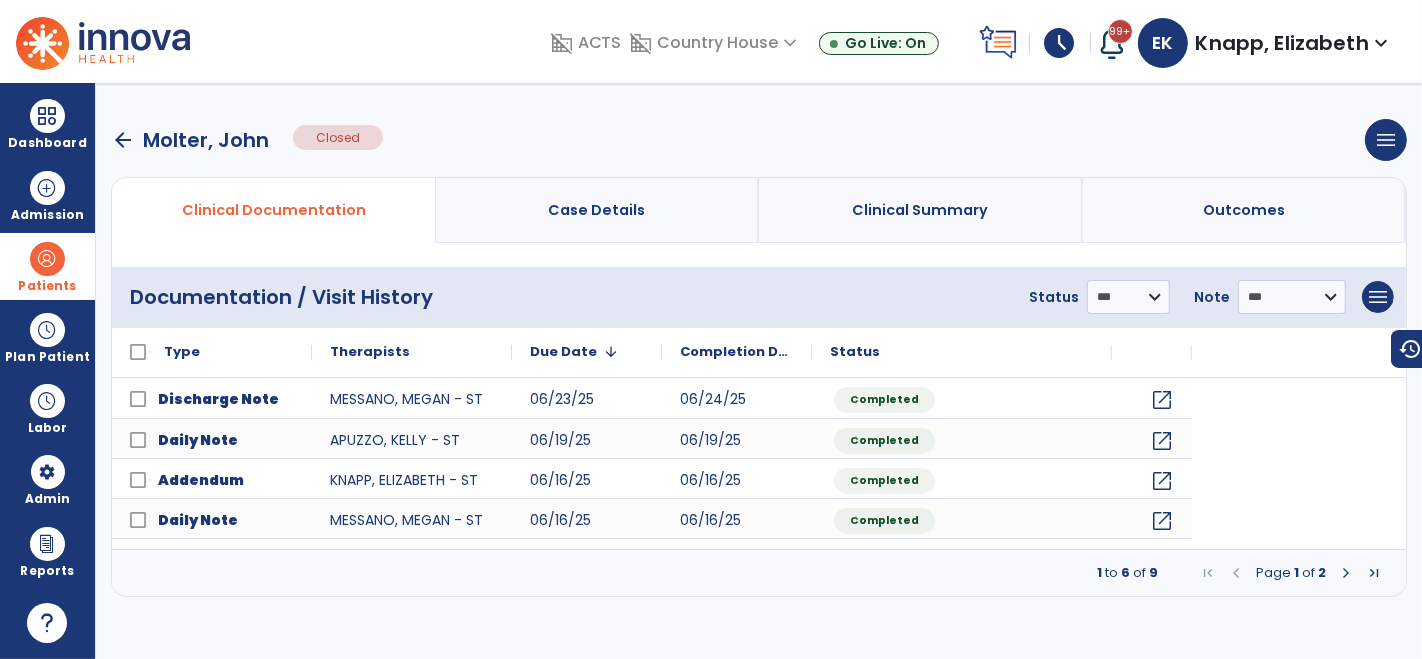 scroll, scrollTop: 0, scrollLeft: 0, axis: both 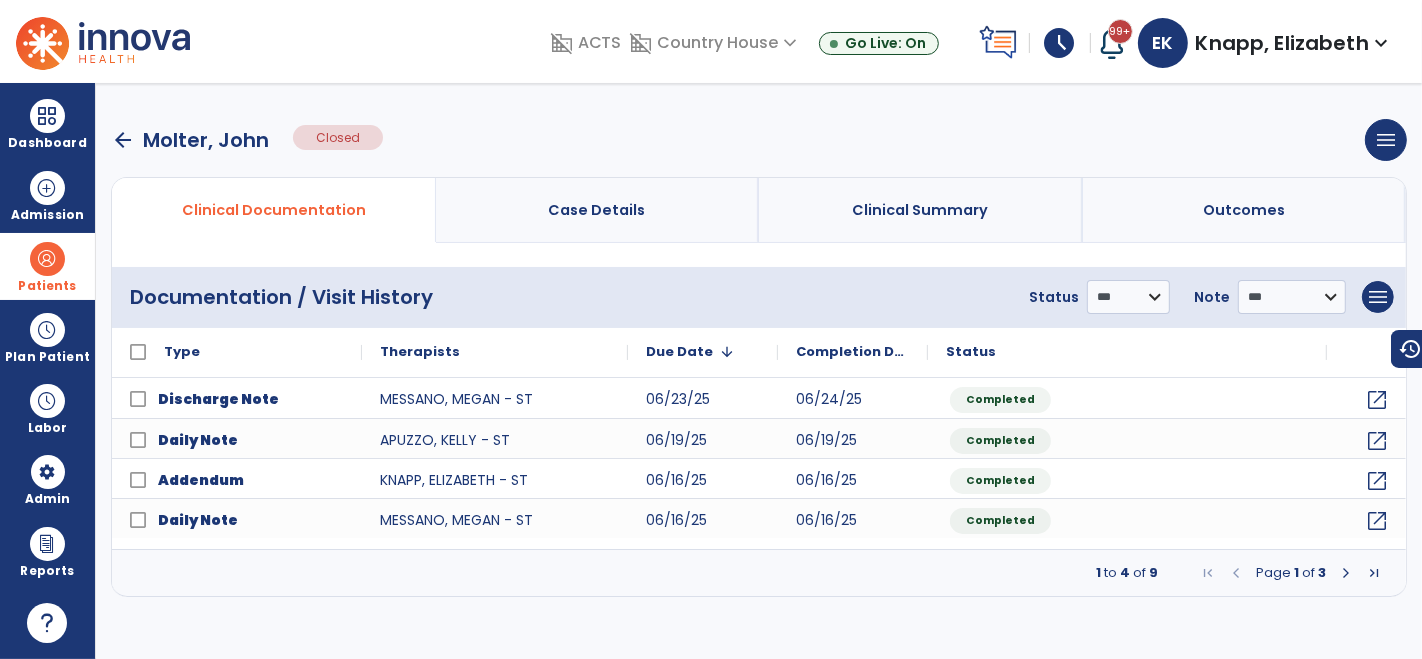 click at bounding box center (1346, 573) 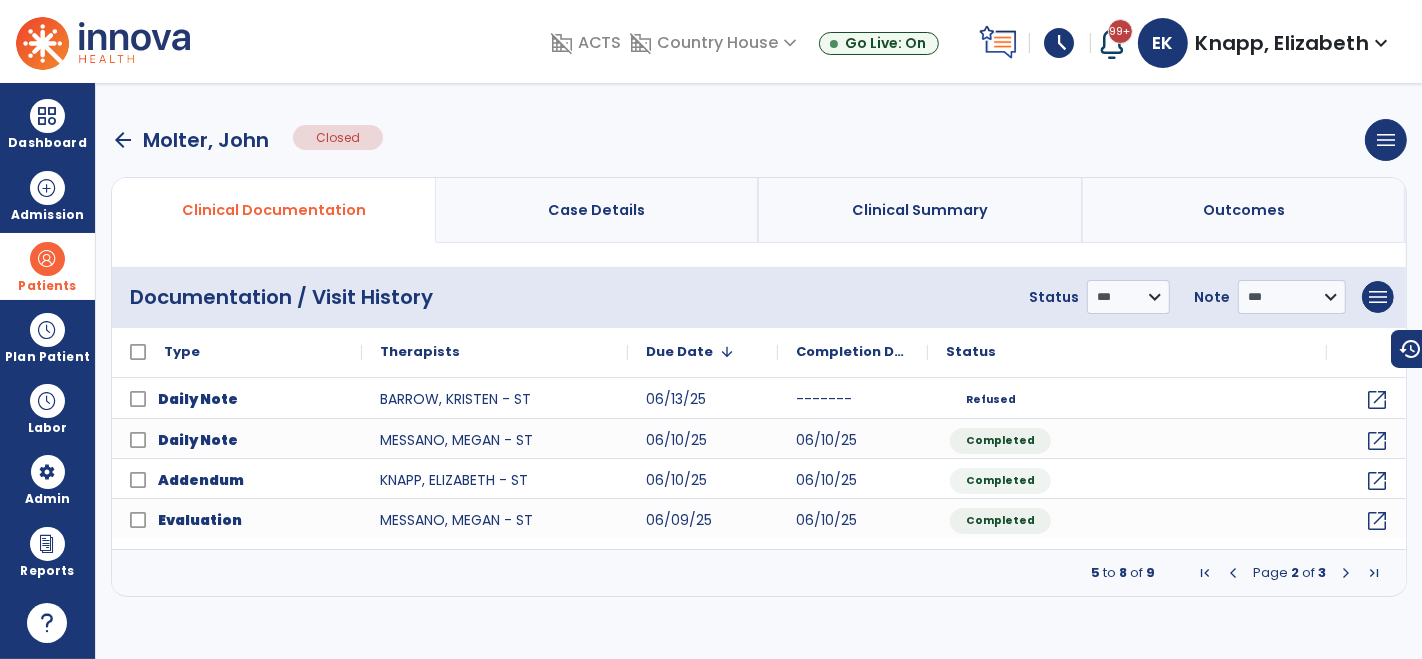 click at bounding box center [1346, 573] 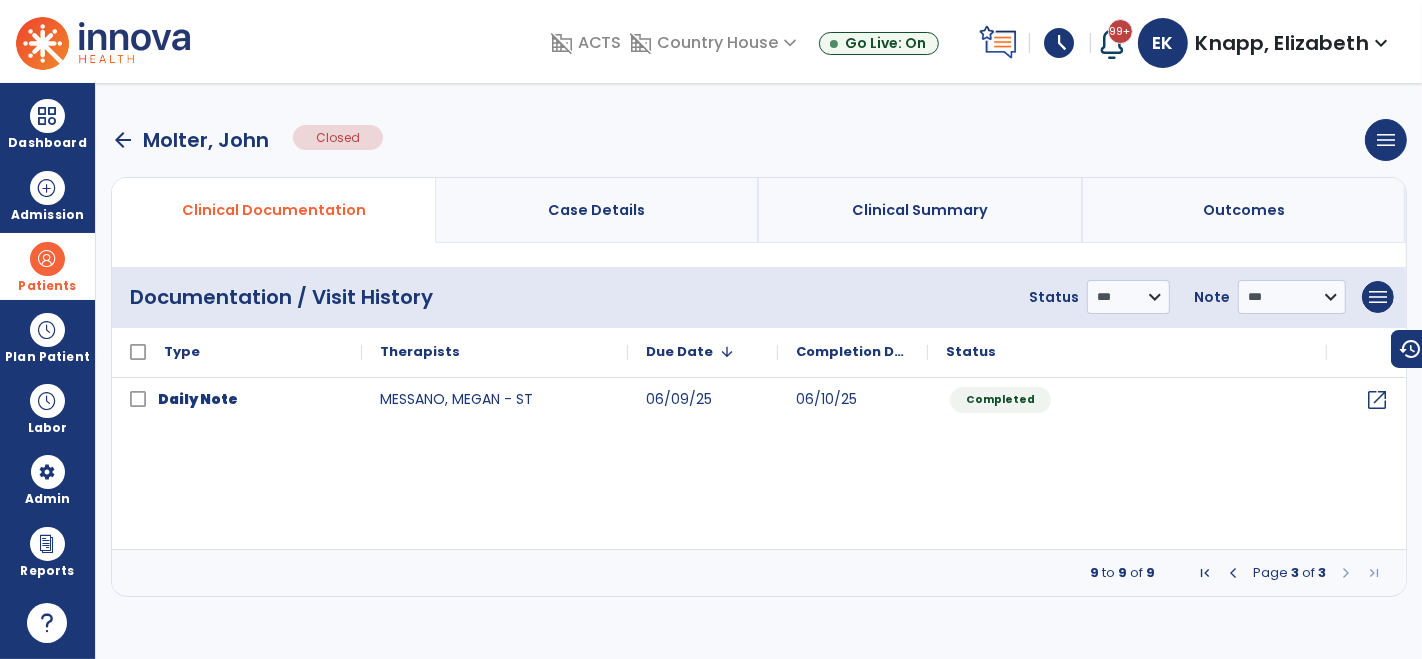 click at bounding box center [1233, 573] 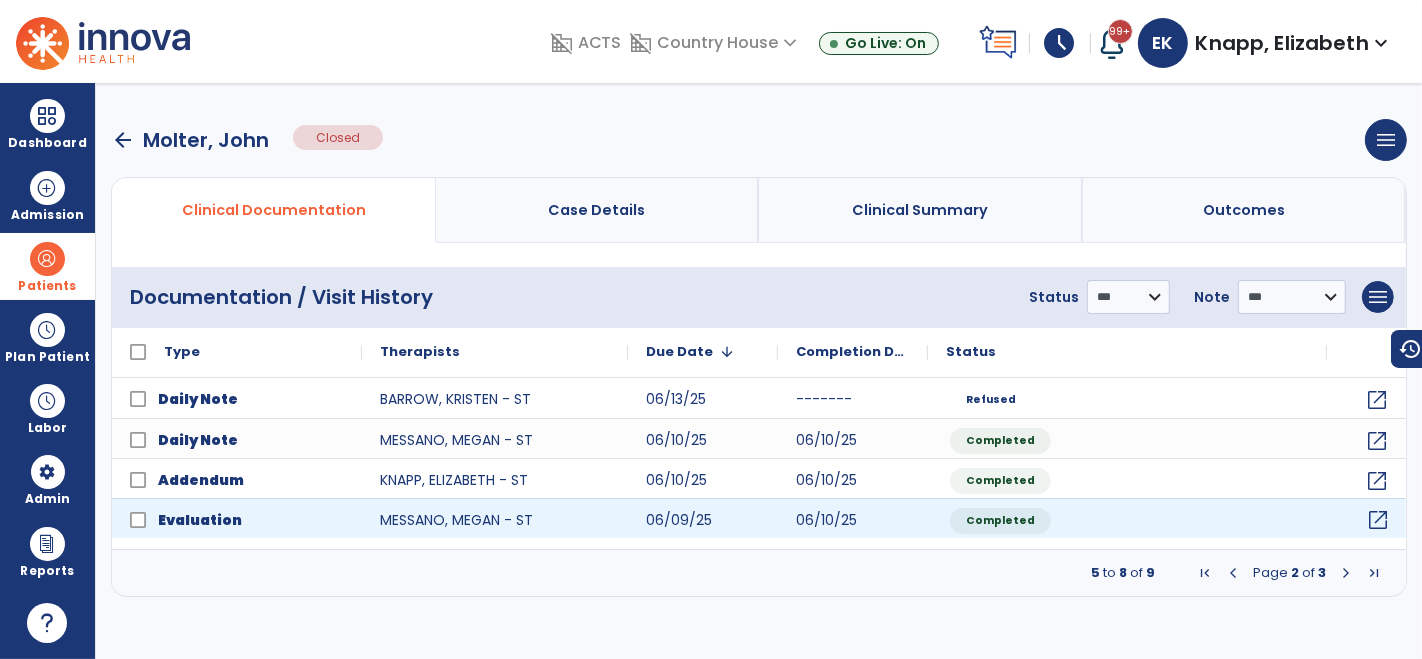 click on "open_in_new" 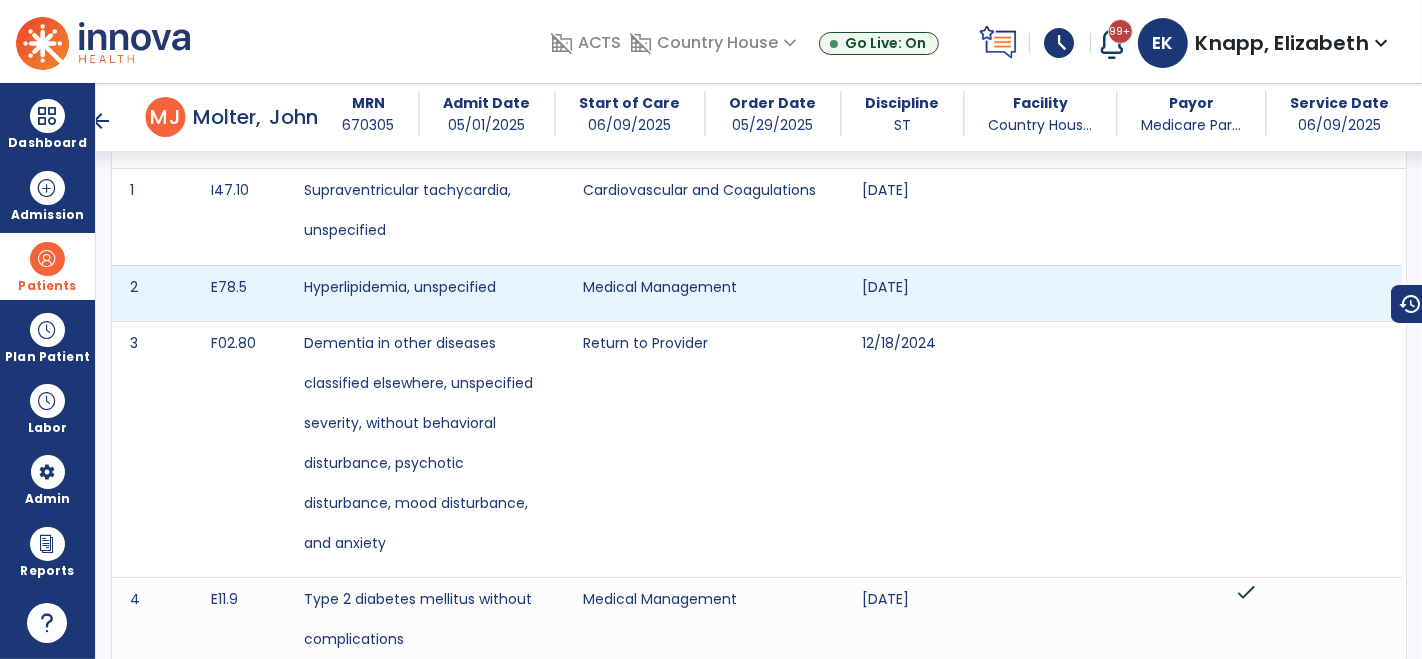 scroll, scrollTop: 0, scrollLeft: 0, axis: both 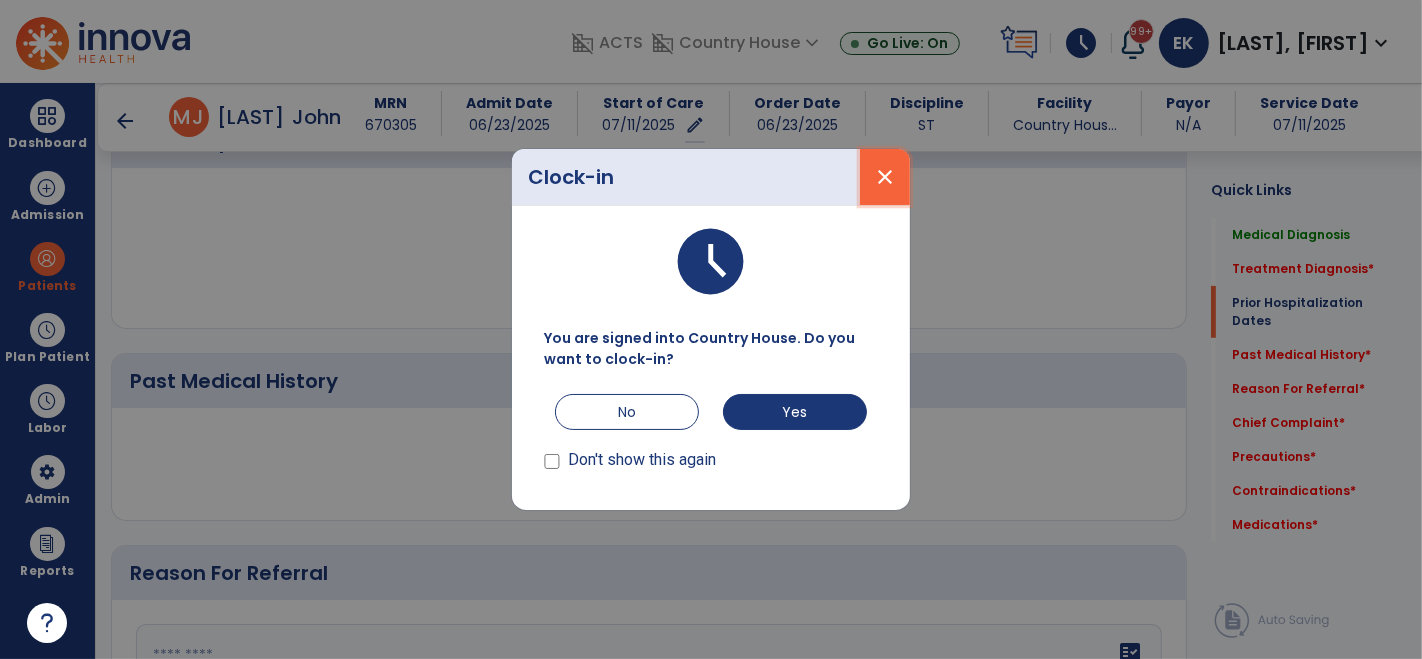 click on "close" at bounding box center (885, 177) 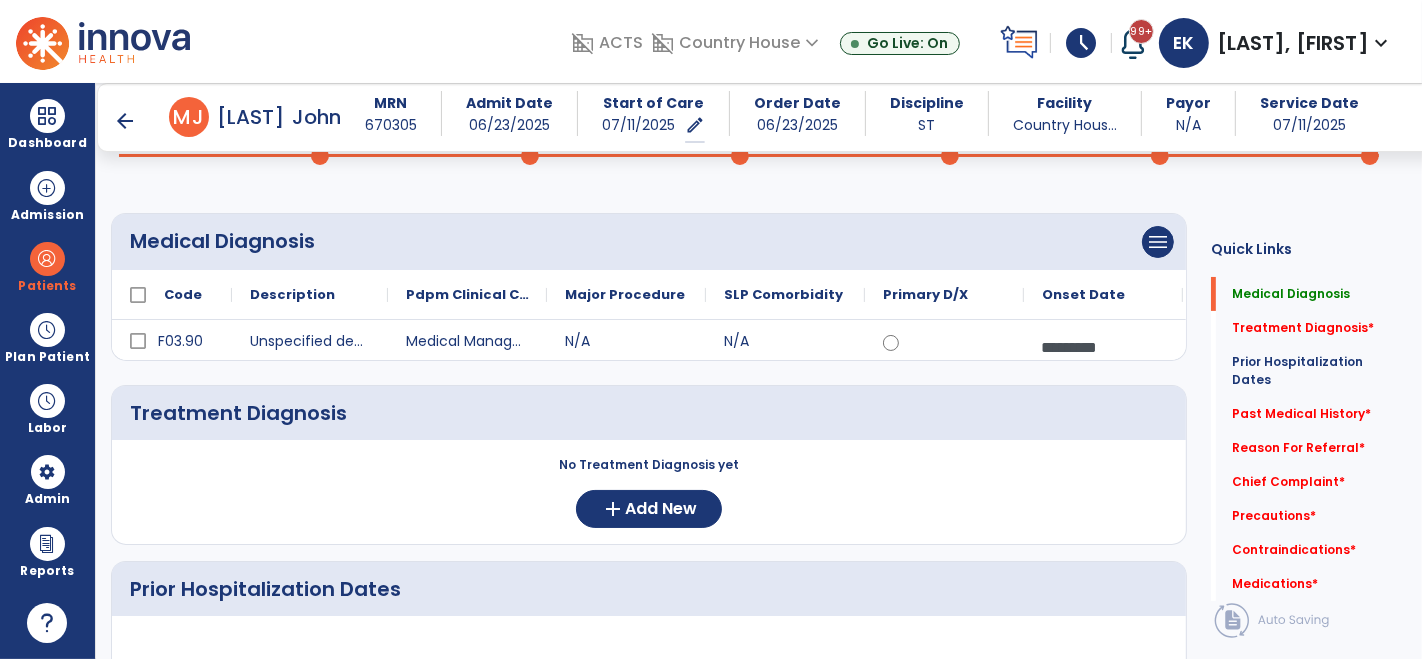 scroll, scrollTop: 117, scrollLeft: 0, axis: vertical 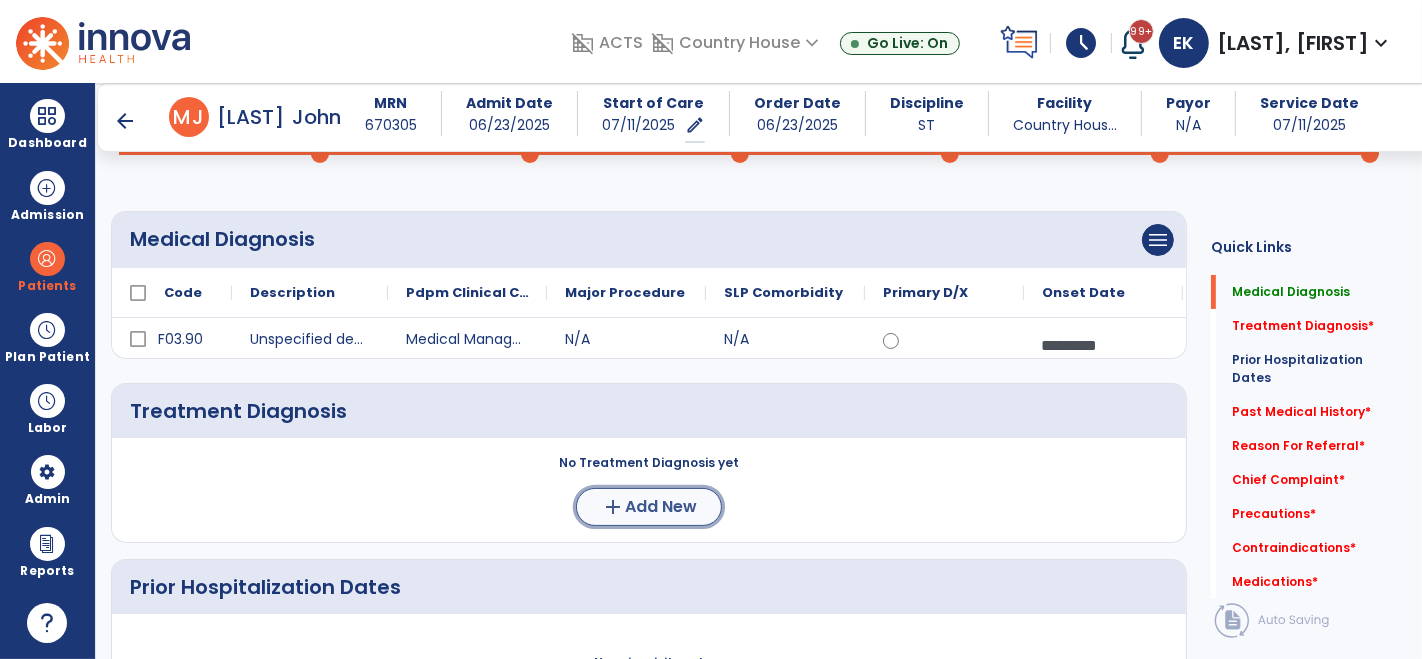 click on "Add New" 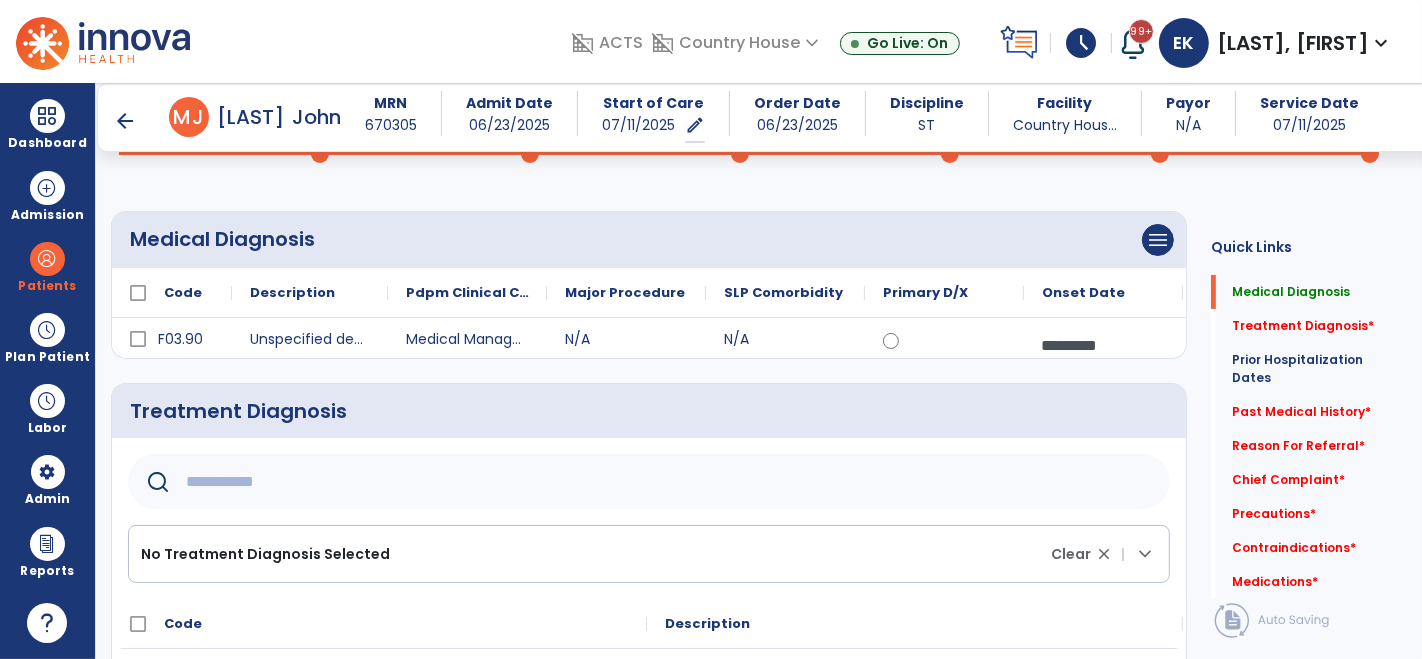 click 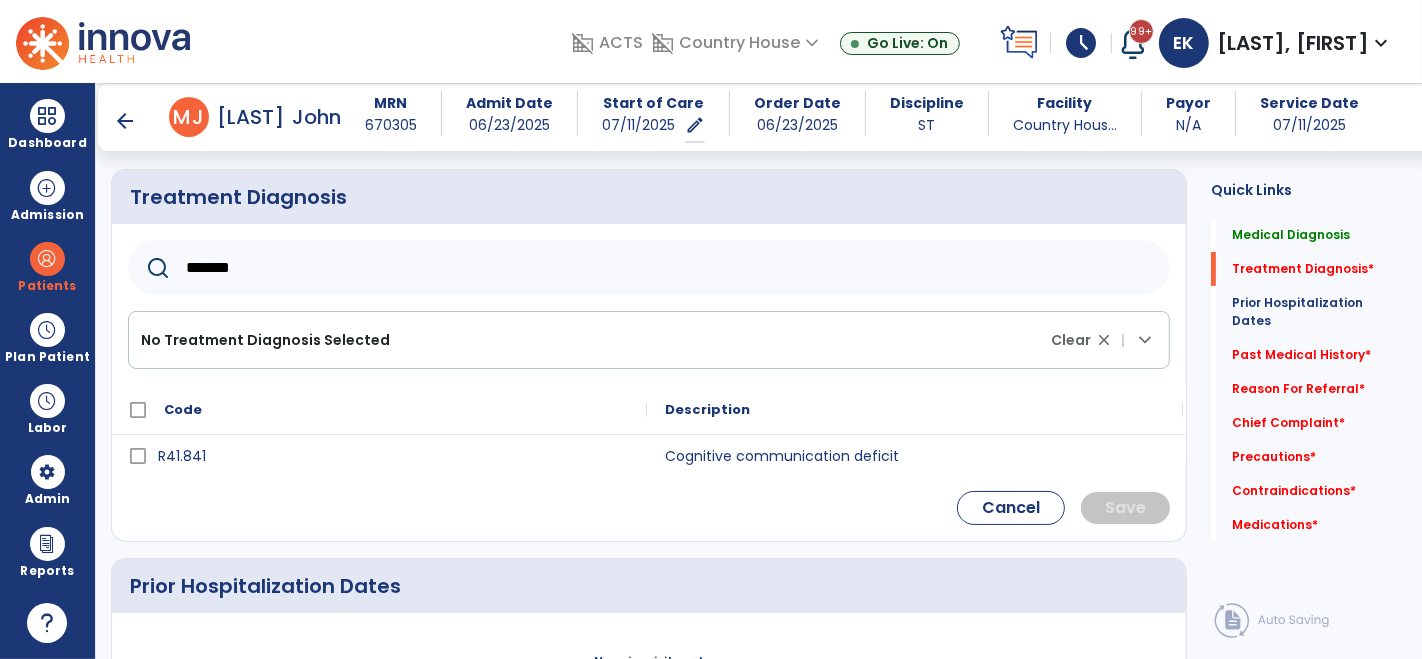 scroll, scrollTop: 333, scrollLeft: 0, axis: vertical 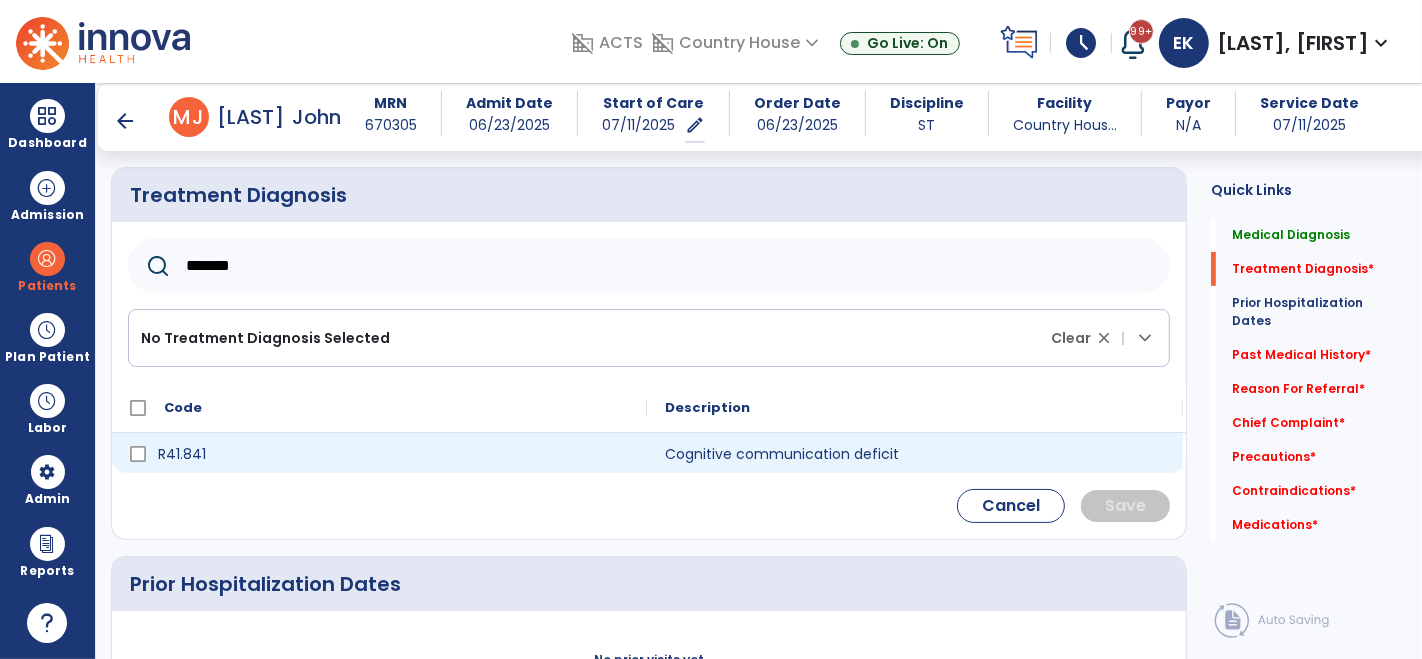 type on "*******" 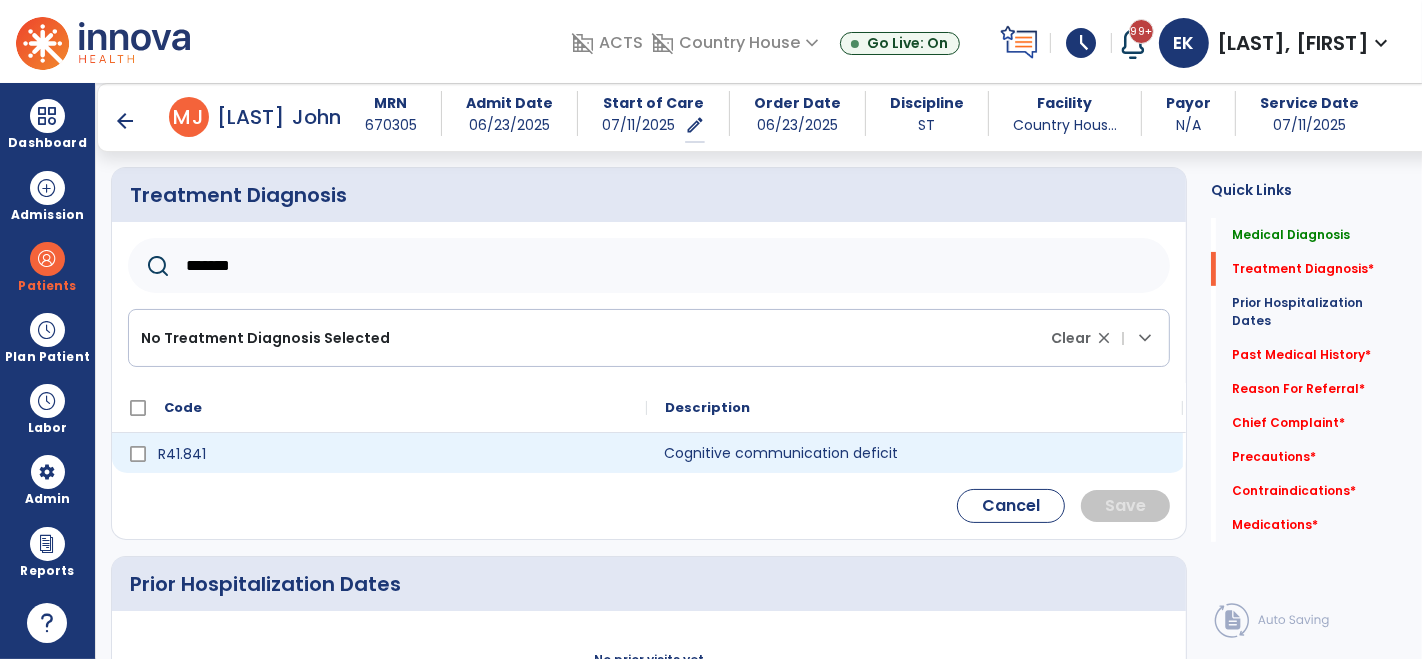 click on "Cognitive communication deficit" 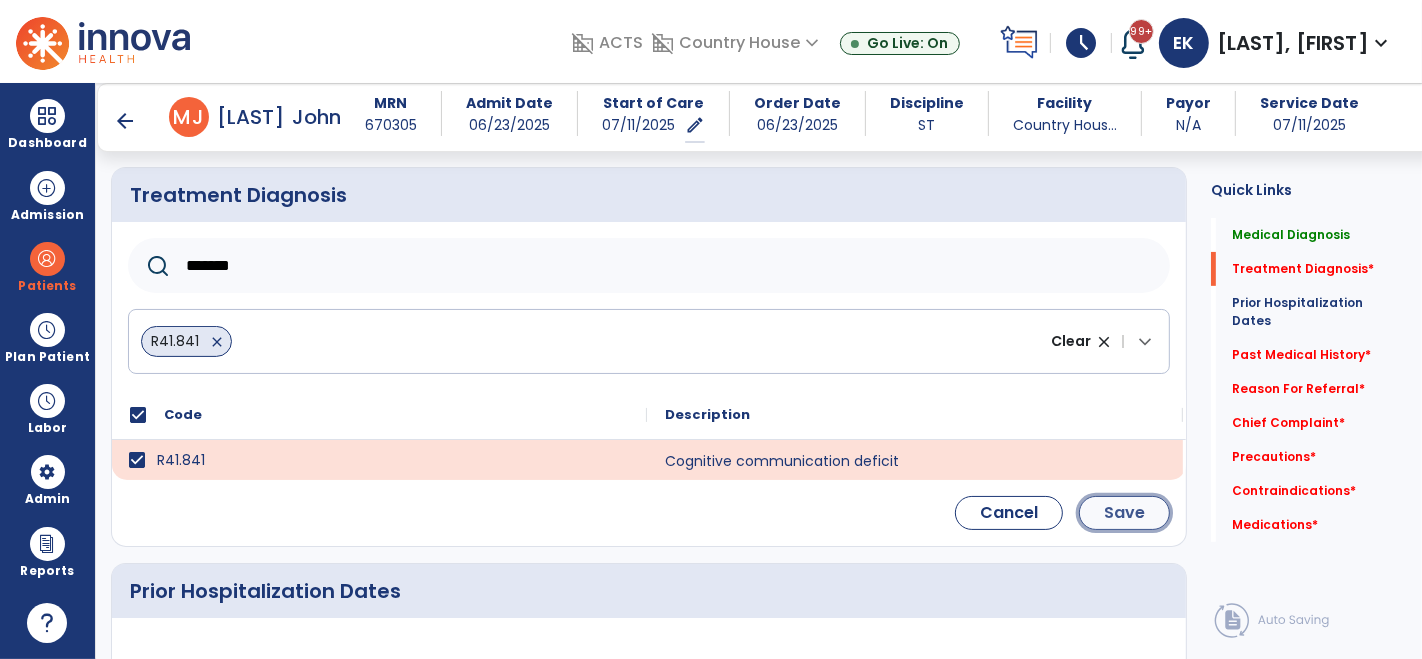 click on "Save" 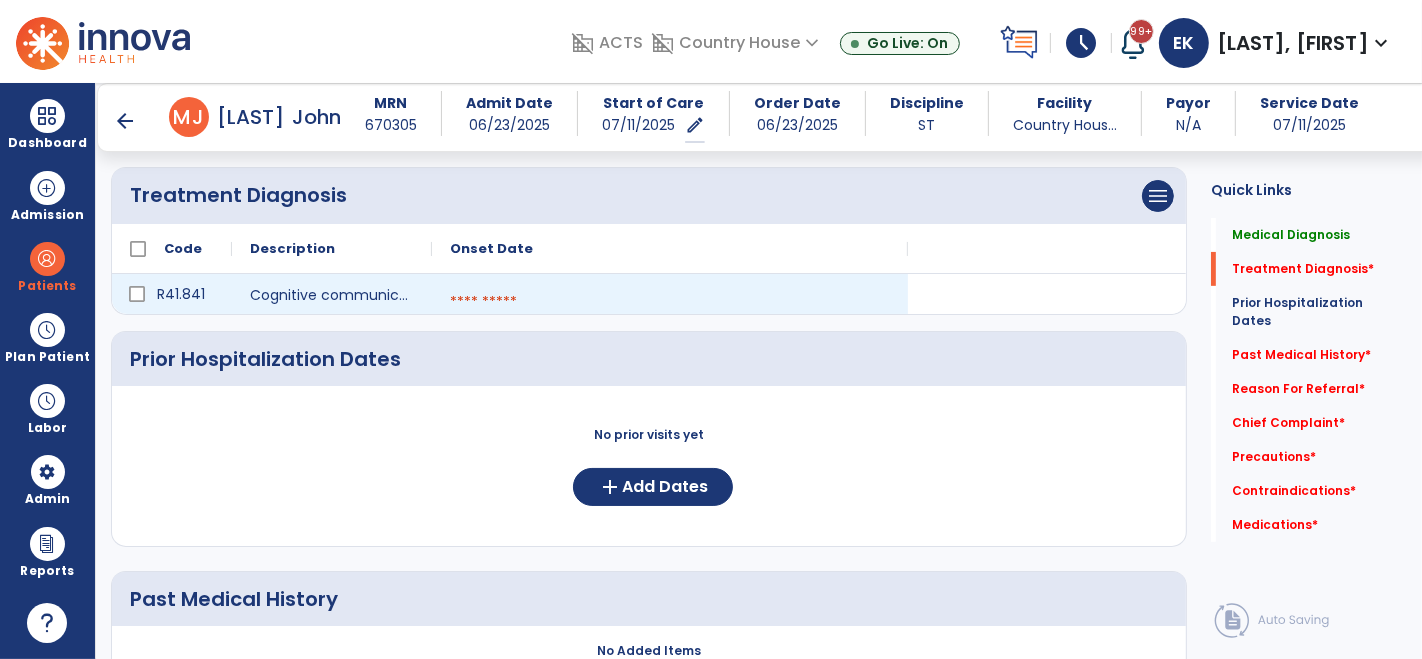 click at bounding box center (670, 302) 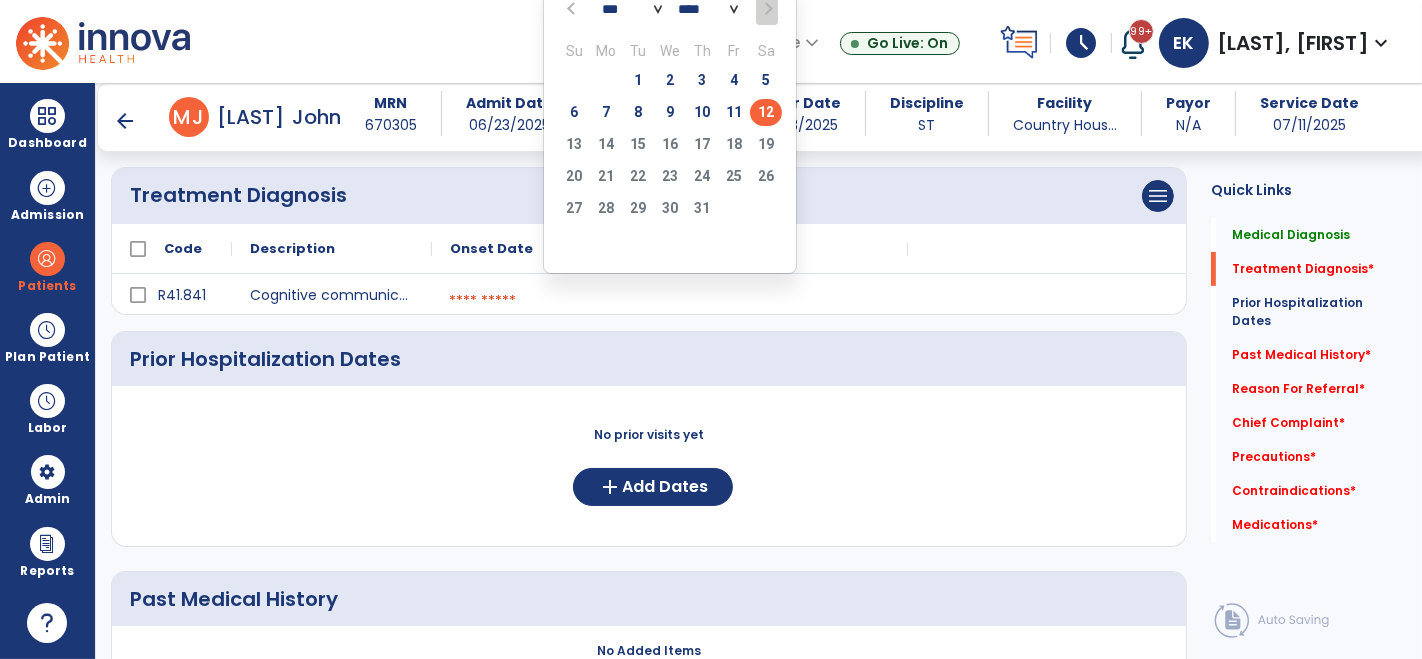 click on "*** *** *** *** *** *** ***" 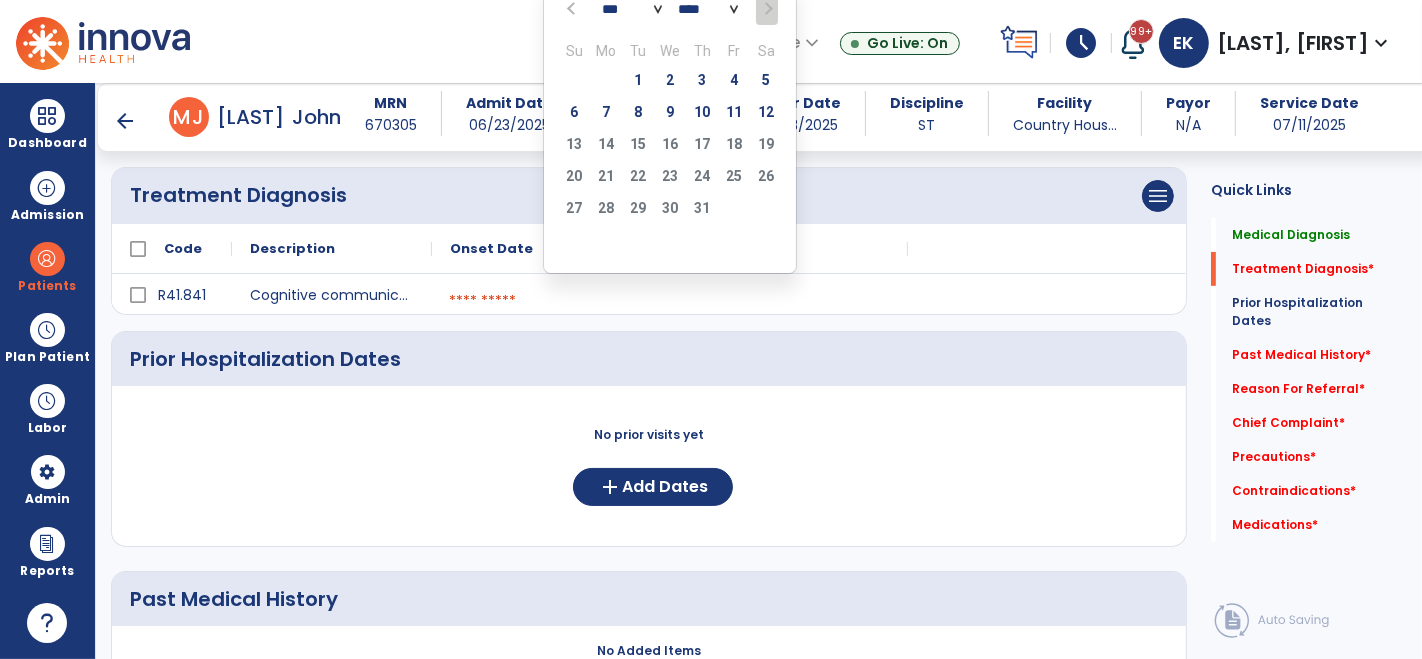 select on "*" 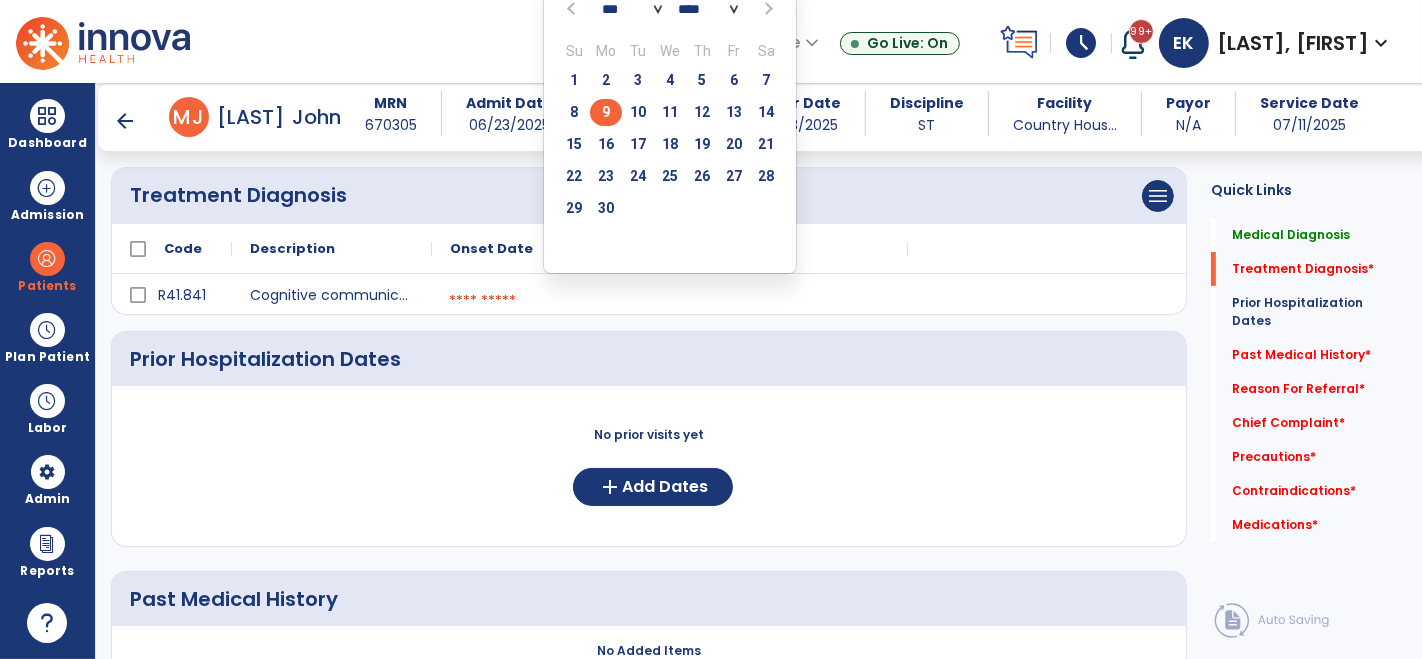click on "9" 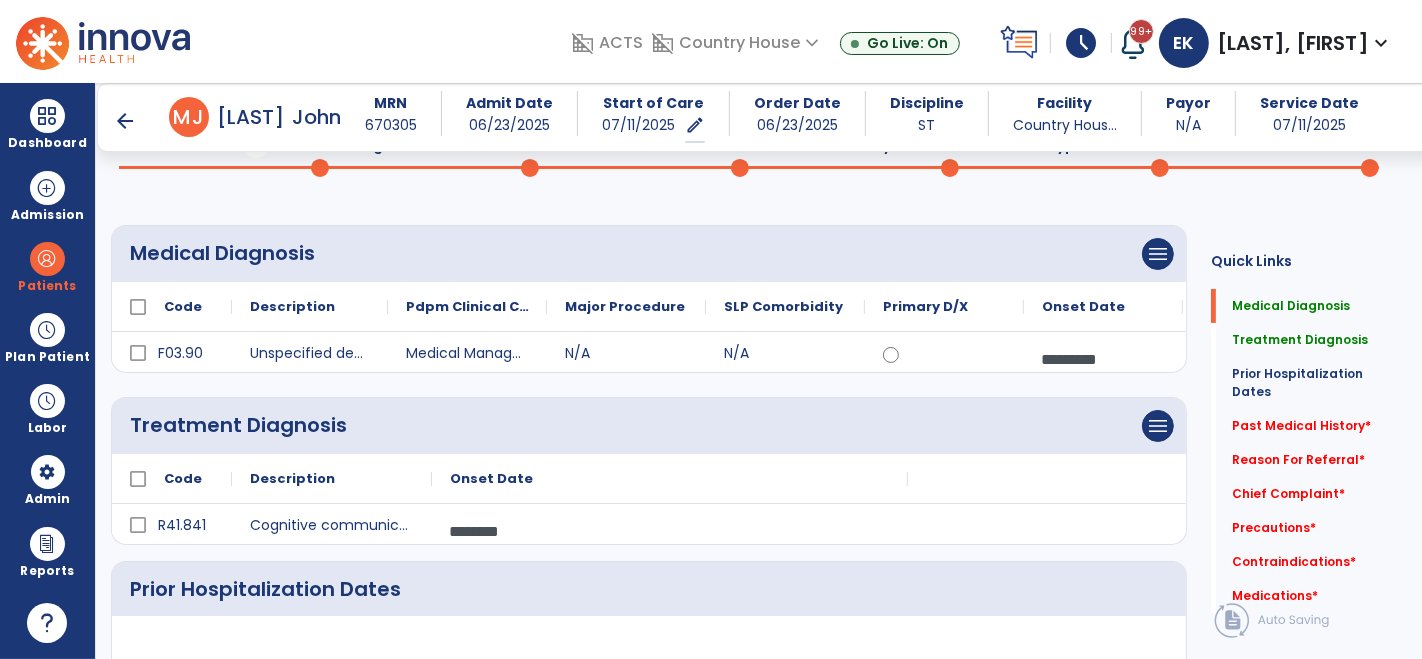 scroll, scrollTop: 108, scrollLeft: 0, axis: vertical 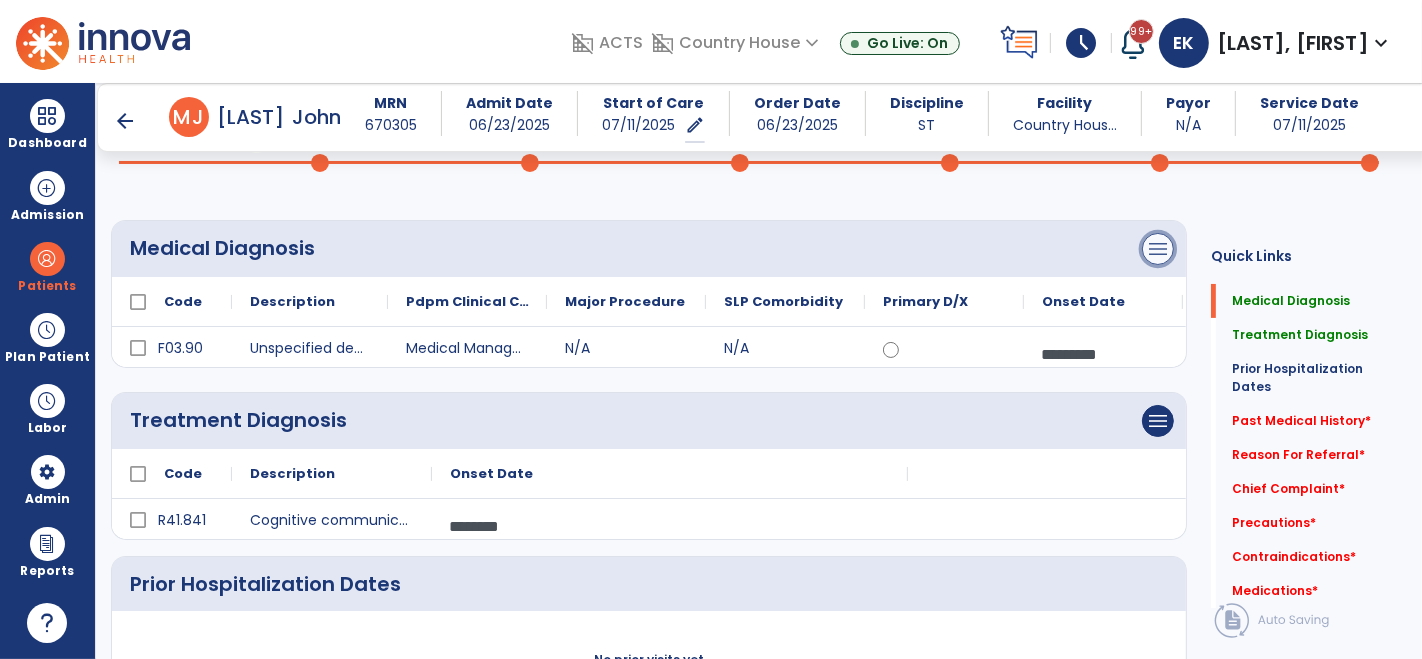 click on "menu" at bounding box center [1158, 249] 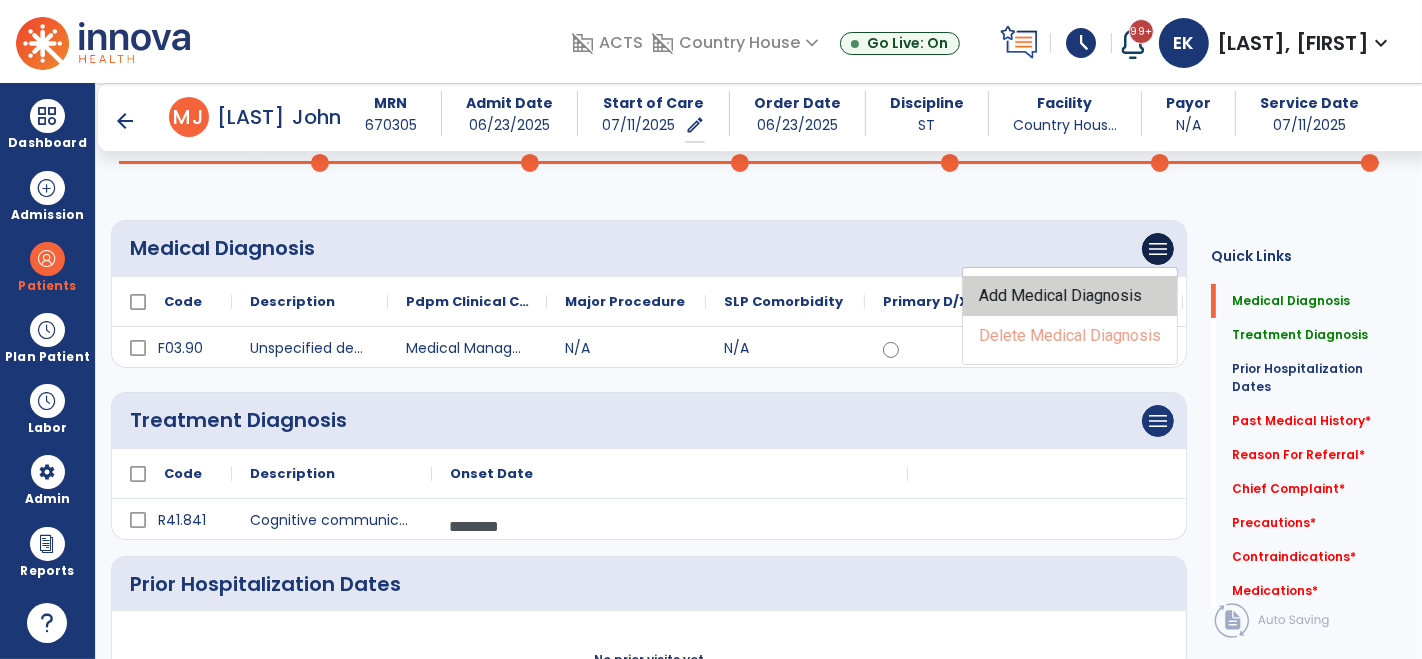 click on "Add Medical Diagnosis" 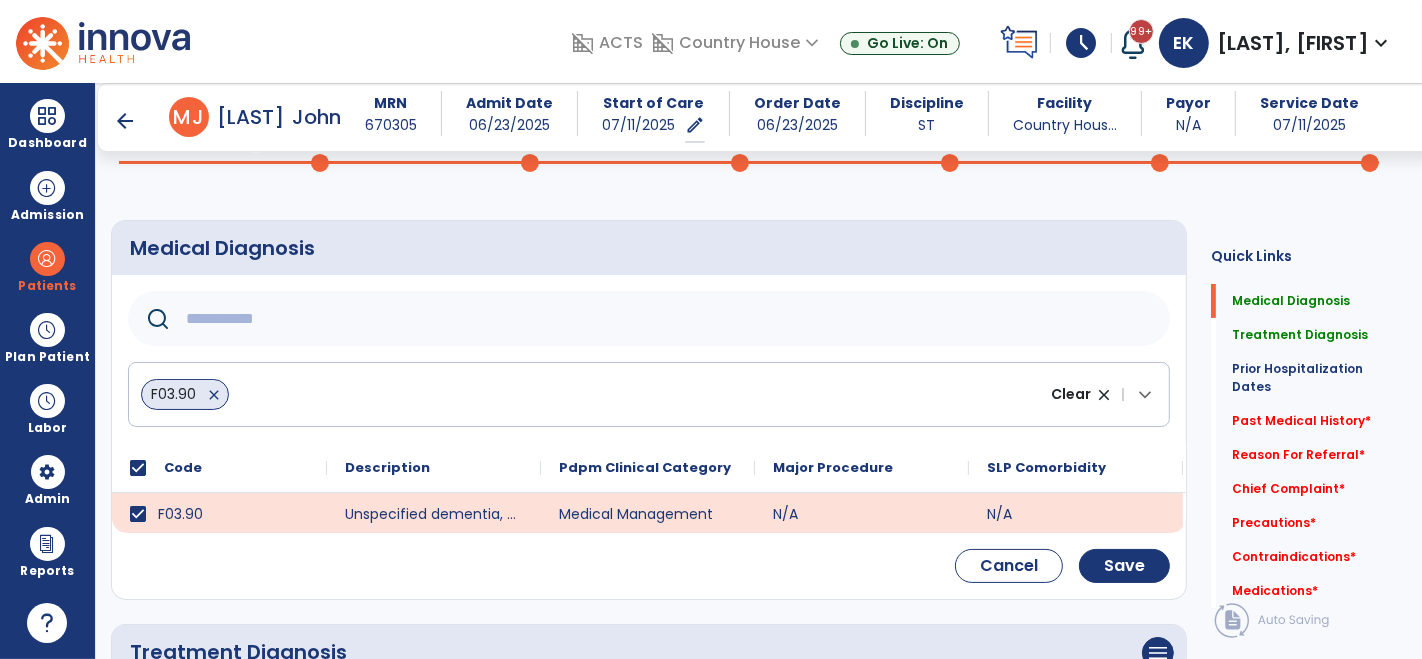 click 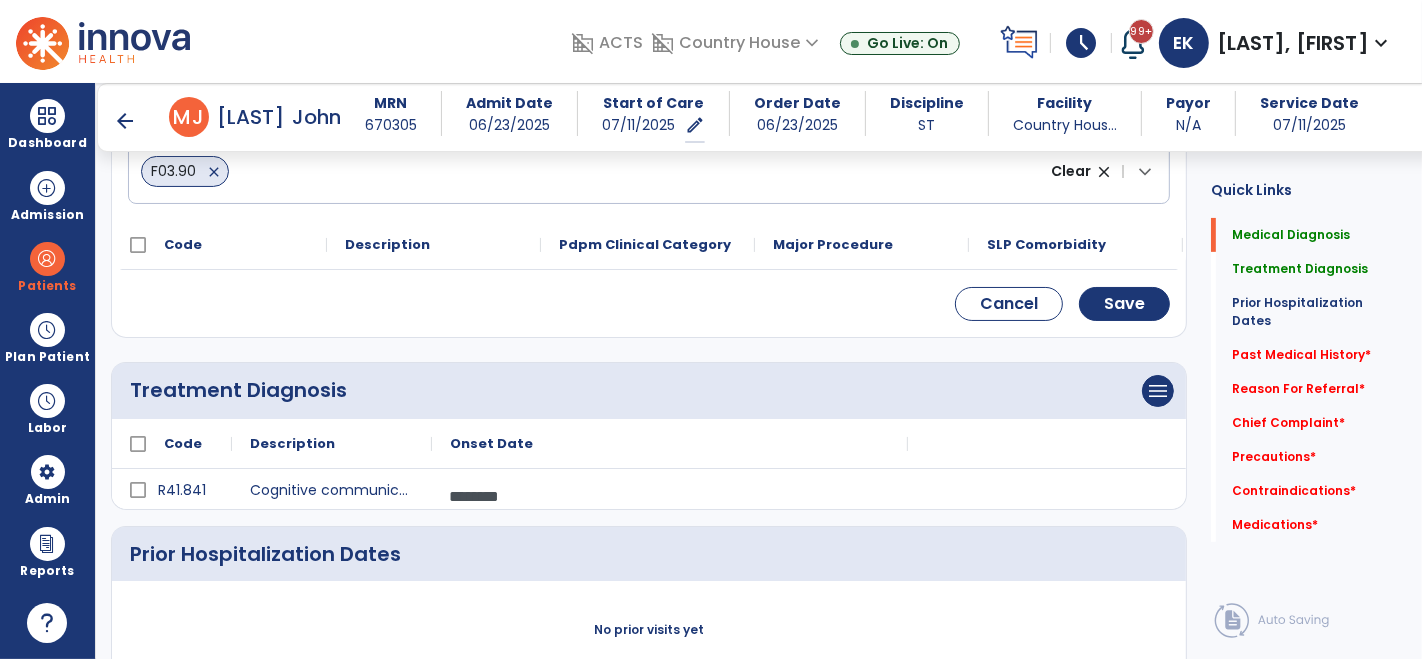 scroll, scrollTop: 331, scrollLeft: 0, axis: vertical 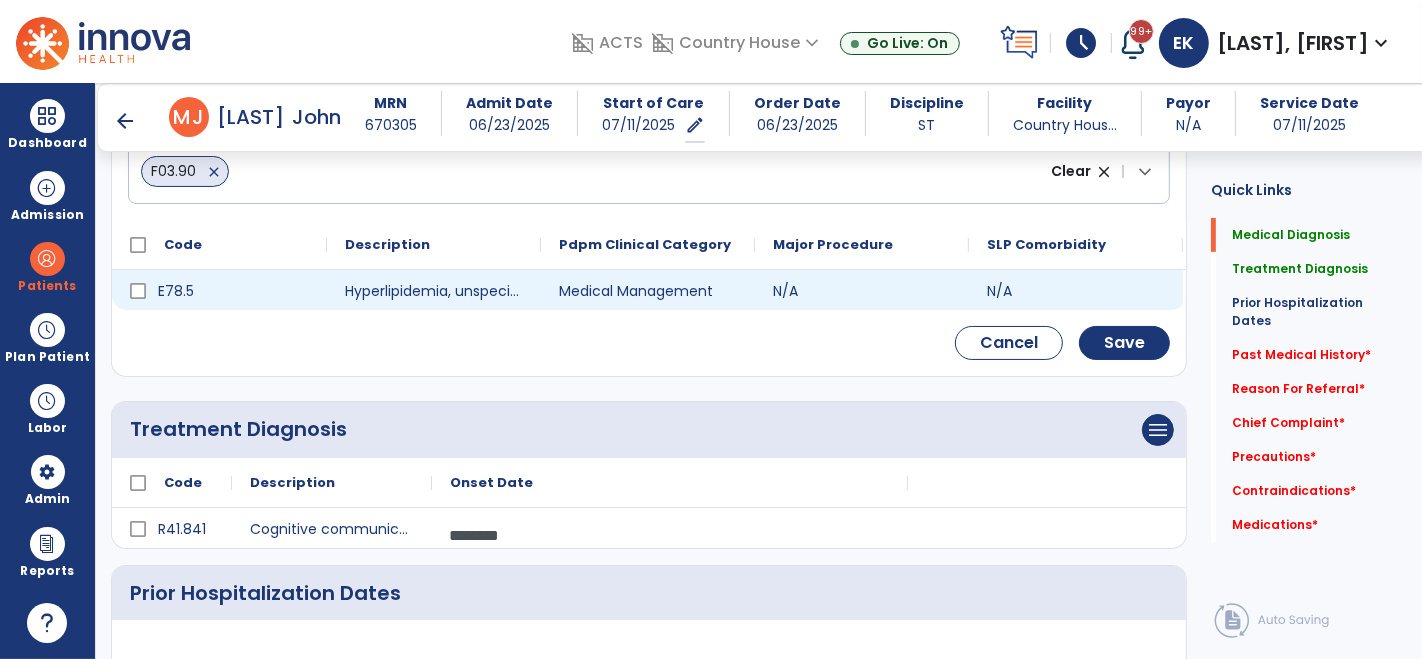 type on "*****" 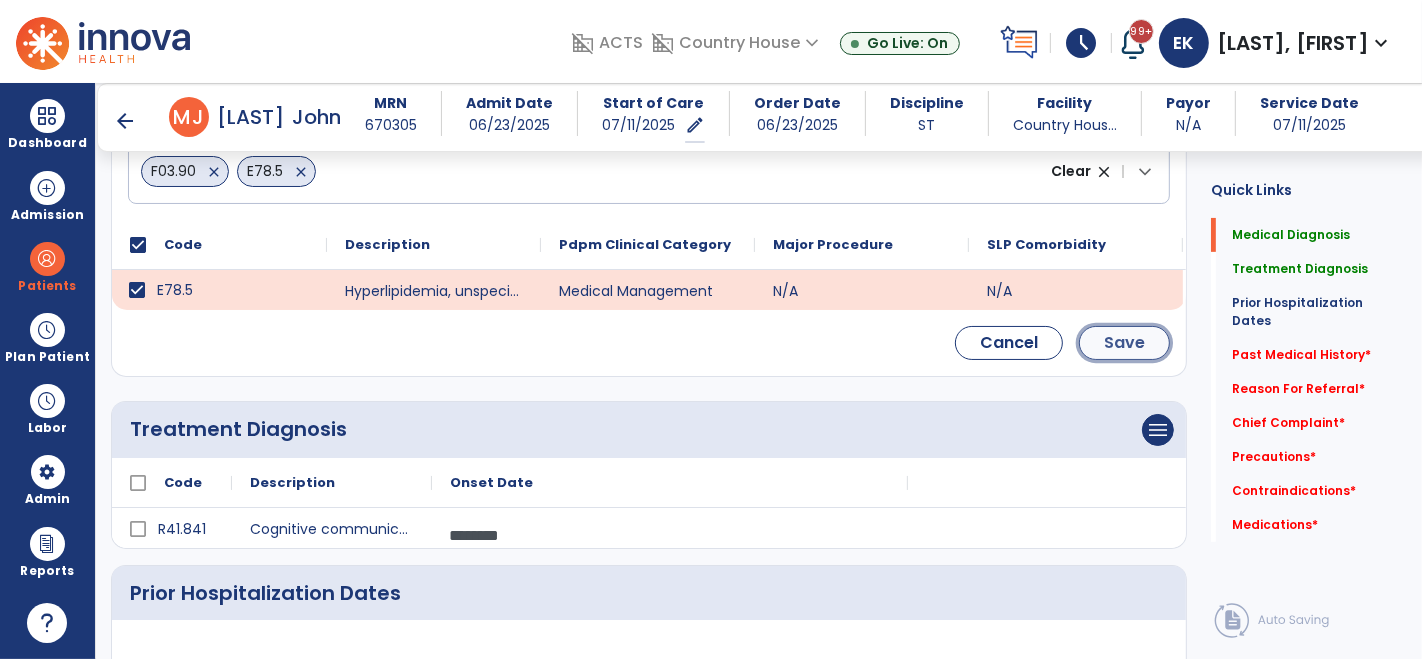 click on "Save" 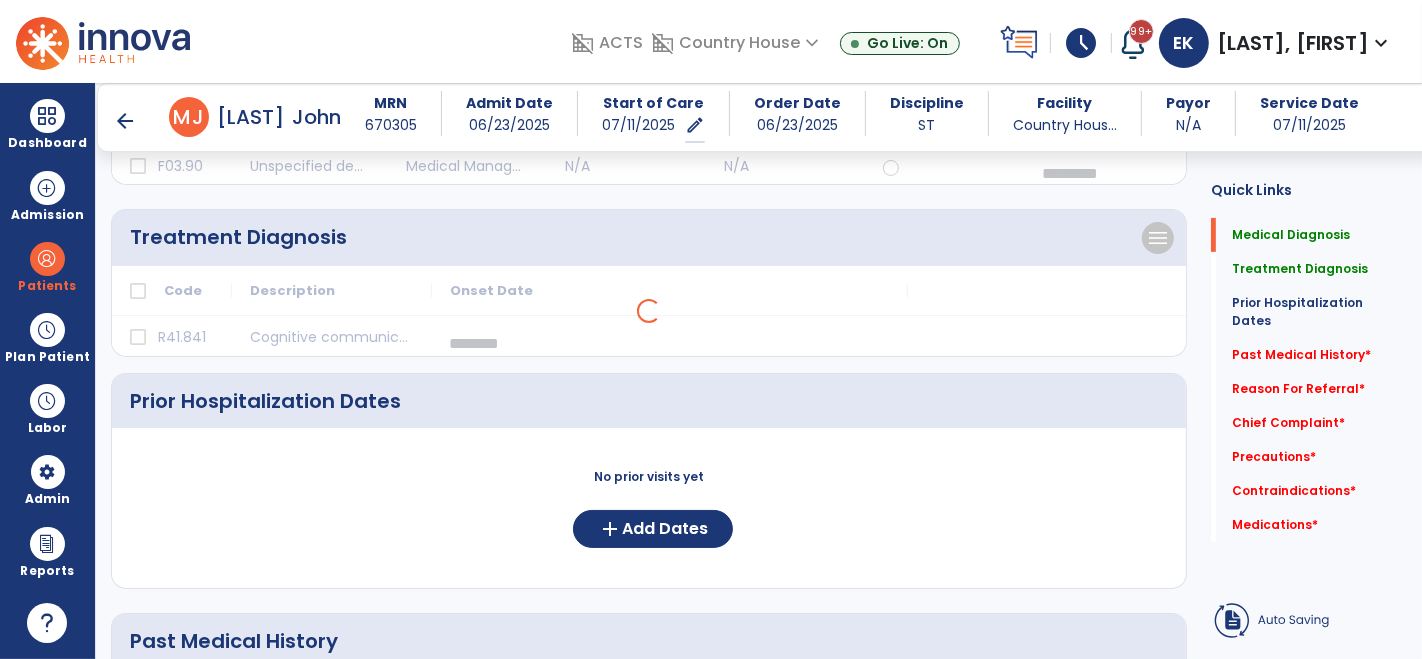 scroll, scrollTop: 166, scrollLeft: 0, axis: vertical 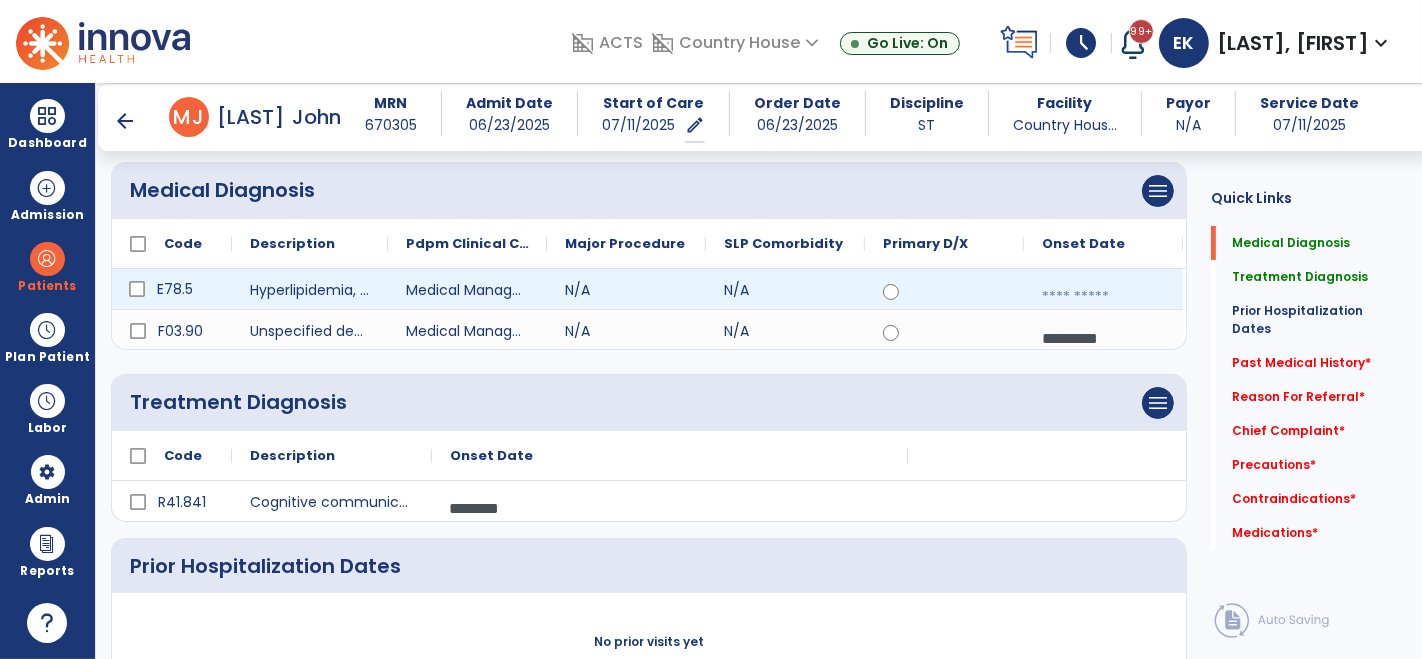 click at bounding box center (1103, 297) 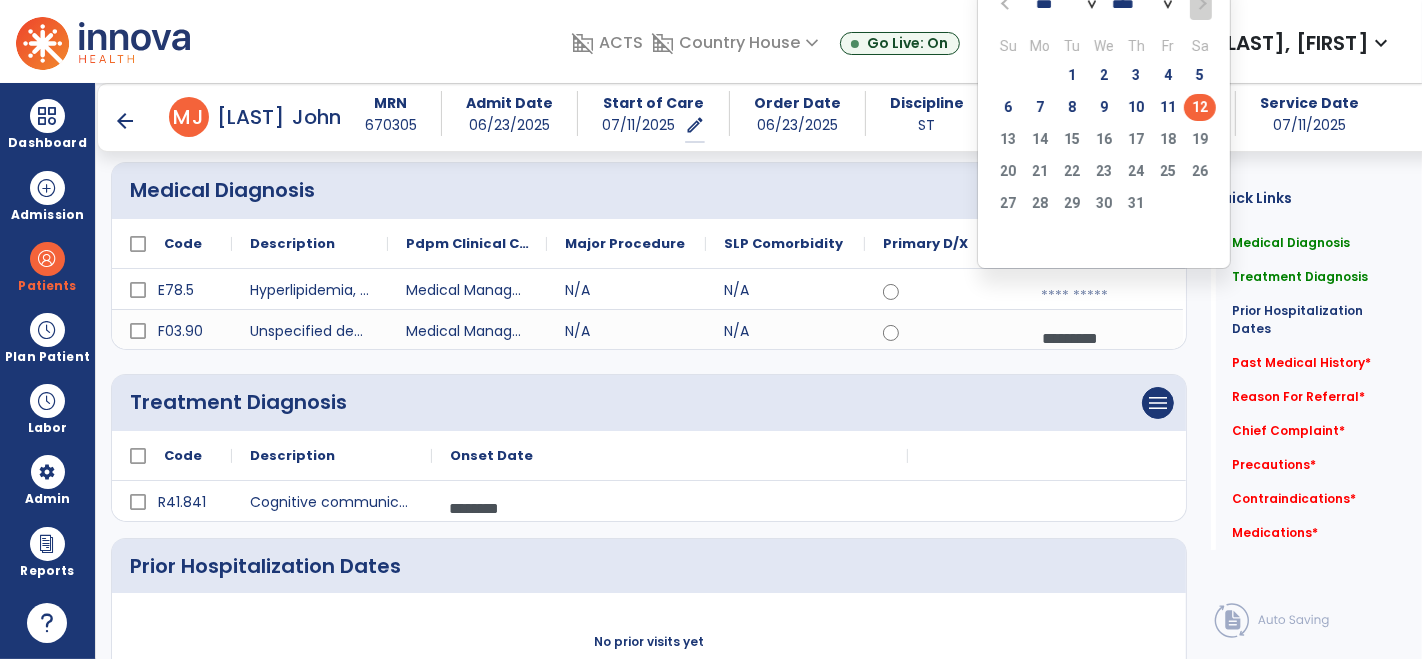click on "*** *** *** *** *** *** ***" 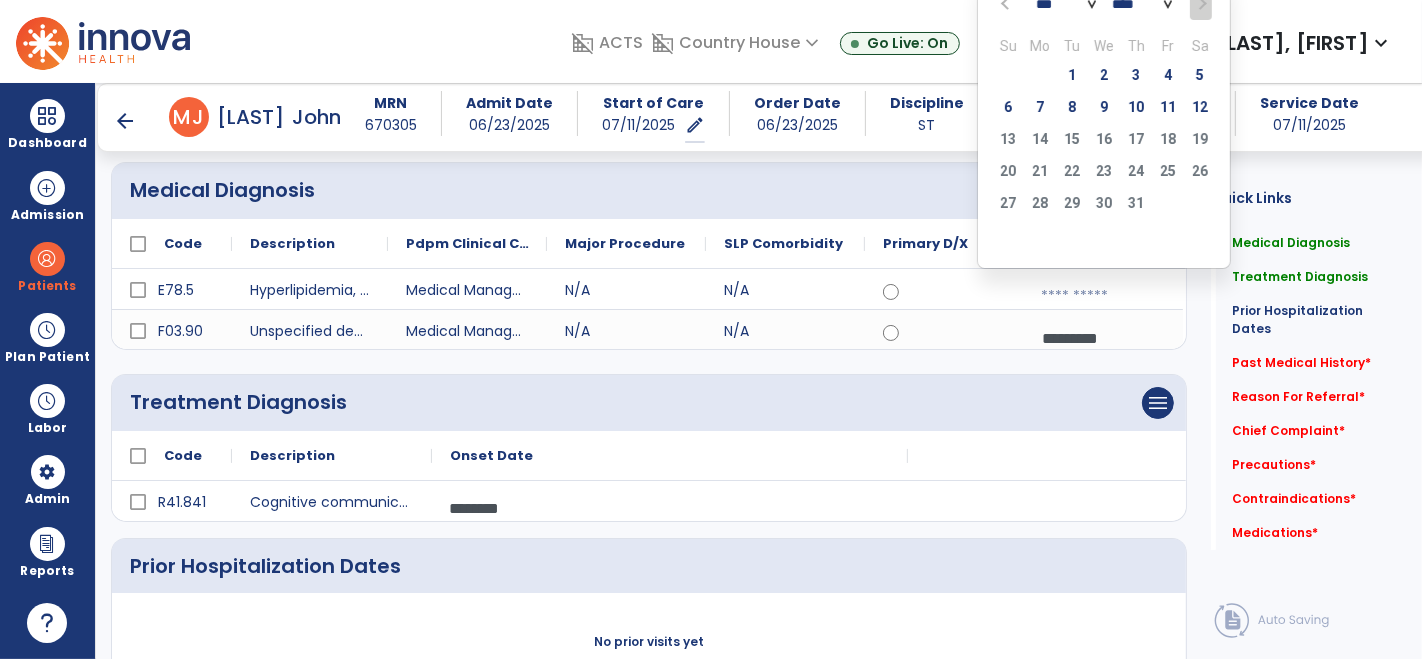 select on "*" 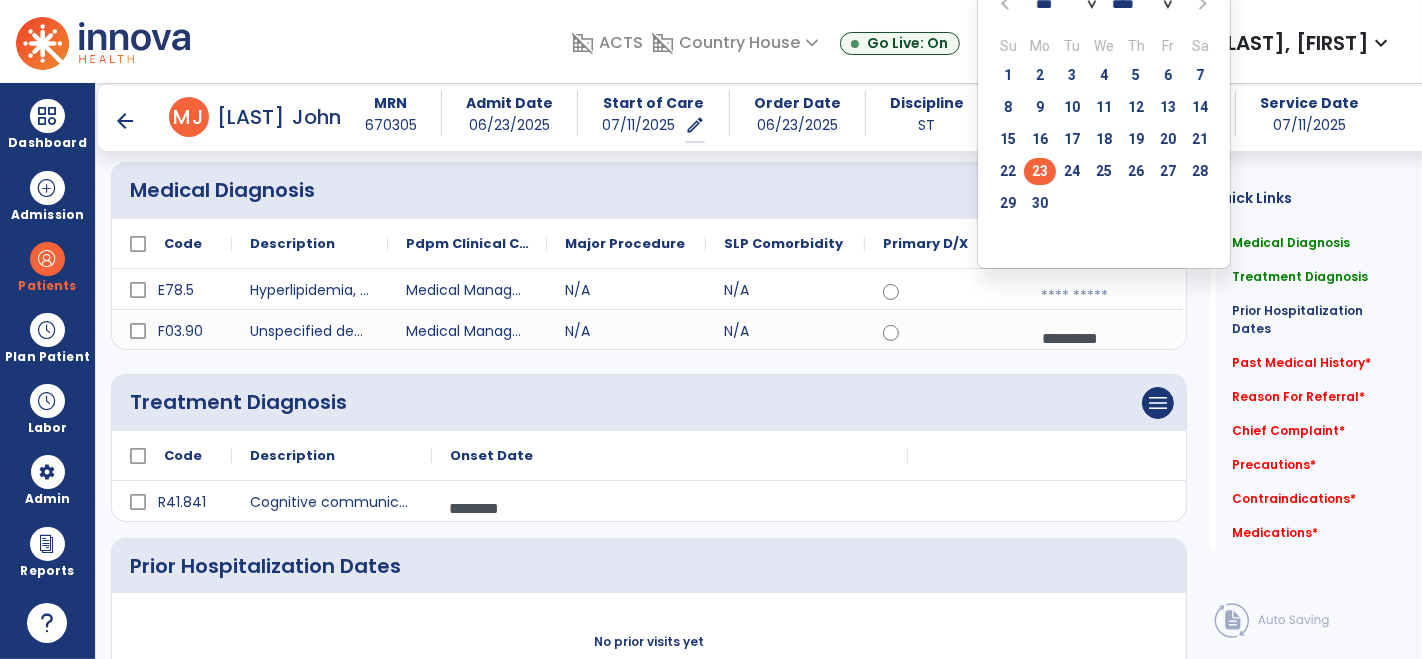 click on "23" 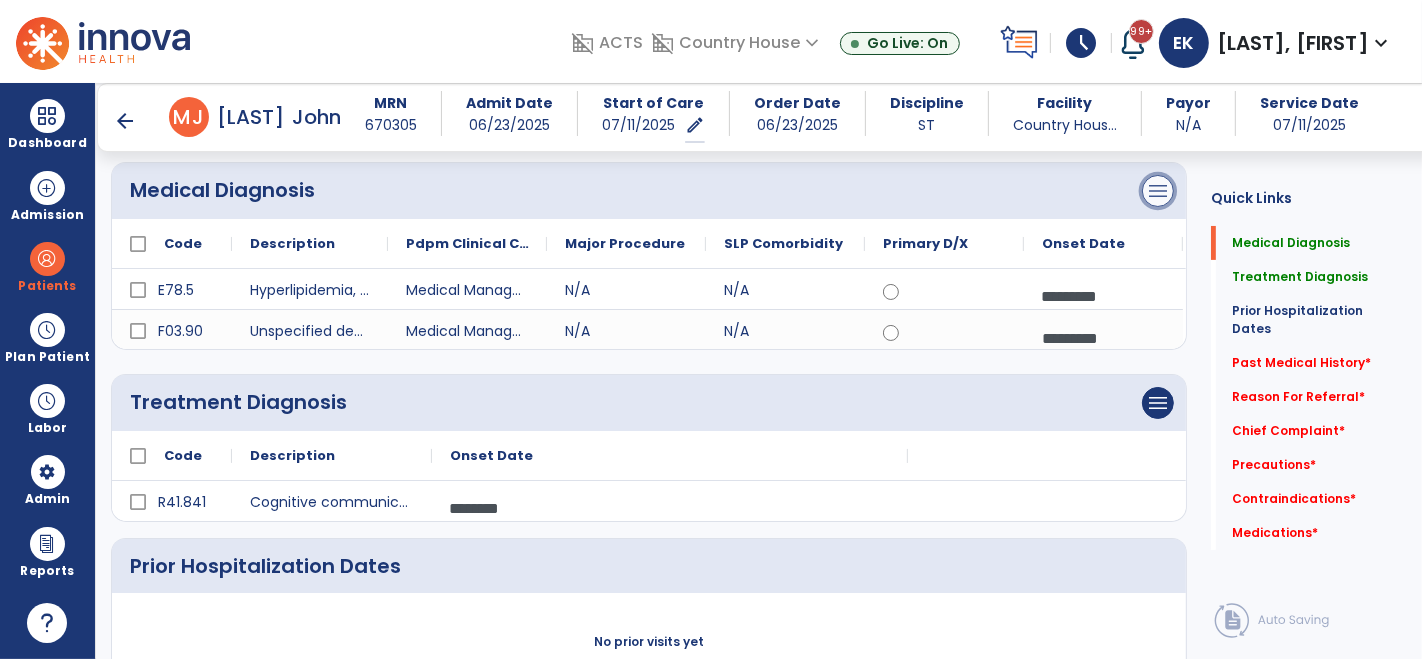 click on "menu" at bounding box center [1158, 191] 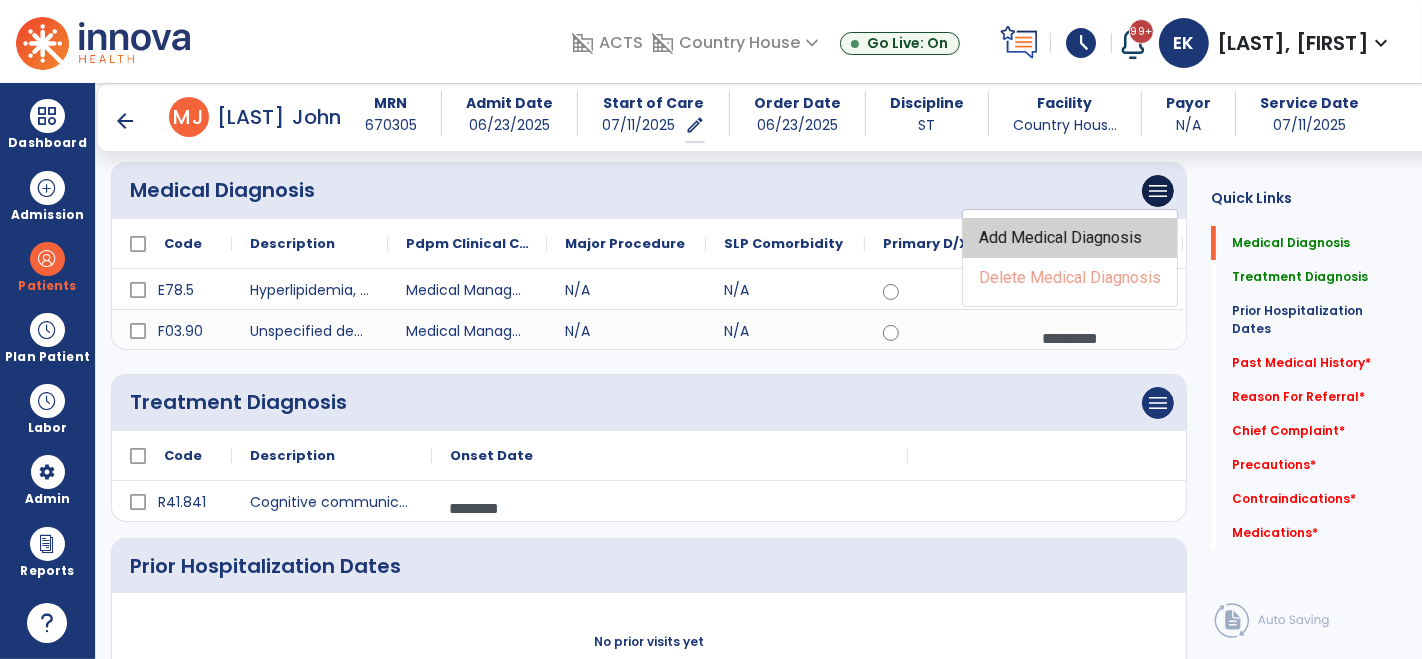 click on "Add Medical Diagnosis" 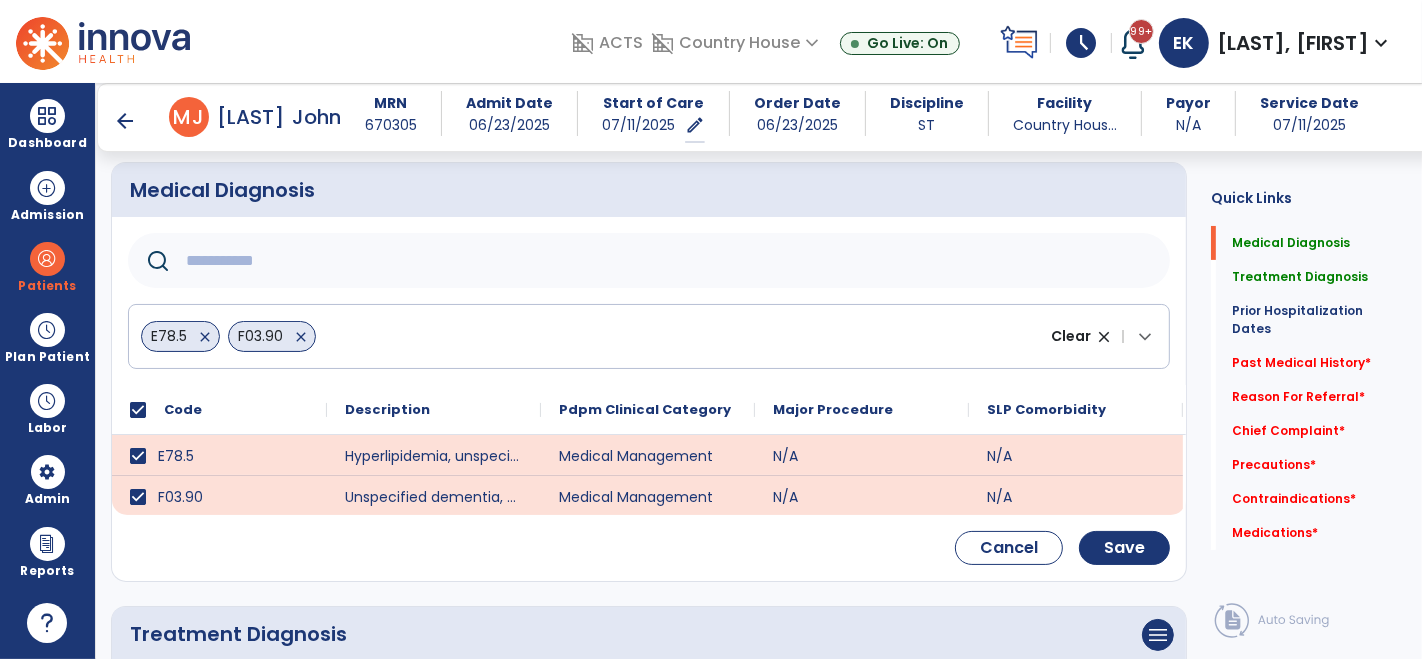 click 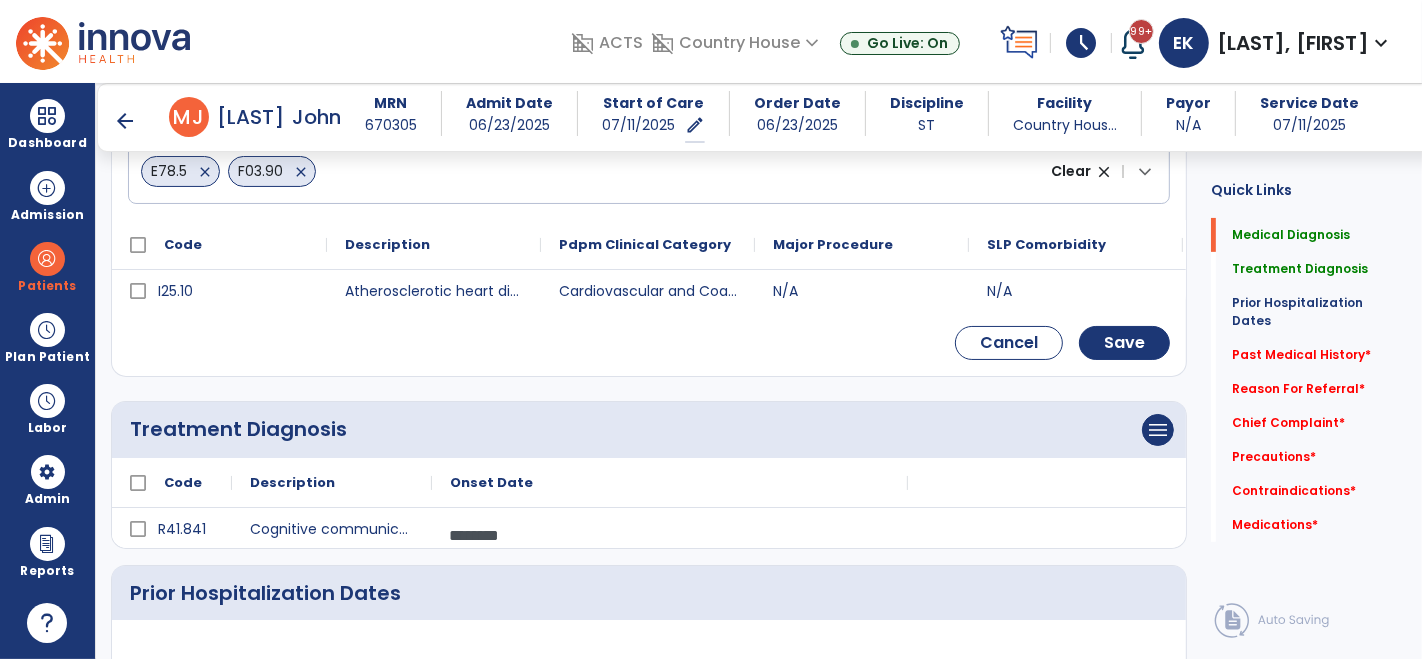 scroll, scrollTop: 331, scrollLeft: 0, axis: vertical 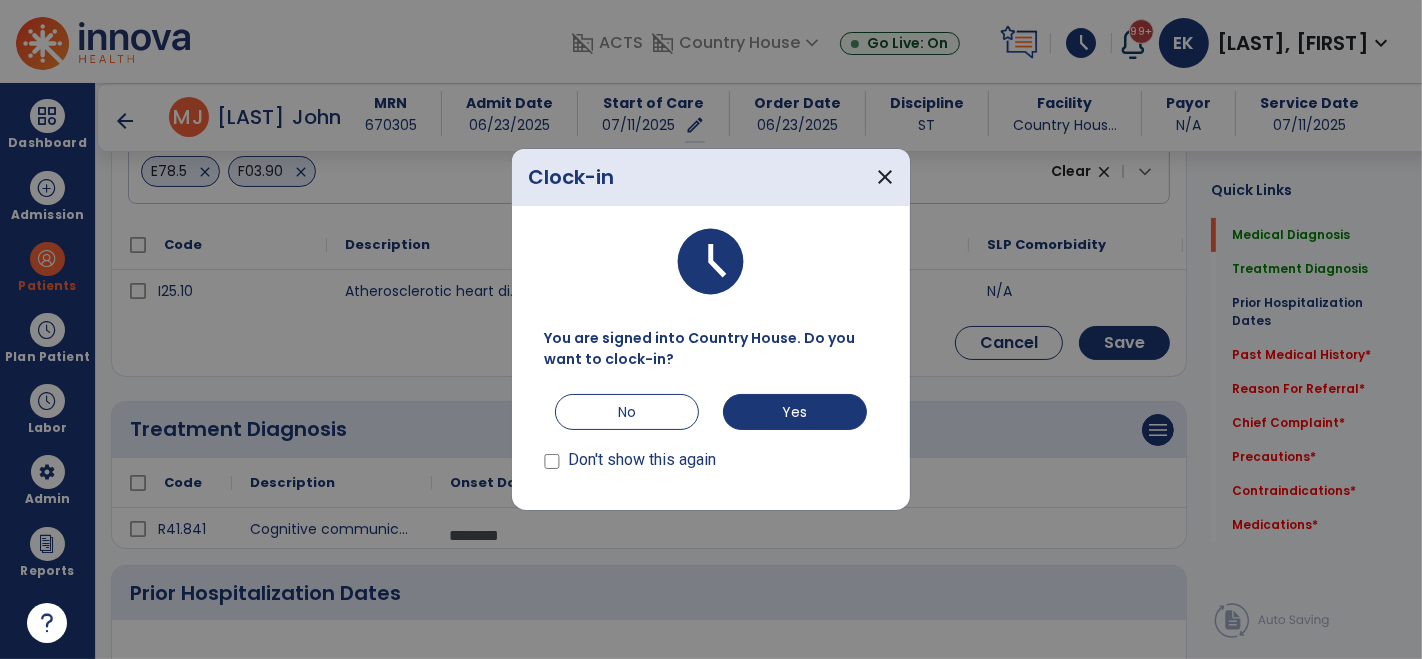 type on "******" 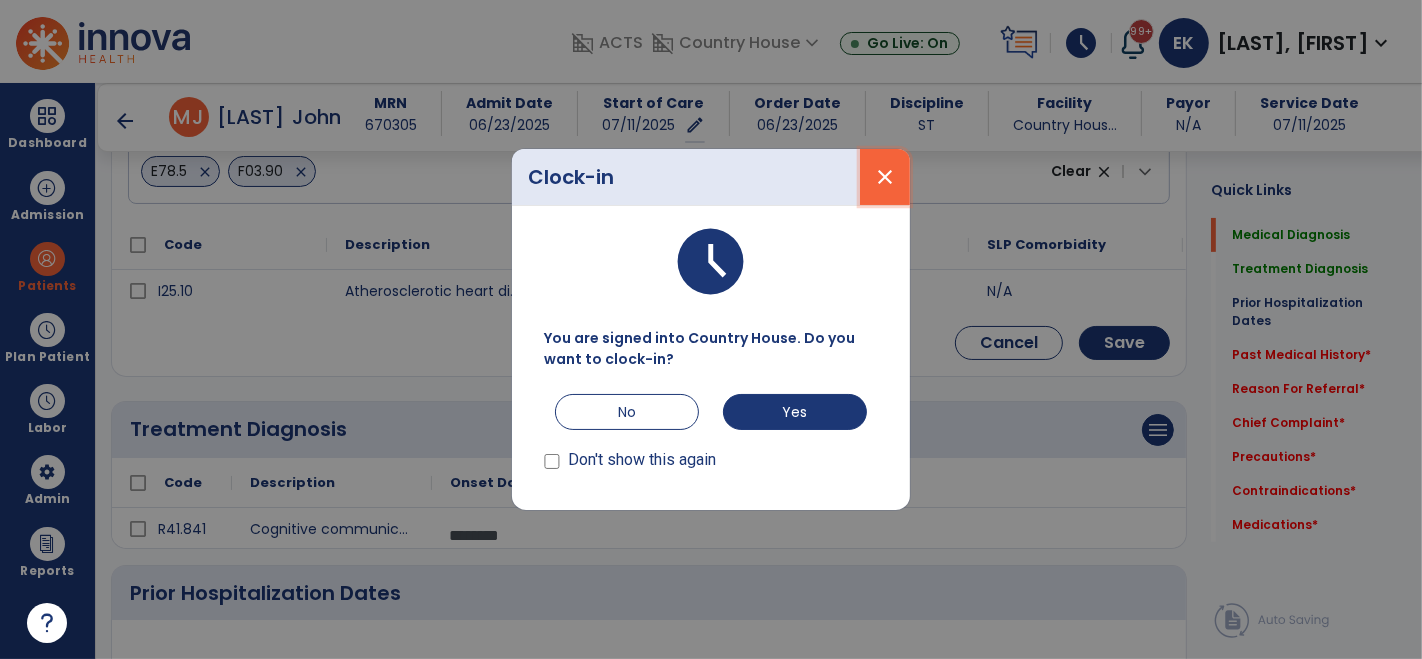 click on "close" at bounding box center (885, 177) 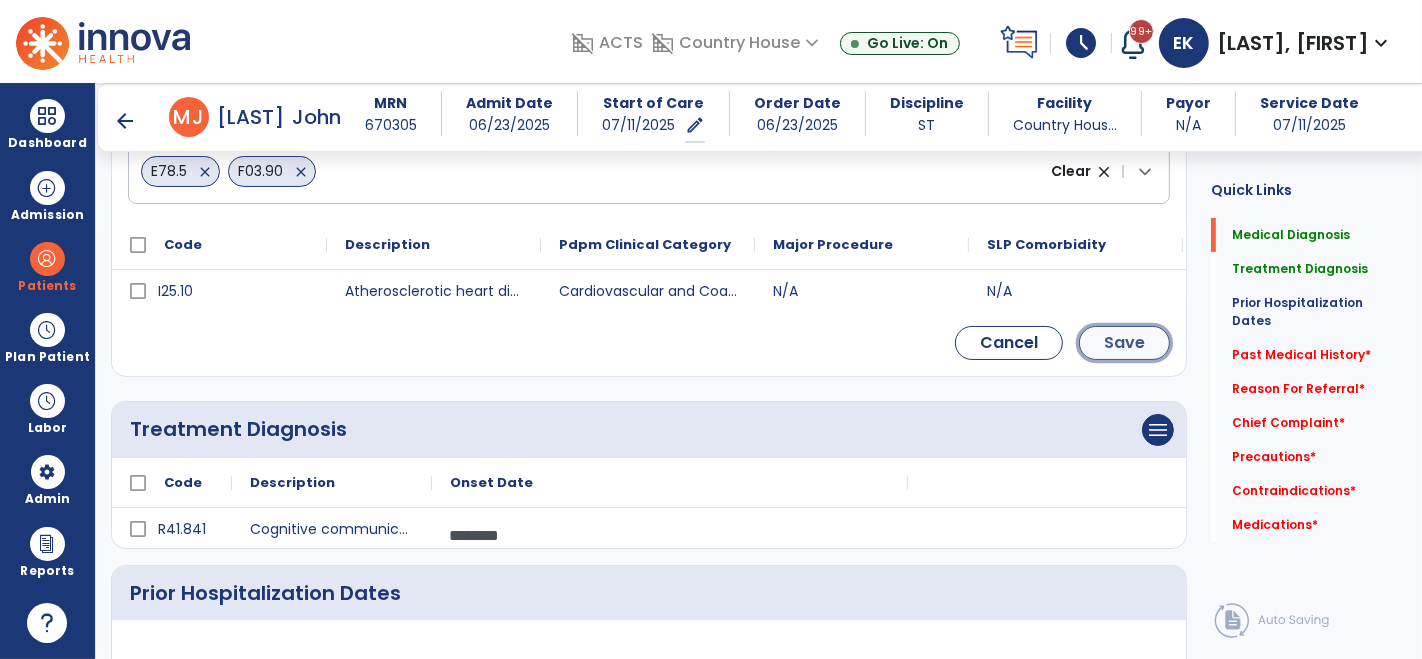 click on "Save" 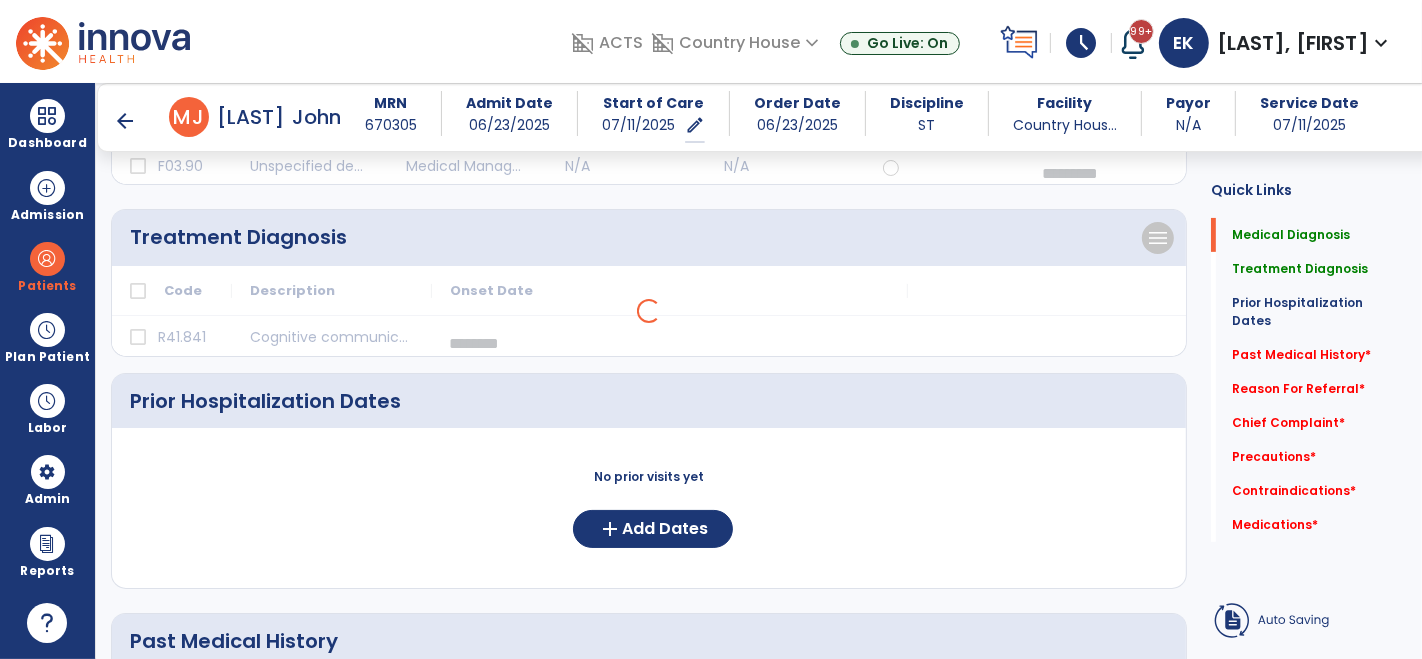 scroll, scrollTop: 166, scrollLeft: 0, axis: vertical 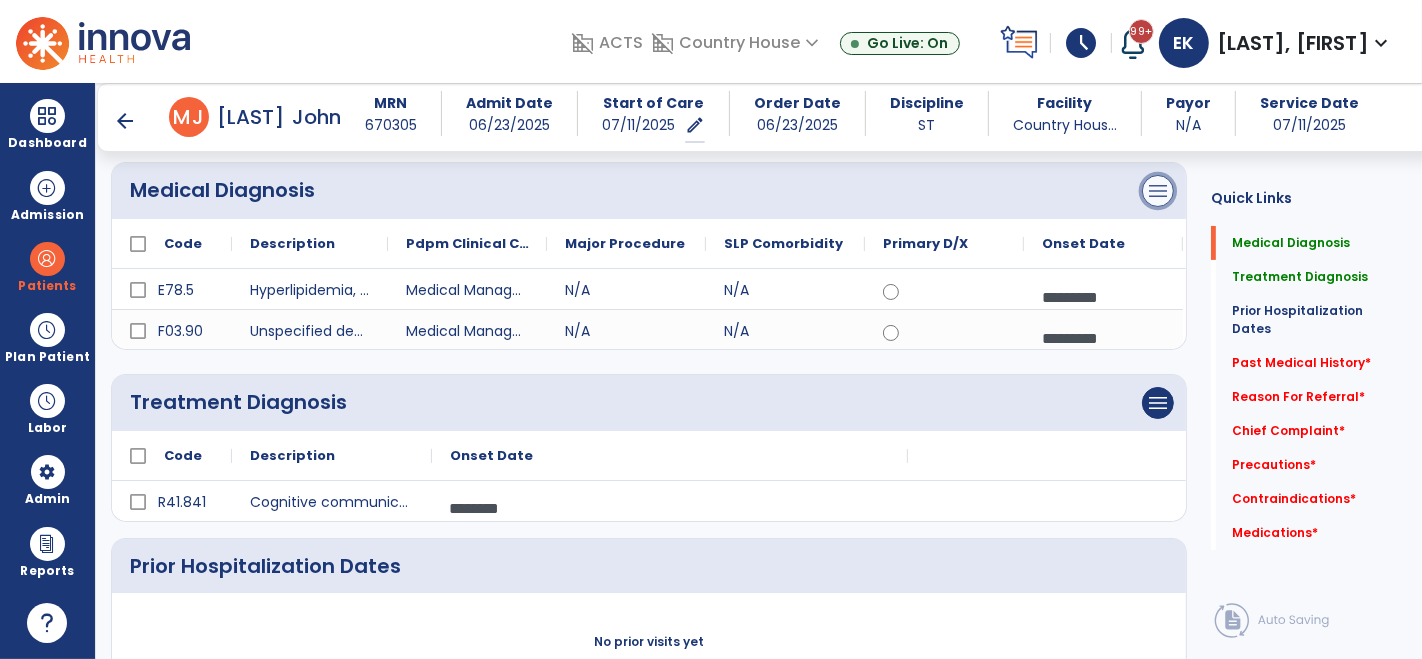 click on "menu" at bounding box center (1158, 191) 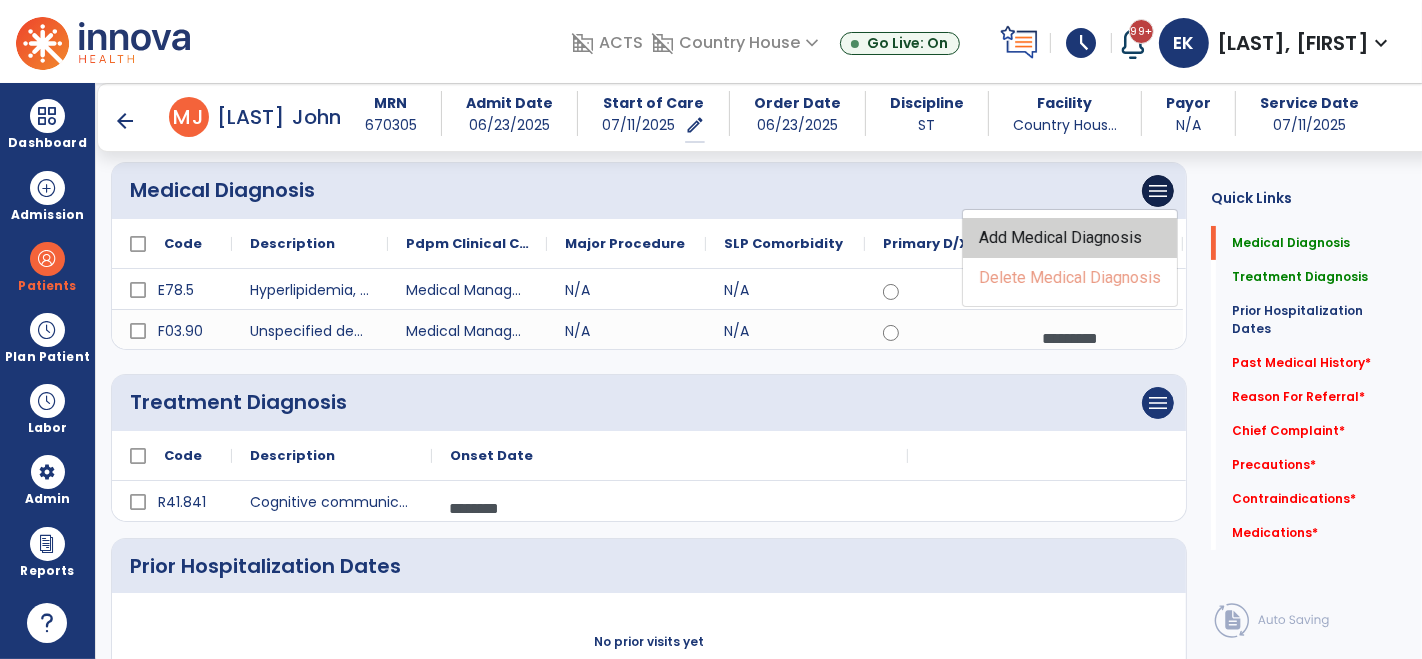 click on "Add Medical Diagnosis" 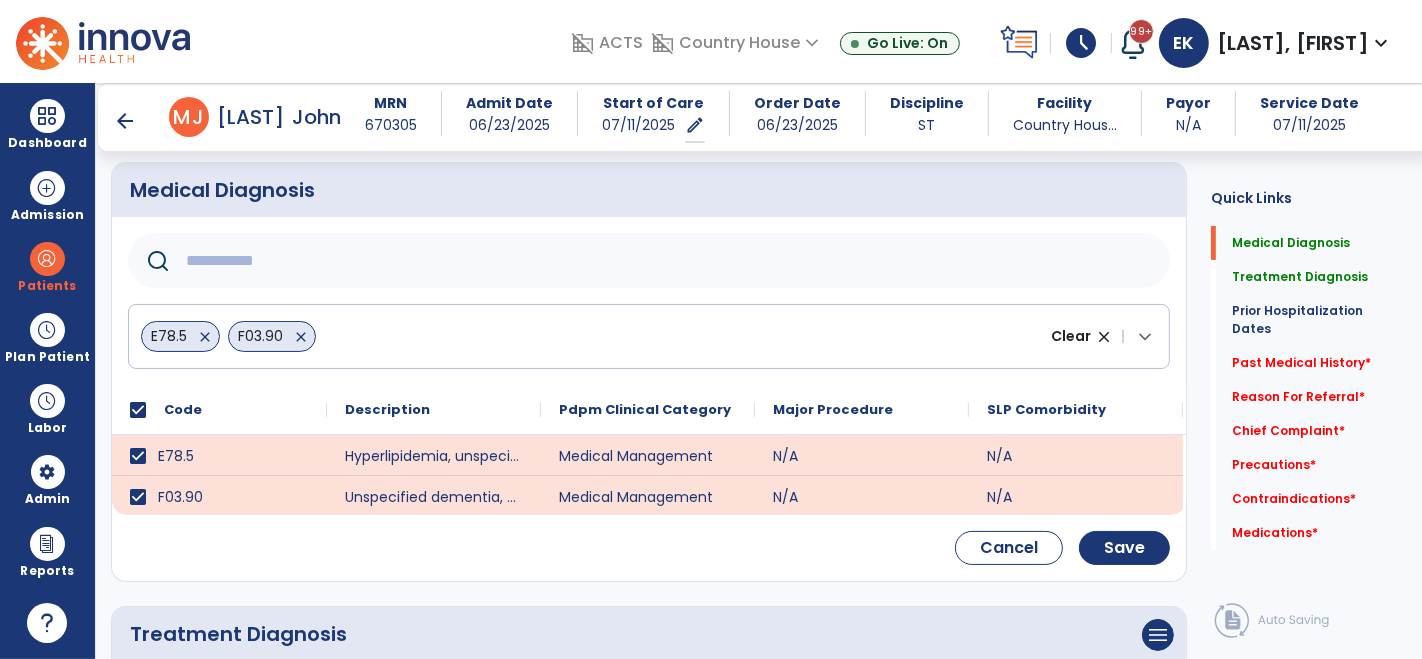 click 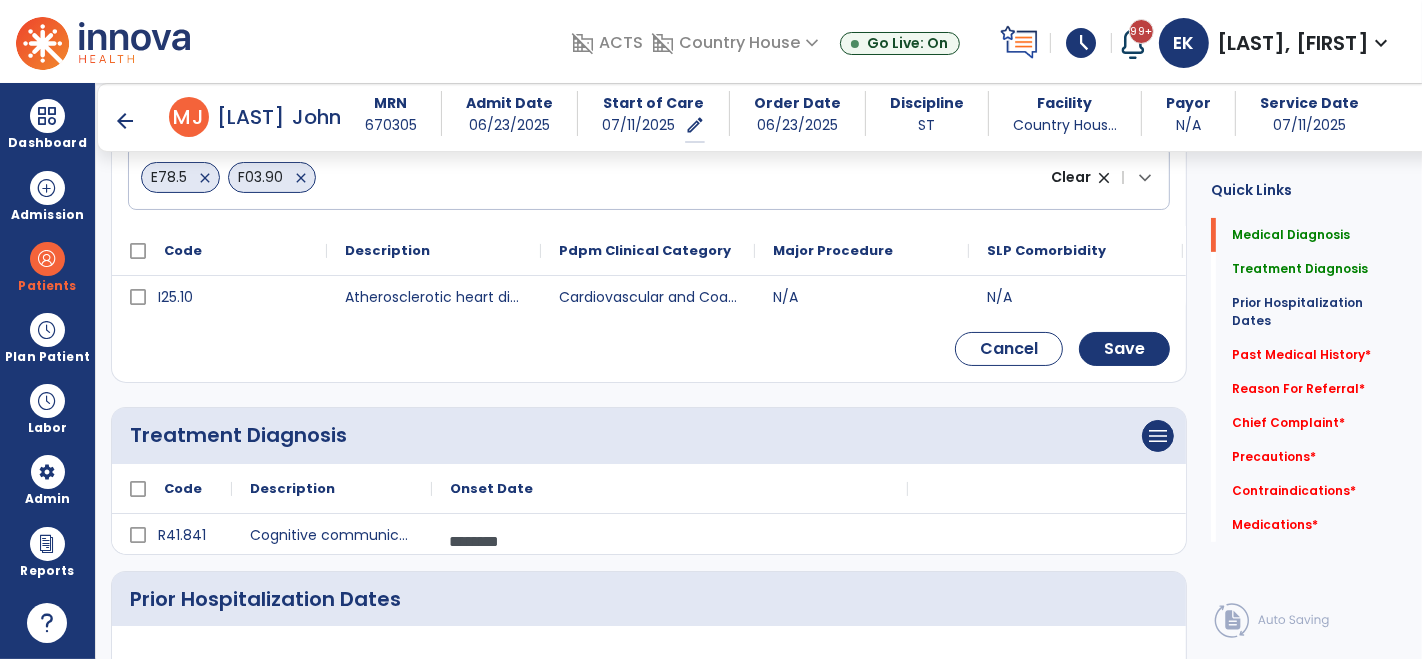 scroll, scrollTop: 331, scrollLeft: 0, axis: vertical 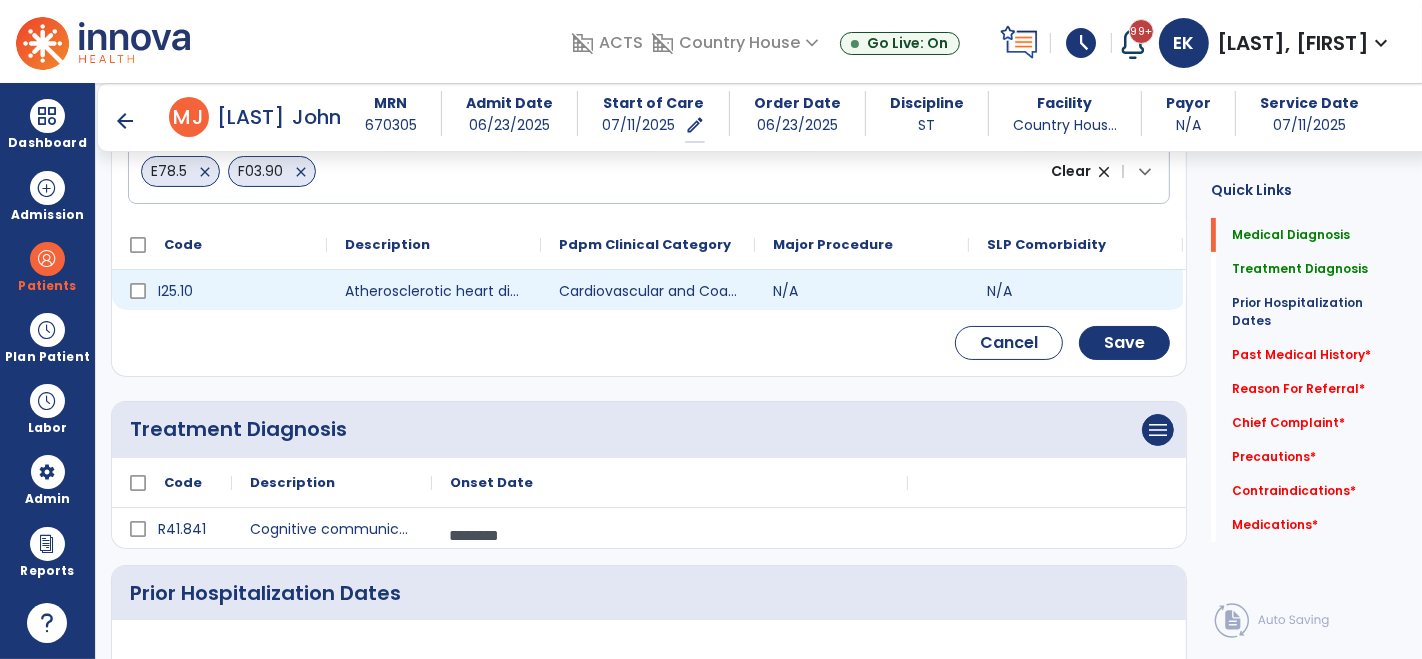 type on "******" 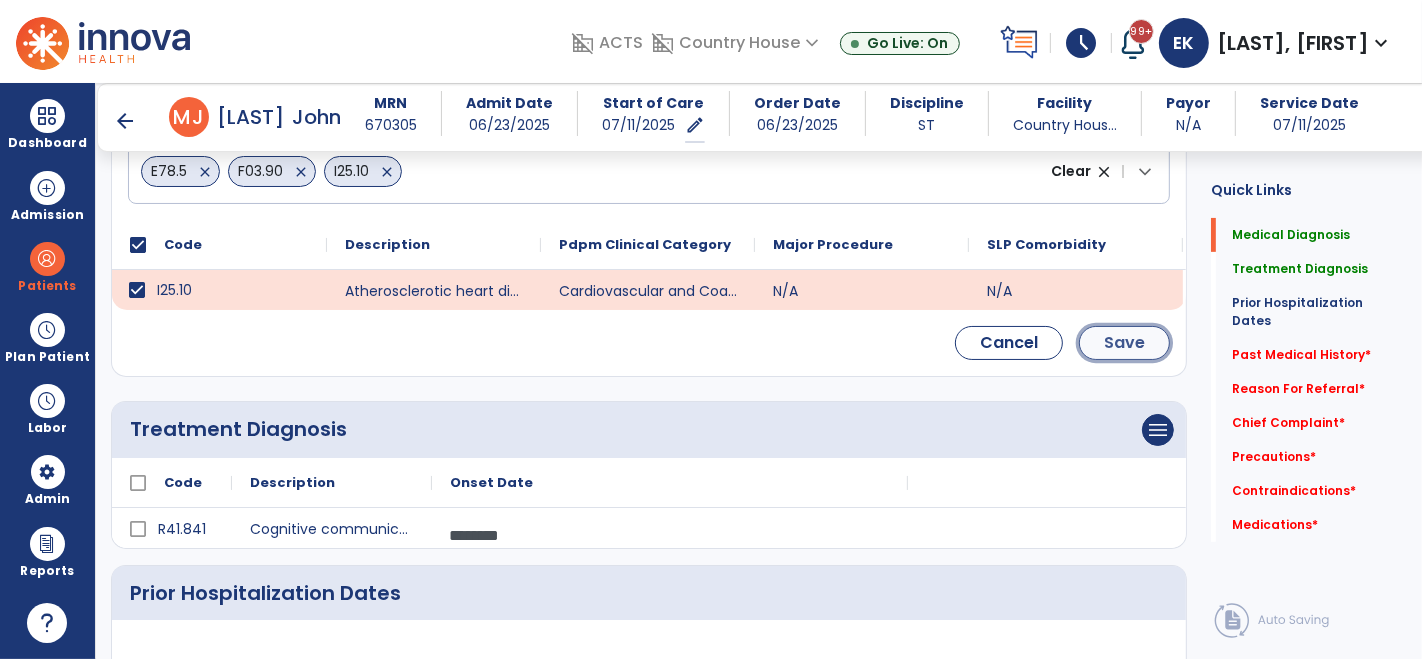 click on "Save" 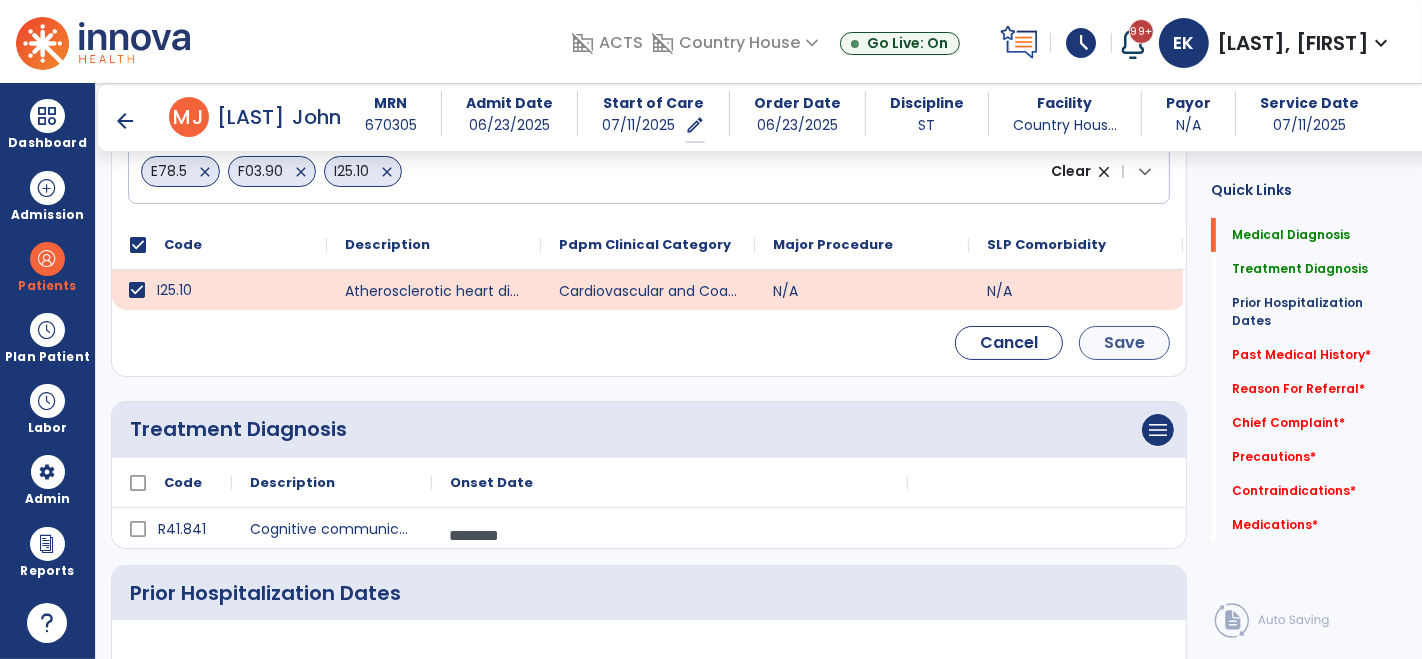 scroll, scrollTop: 166, scrollLeft: 0, axis: vertical 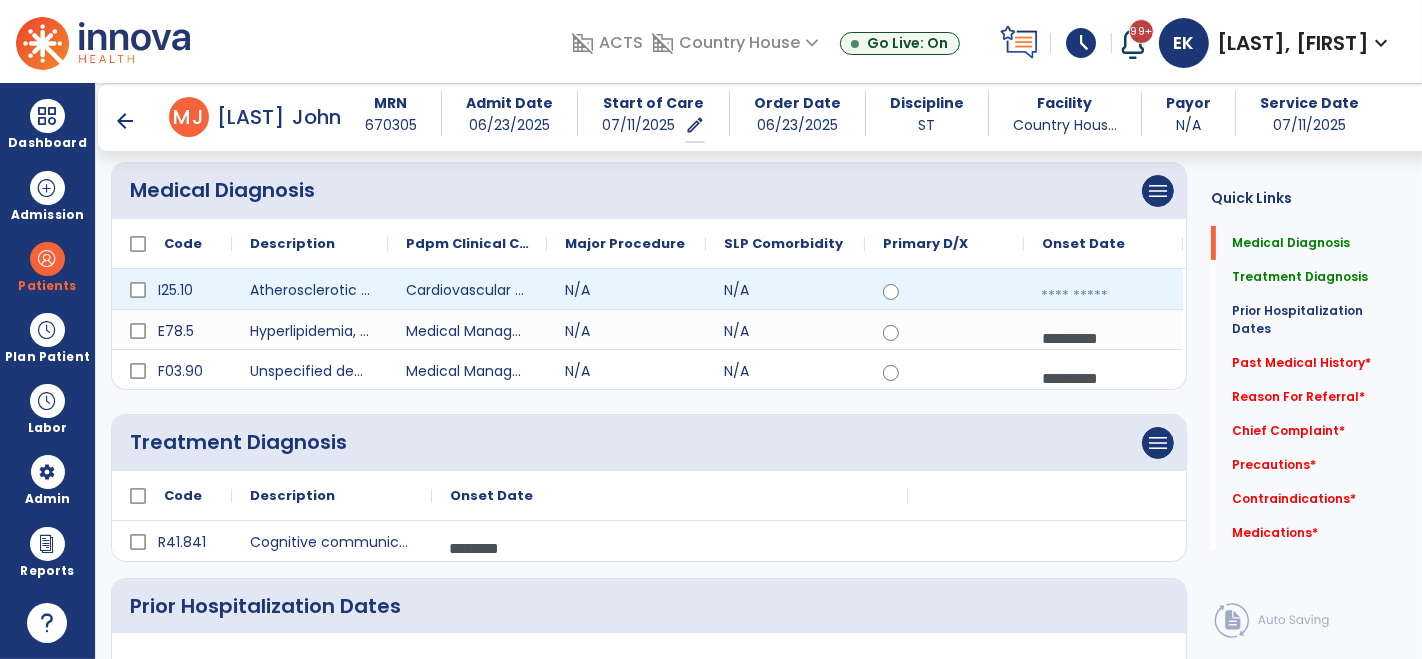 click at bounding box center [1103, 296] 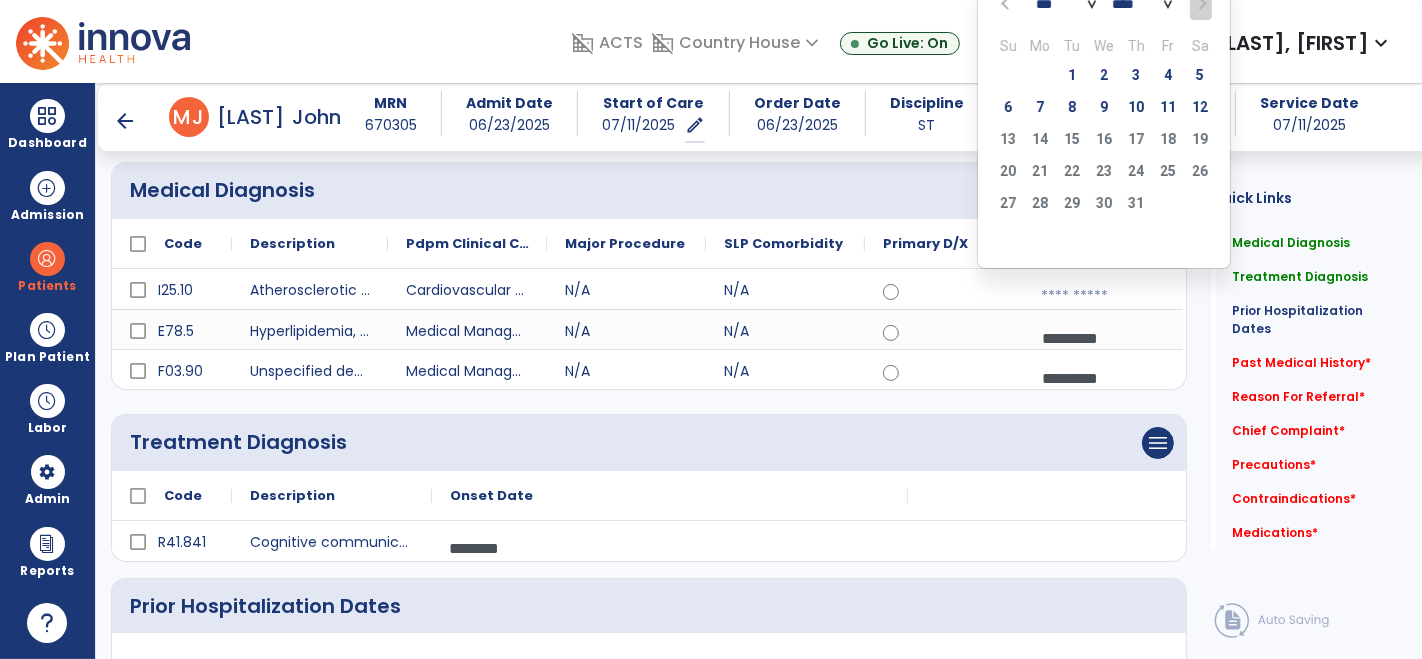 click on "*** *** *** *** *** *** ***" 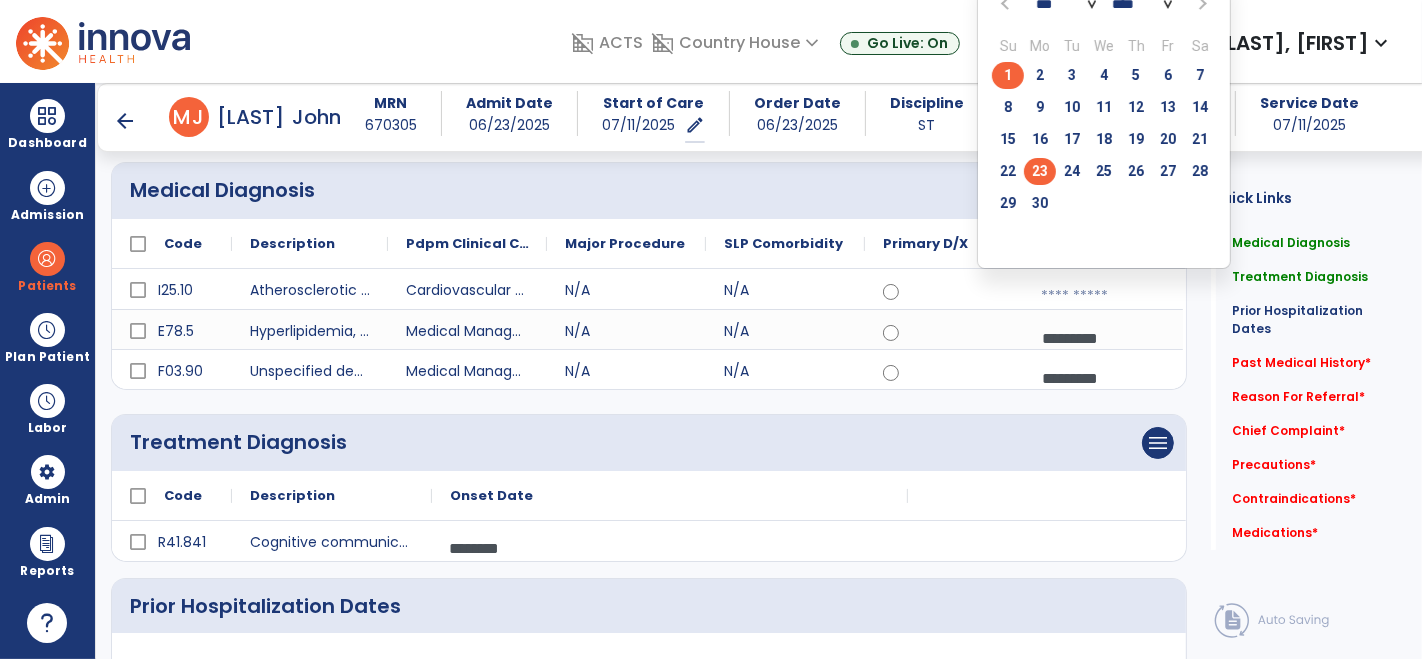 click on "23" 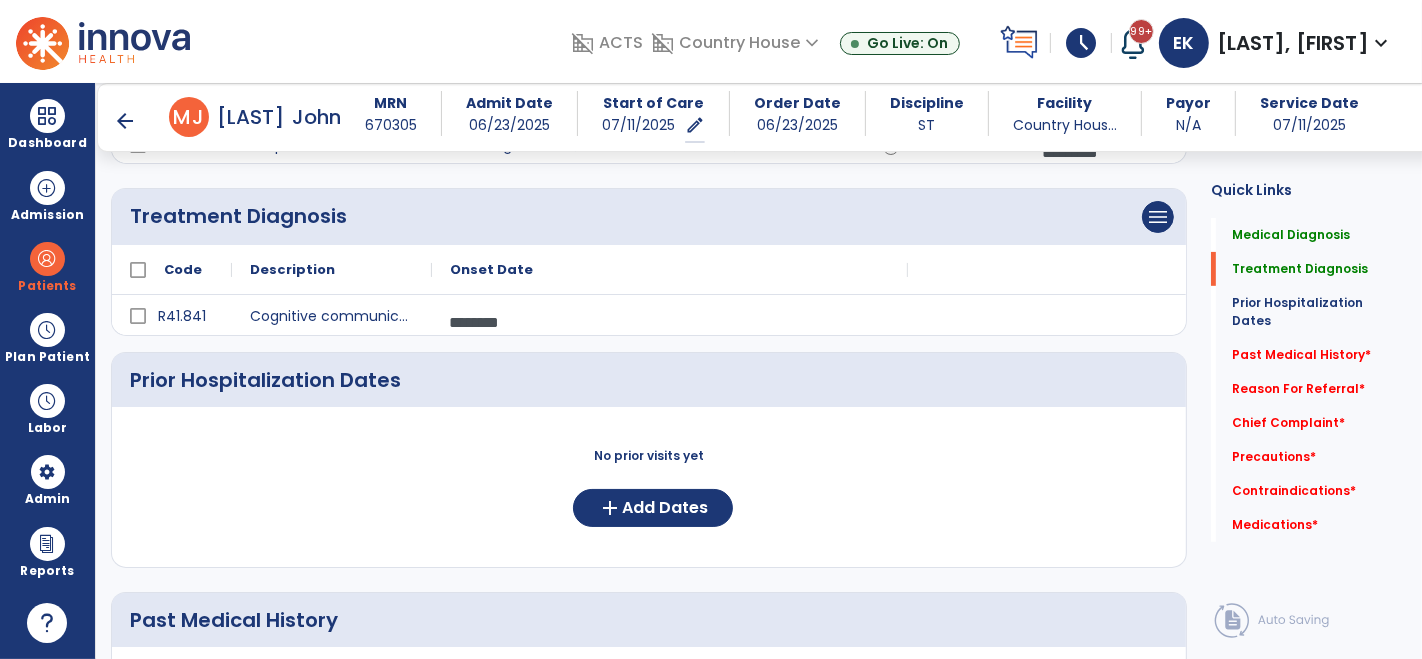scroll, scrollTop: 410, scrollLeft: 0, axis: vertical 